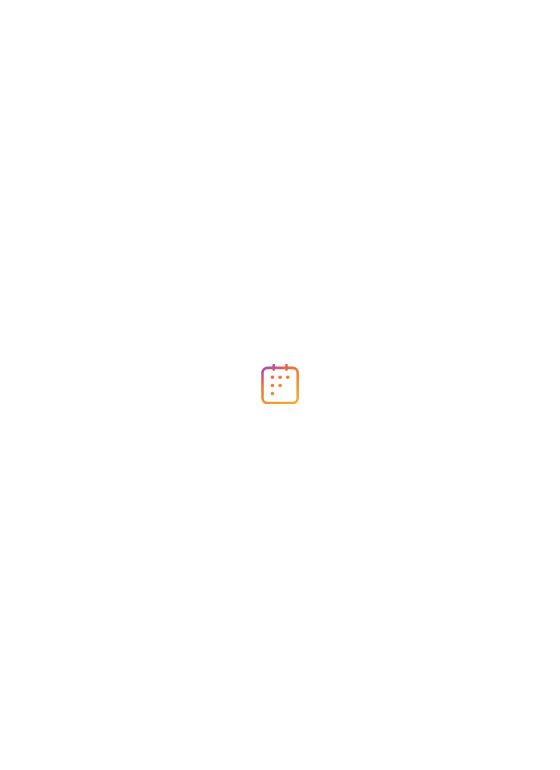 scroll, scrollTop: 0, scrollLeft: 0, axis: both 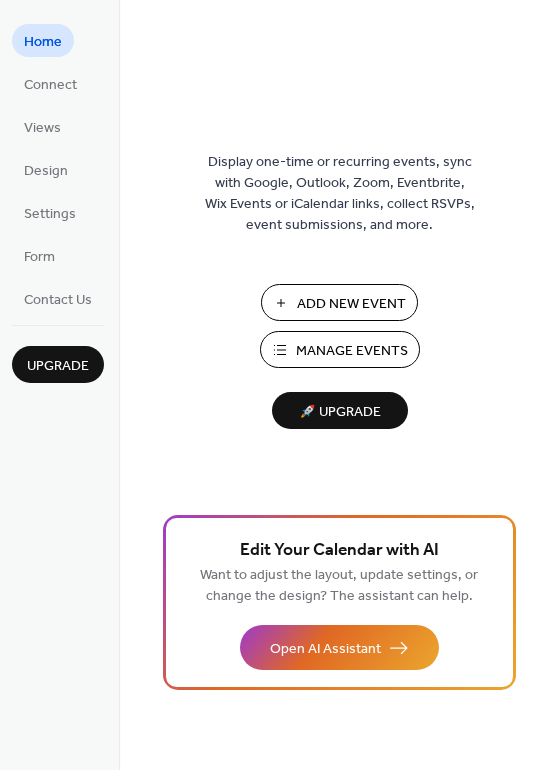 click on "Add New Event" at bounding box center [351, 304] 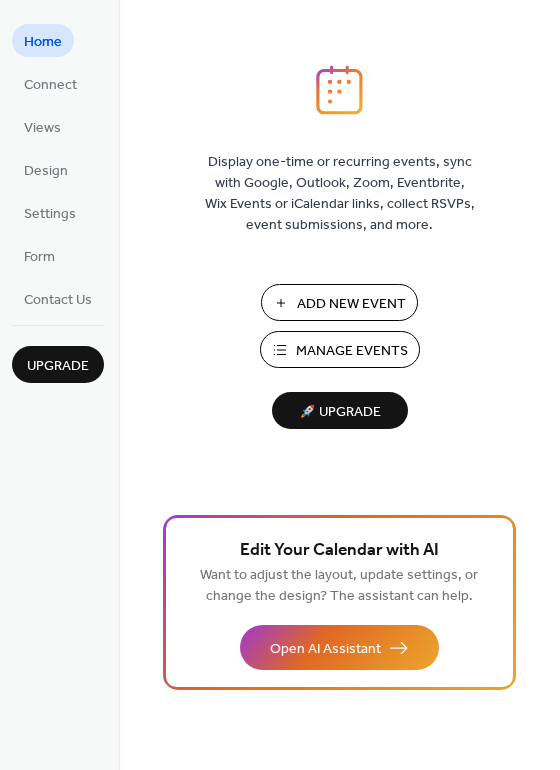 click on "Add New Event" at bounding box center (351, 304) 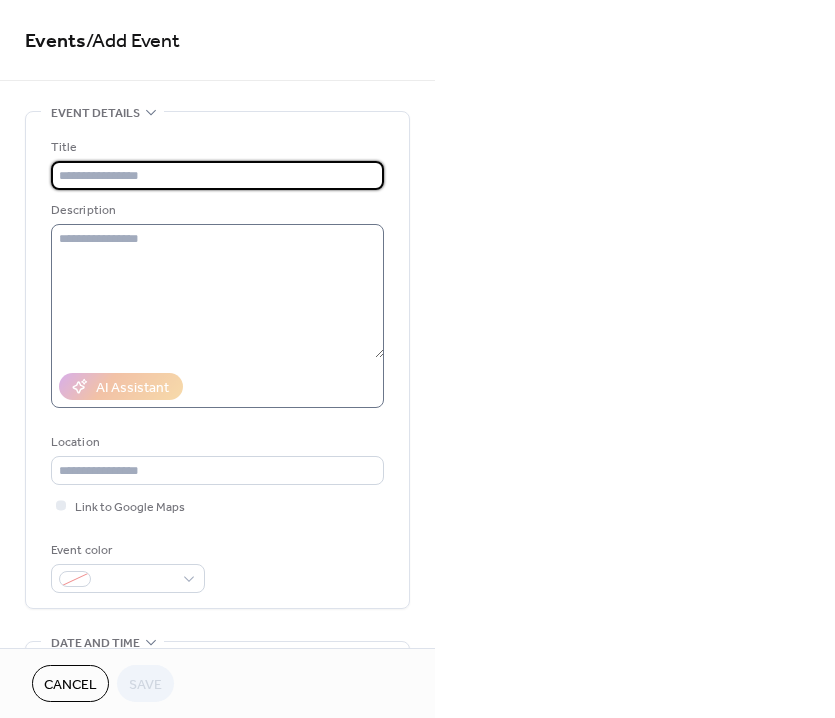 scroll, scrollTop: 0, scrollLeft: 0, axis: both 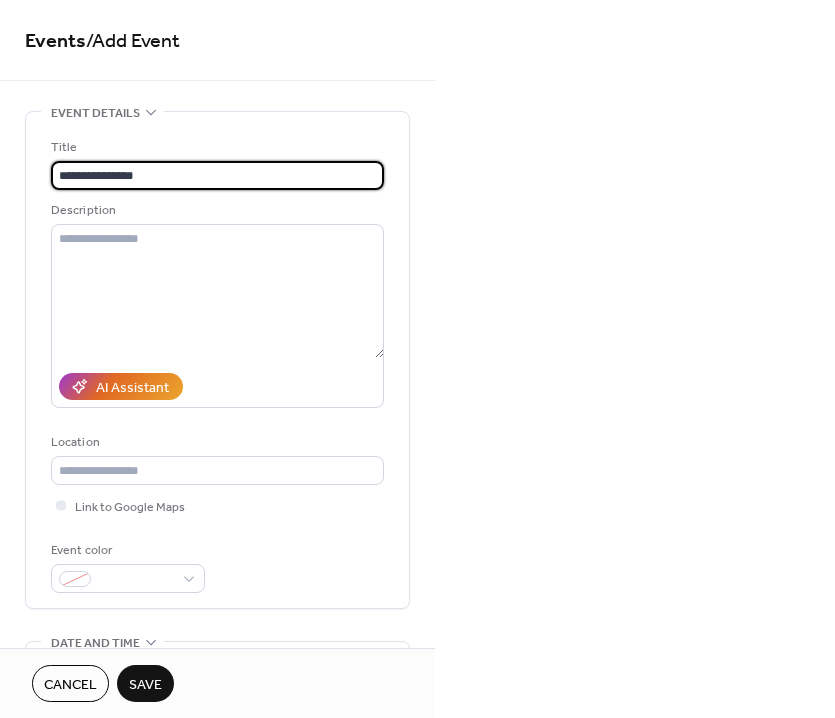 type on "**********" 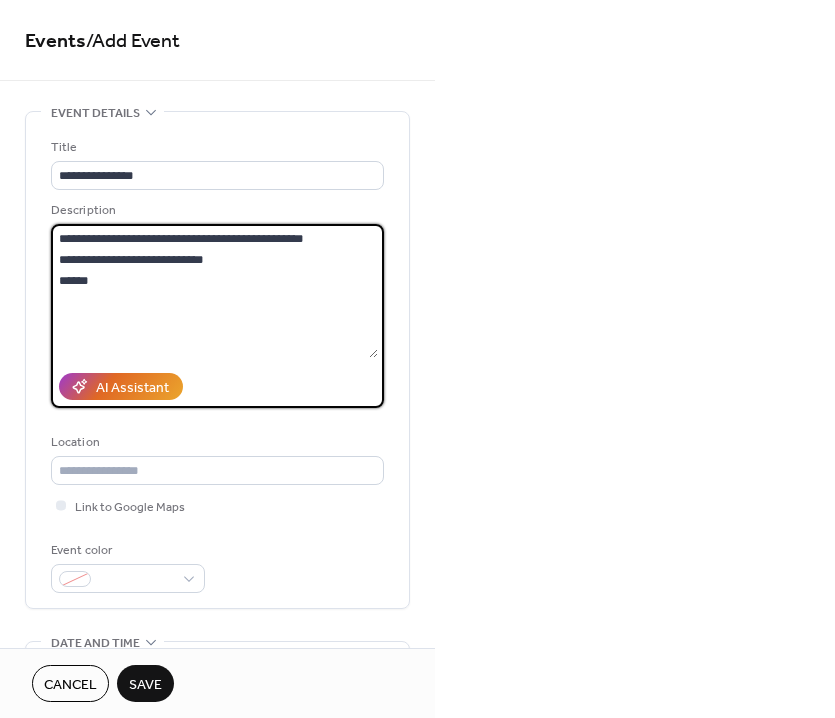 click on "**********" at bounding box center [214, 291] 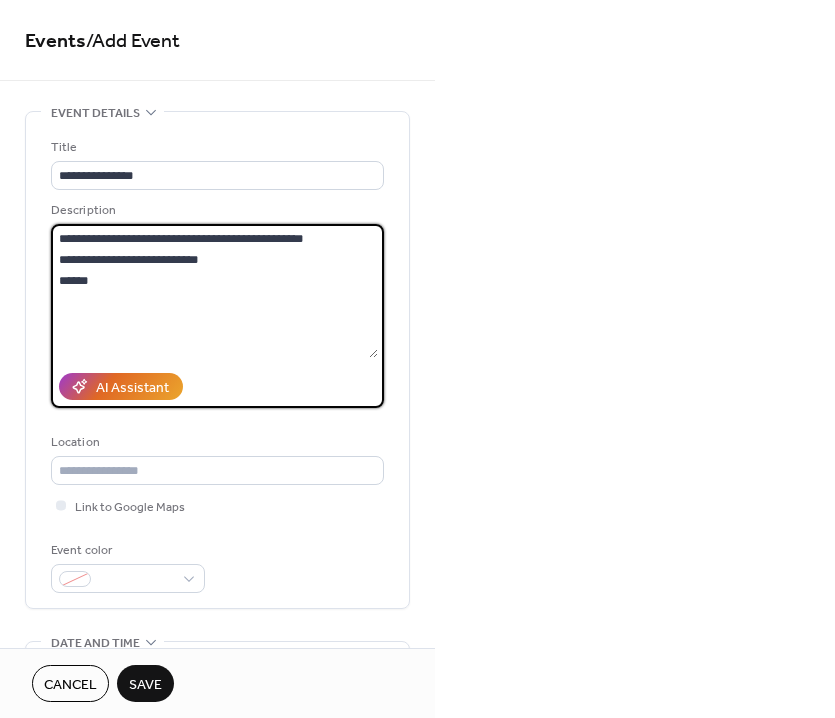 click on "**********" at bounding box center (214, 291) 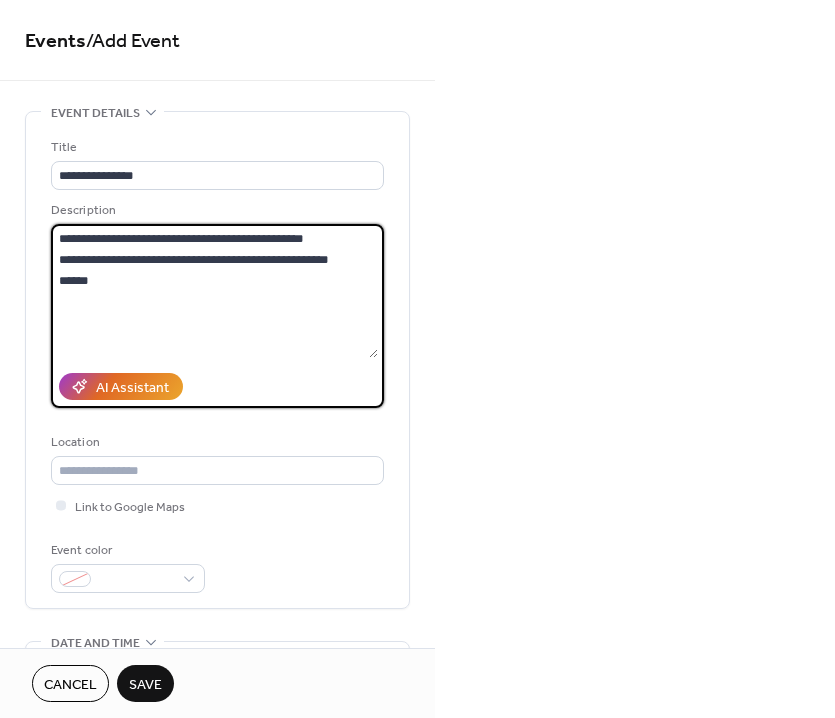 click on "**********" at bounding box center (214, 291) 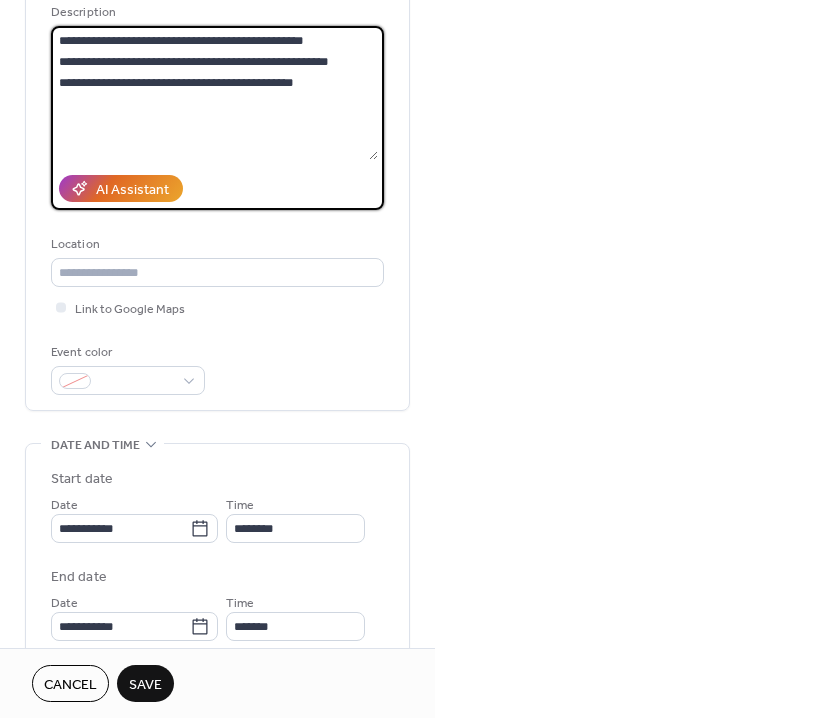 scroll, scrollTop: 249, scrollLeft: 0, axis: vertical 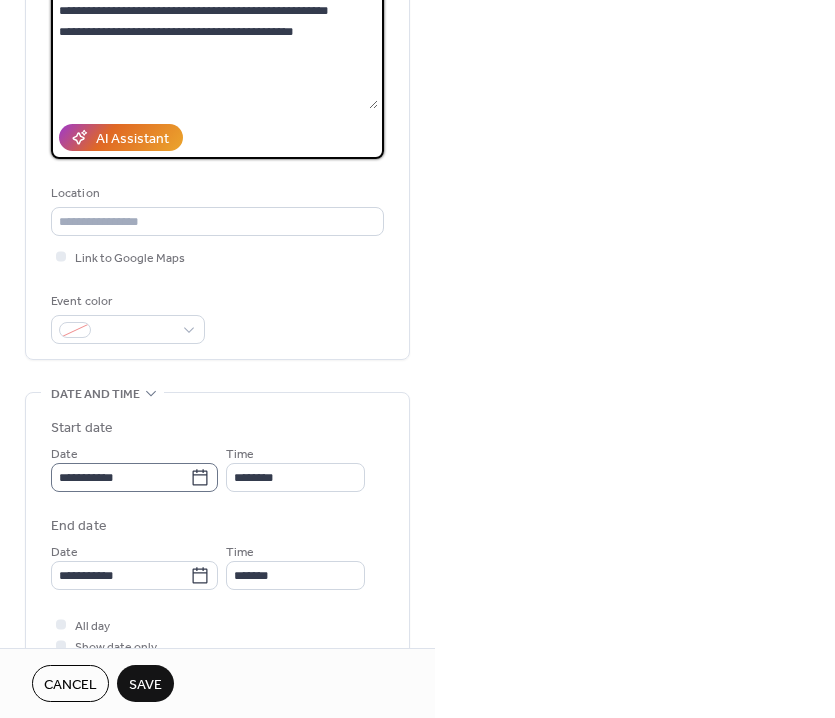 type on "**********" 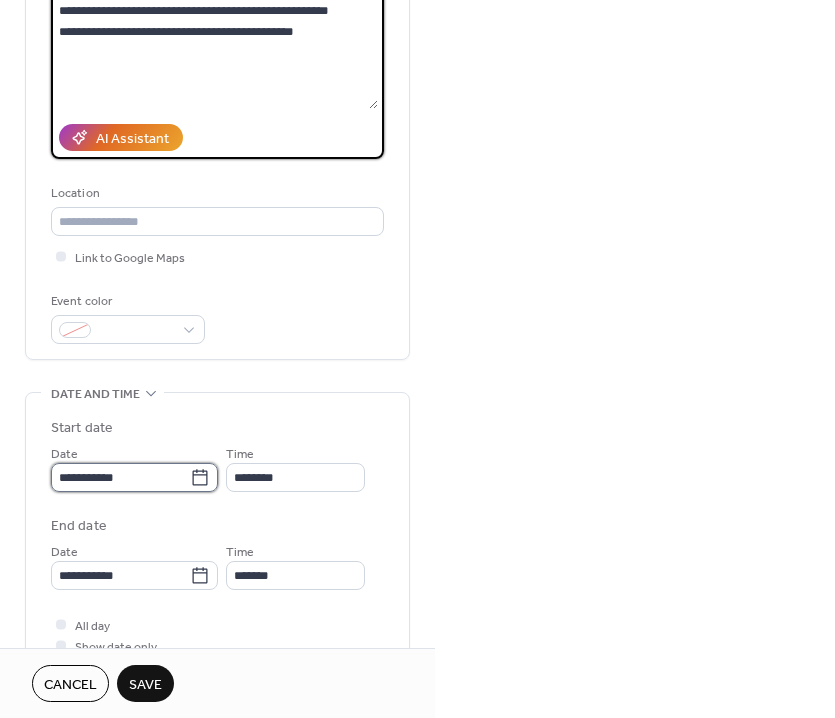 click on "**********" at bounding box center [120, 477] 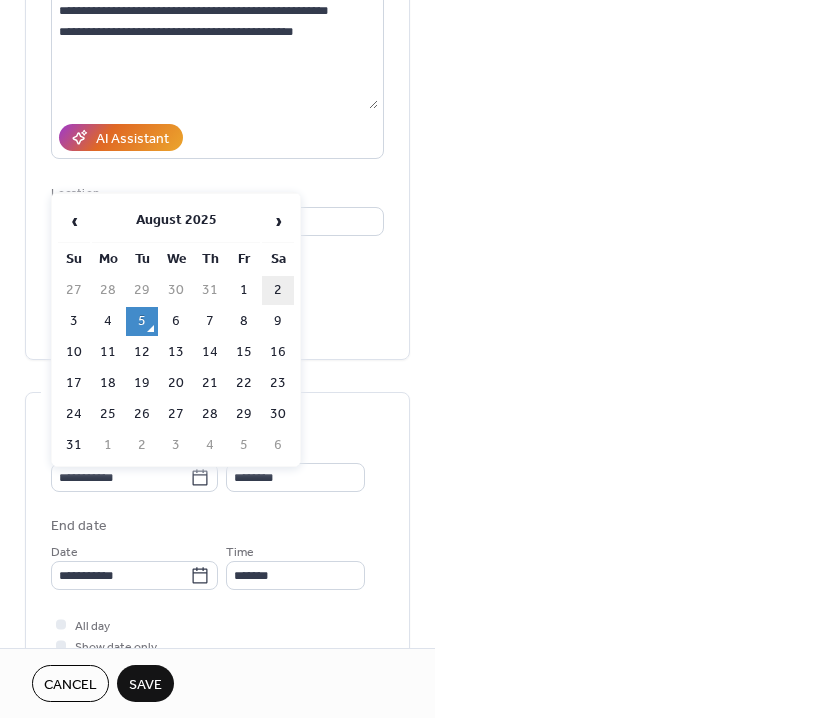 click on "2" at bounding box center [278, 290] 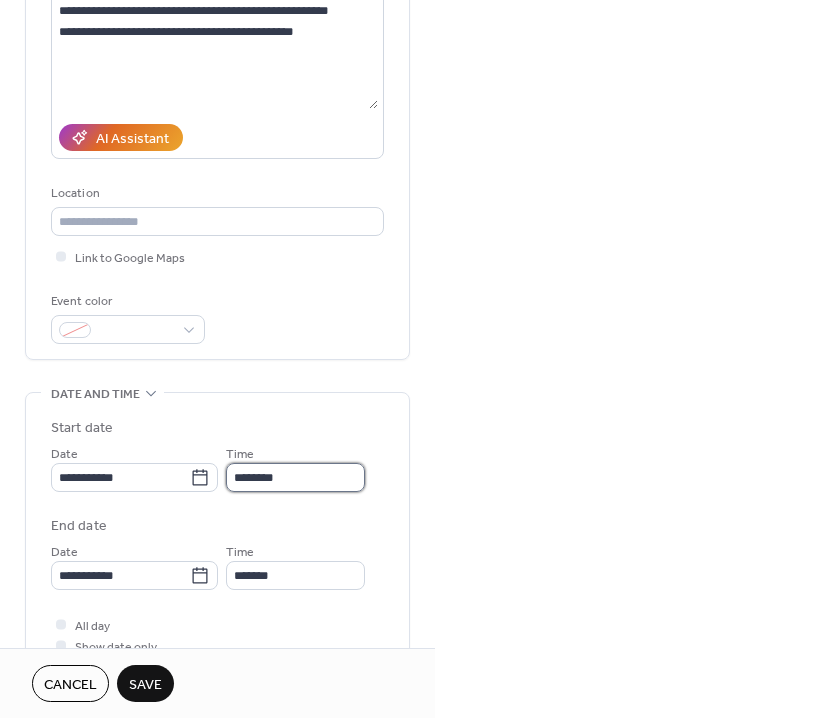 click on "********" at bounding box center (295, 477) 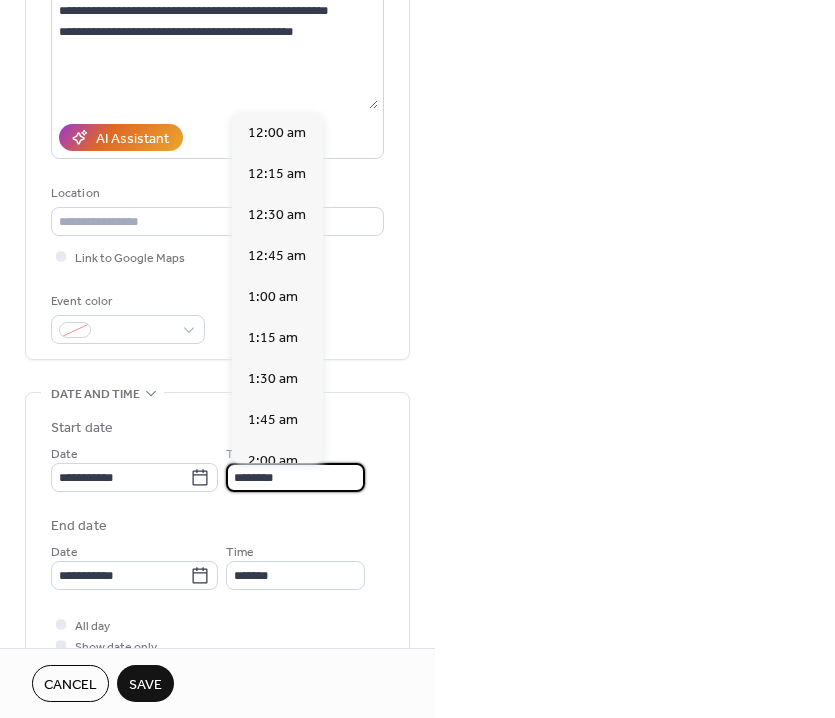 click on "********" at bounding box center (295, 477) 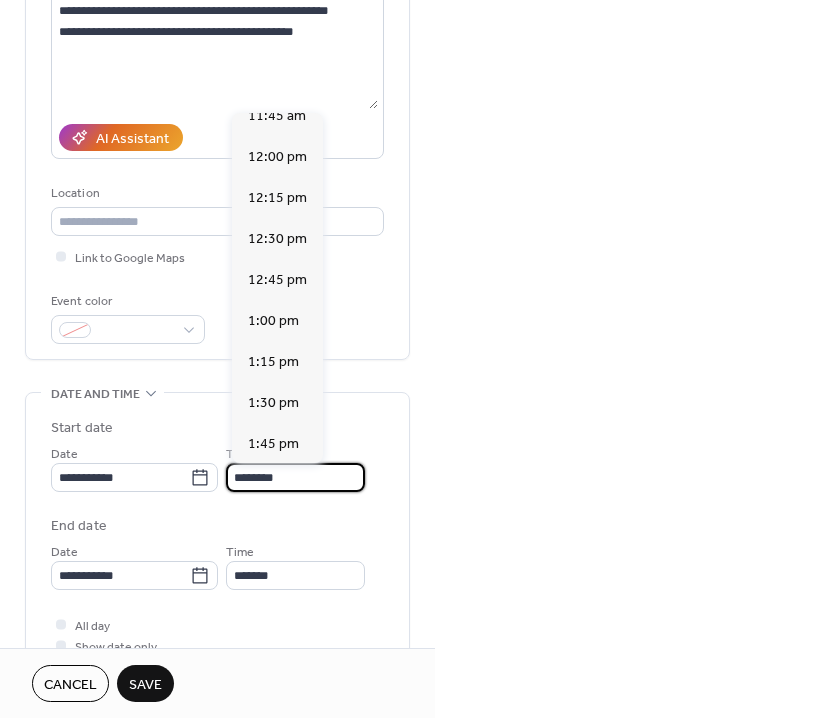 scroll, scrollTop: 3538, scrollLeft: 0, axis: vertical 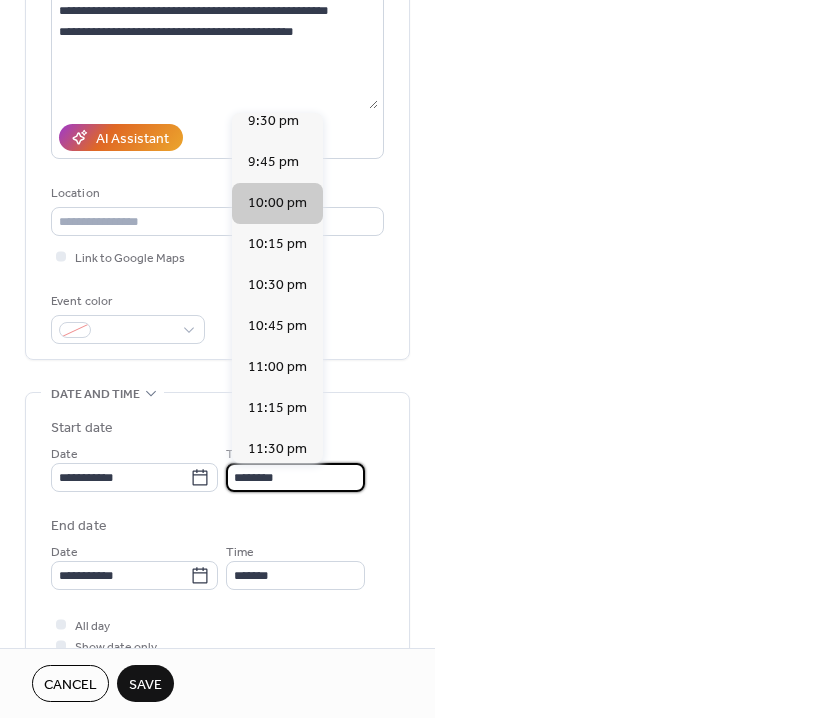 type on "********" 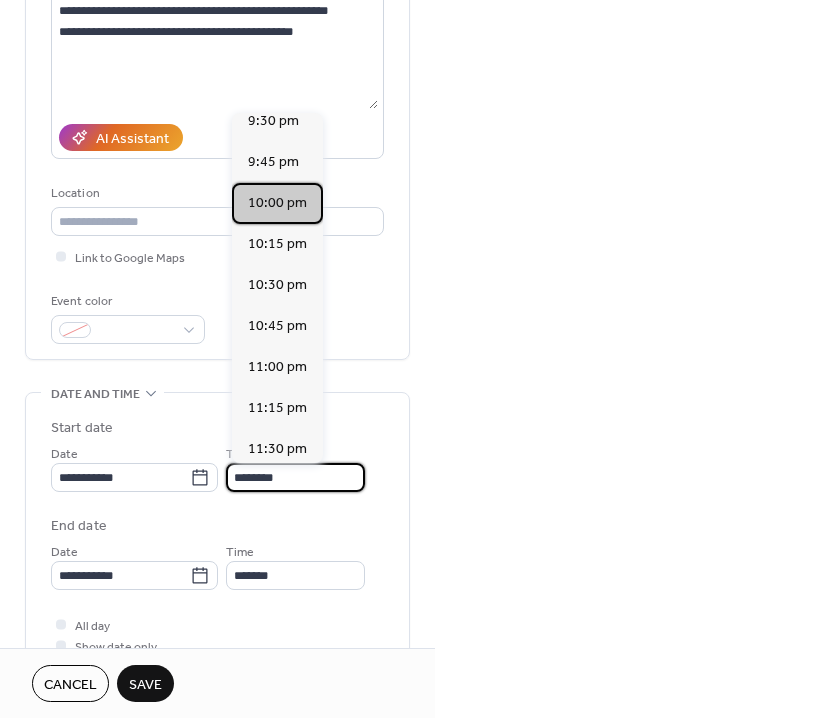 click on "10:00 pm" at bounding box center [277, 203] 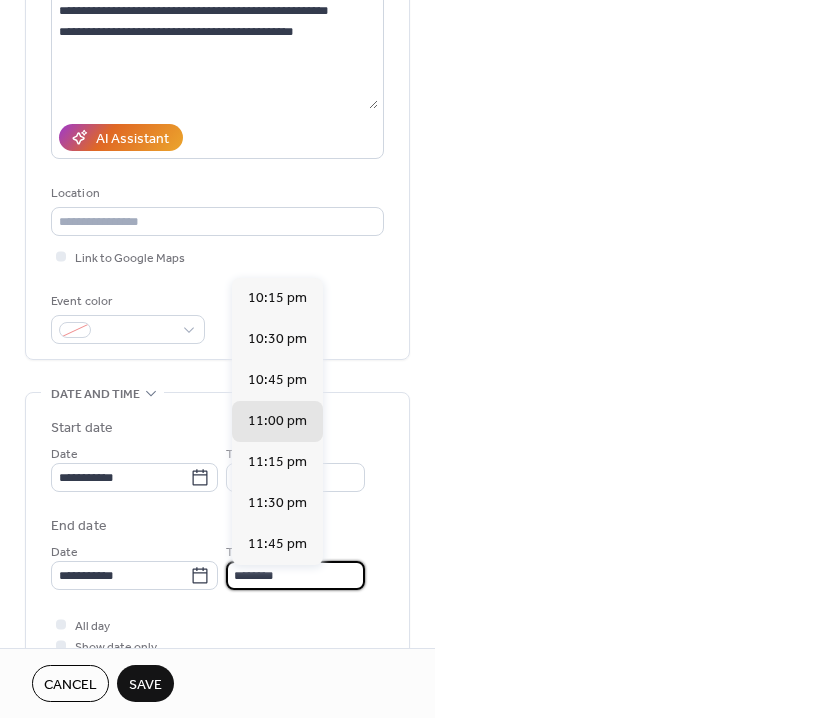 click on "********" at bounding box center [295, 575] 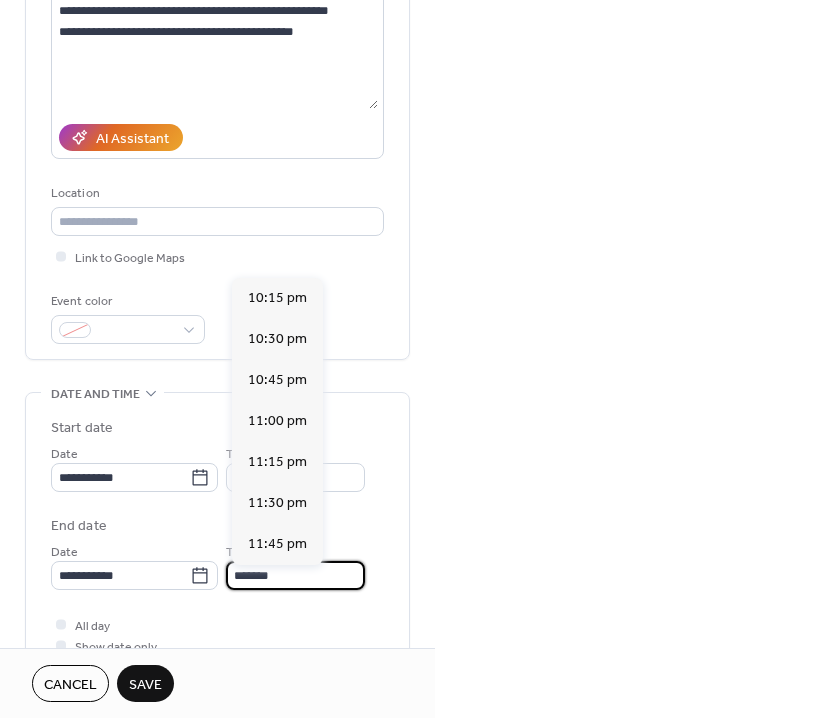 click on "*******" at bounding box center (295, 575) 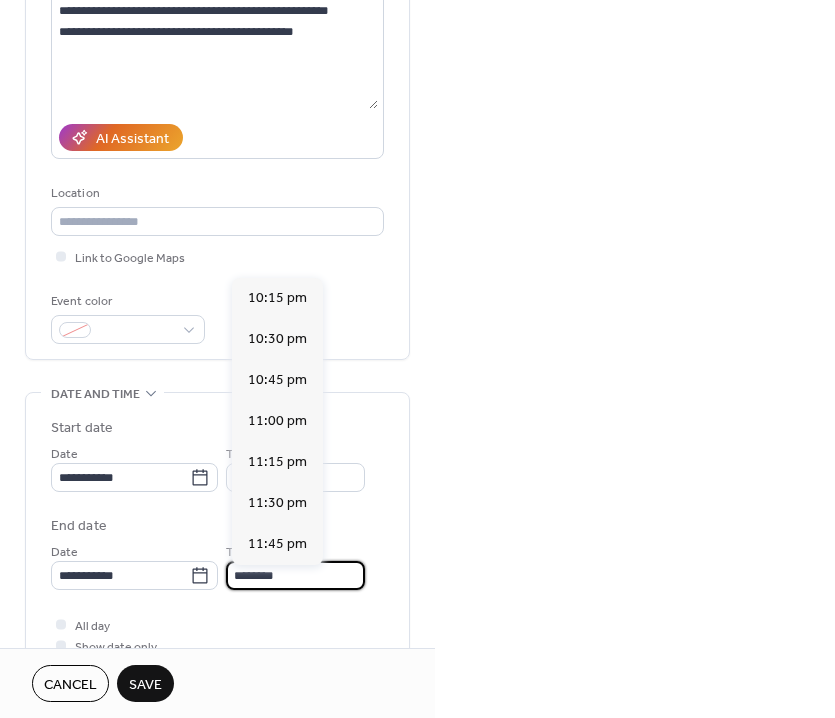 click on "All day Show date only Hide end time" at bounding box center (217, 645) 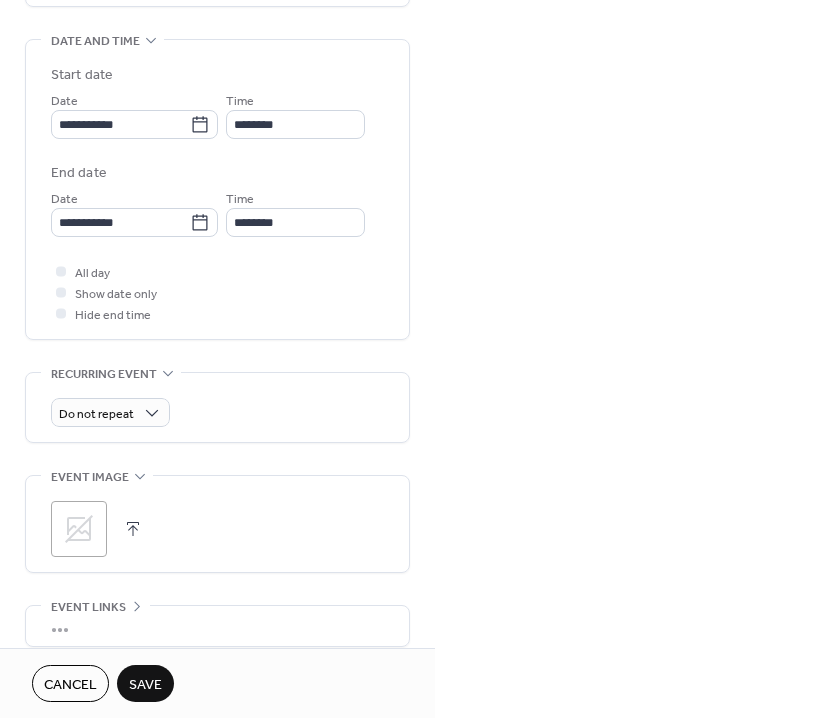 scroll, scrollTop: 645, scrollLeft: 0, axis: vertical 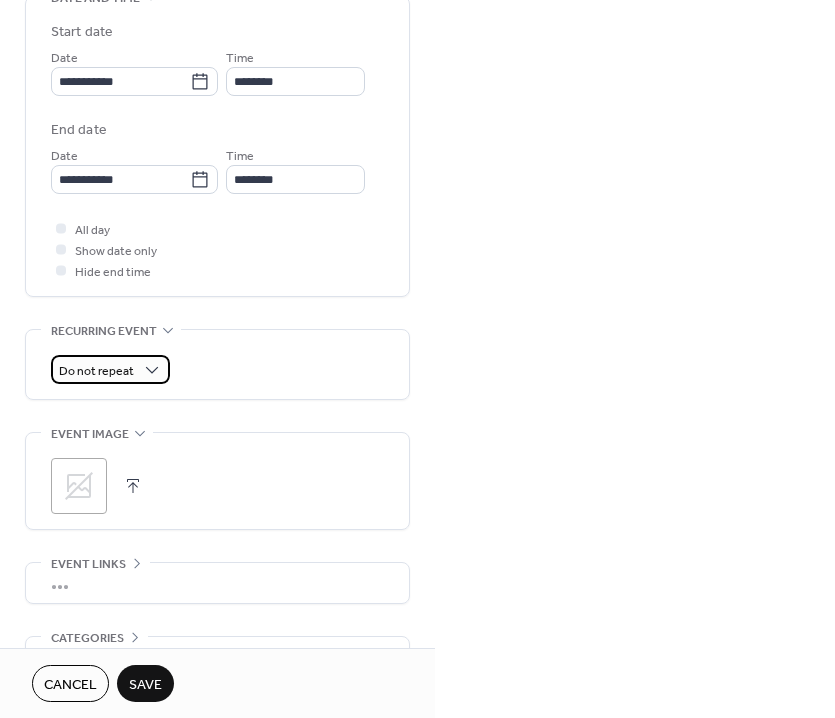 click on "Do not repeat" at bounding box center (110, 369) 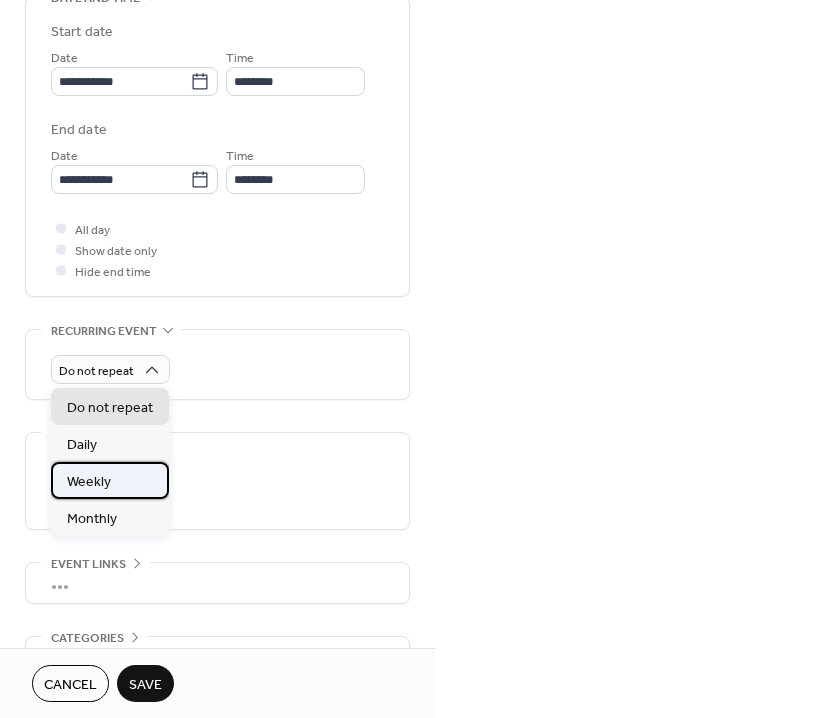 click on "Weekly" at bounding box center (89, 482) 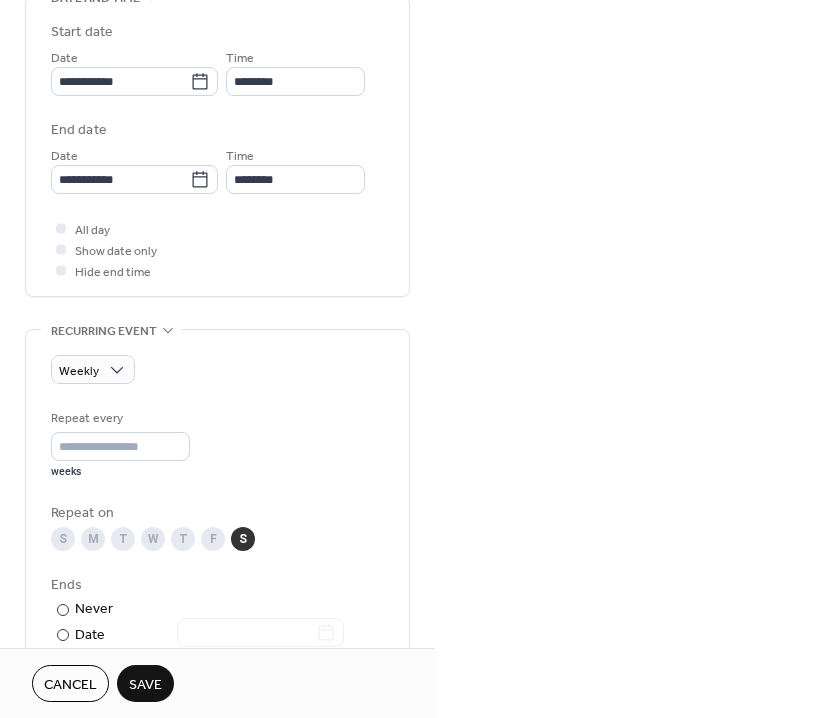 click on "S" at bounding box center [63, 539] 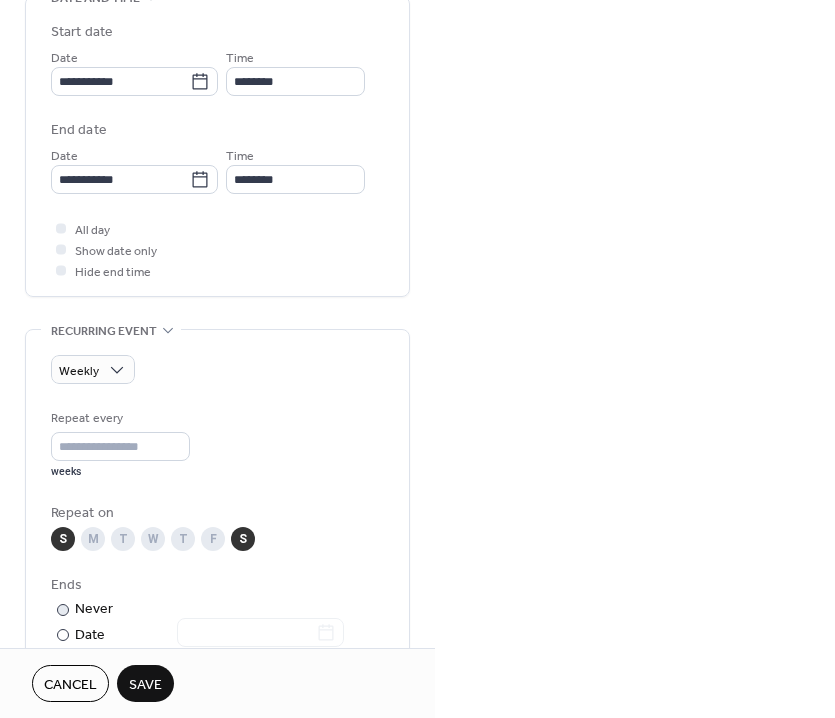 scroll, scrollTop: 898, scrollLeft: 0, axis: vertical 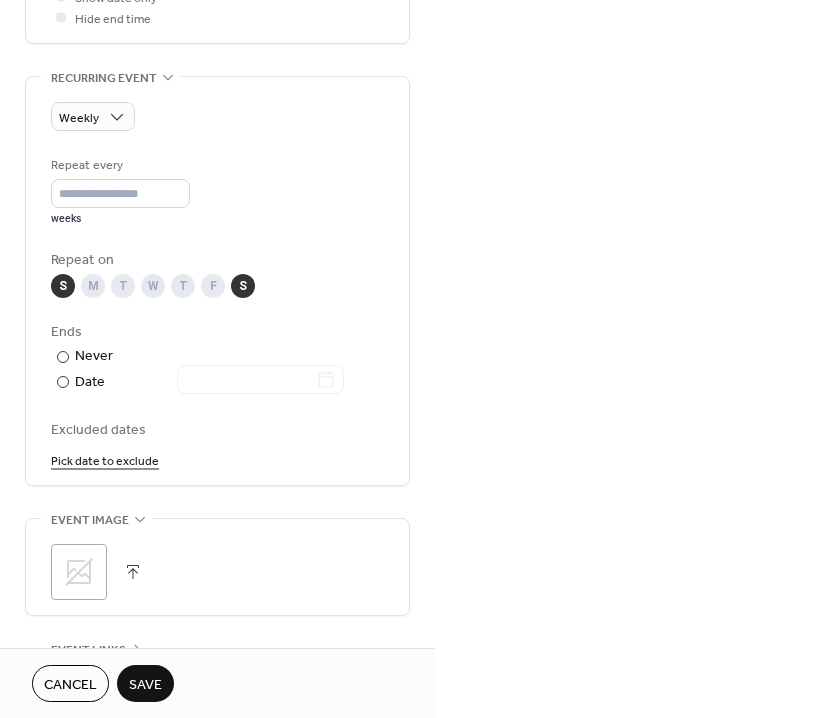 click on "Save" at bounding box center (145, 685) 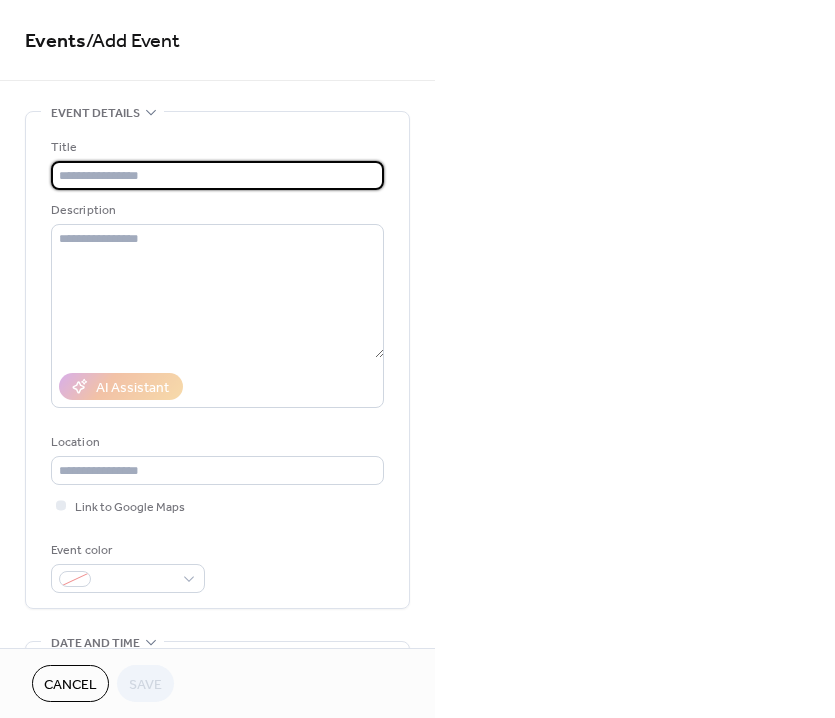 scroll, scrollTop: 0, scrollLeft: 0, axis: both 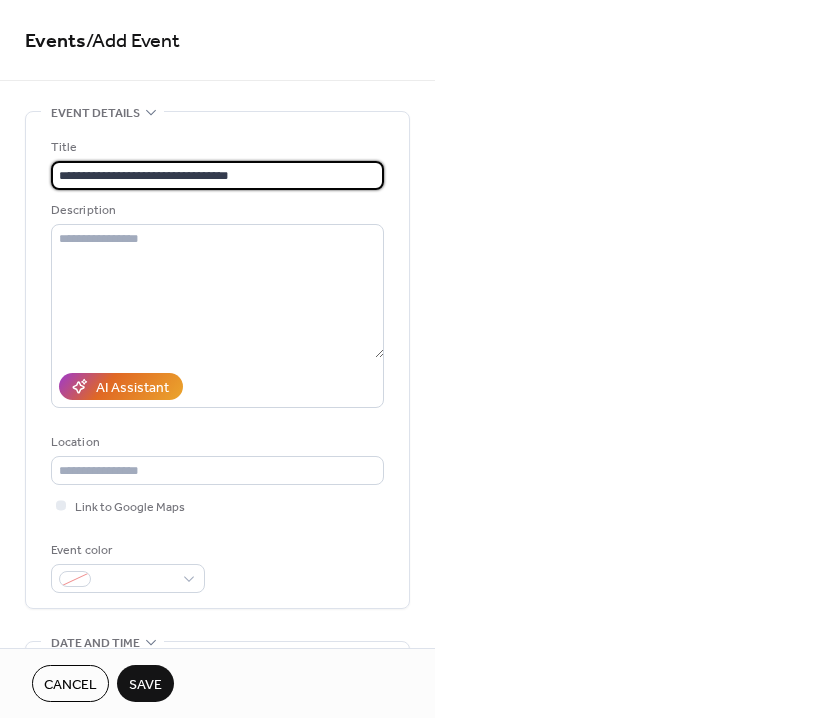 type on "**********" 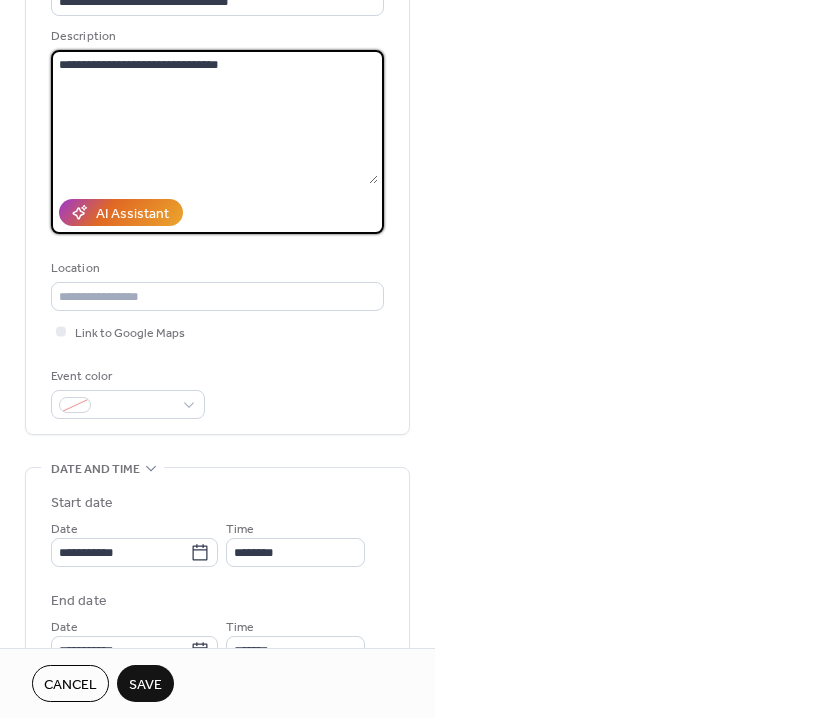 scroll, scrollTop: 245, scrollLeft: 0, axis: vertical 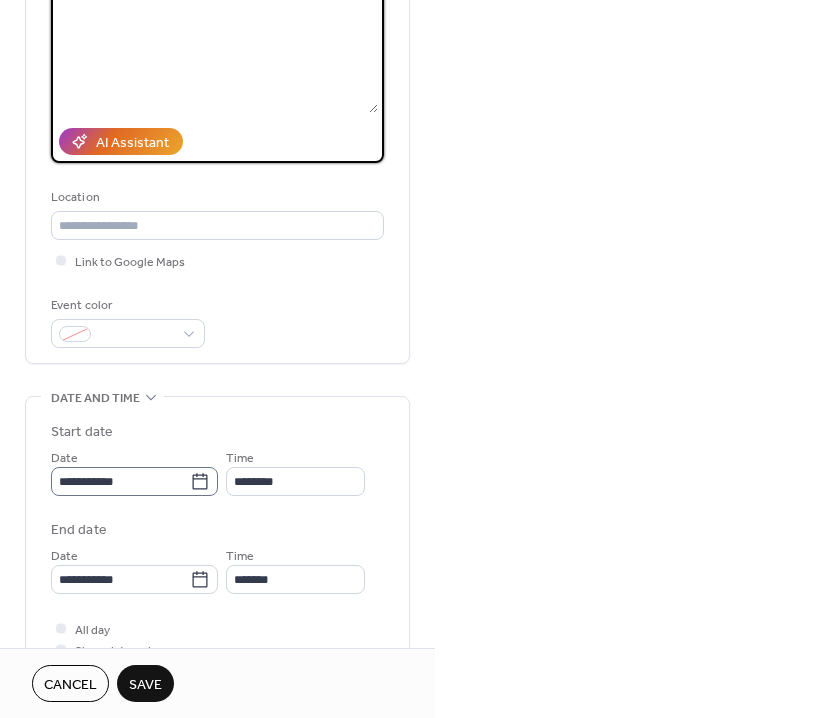 type on "**********" 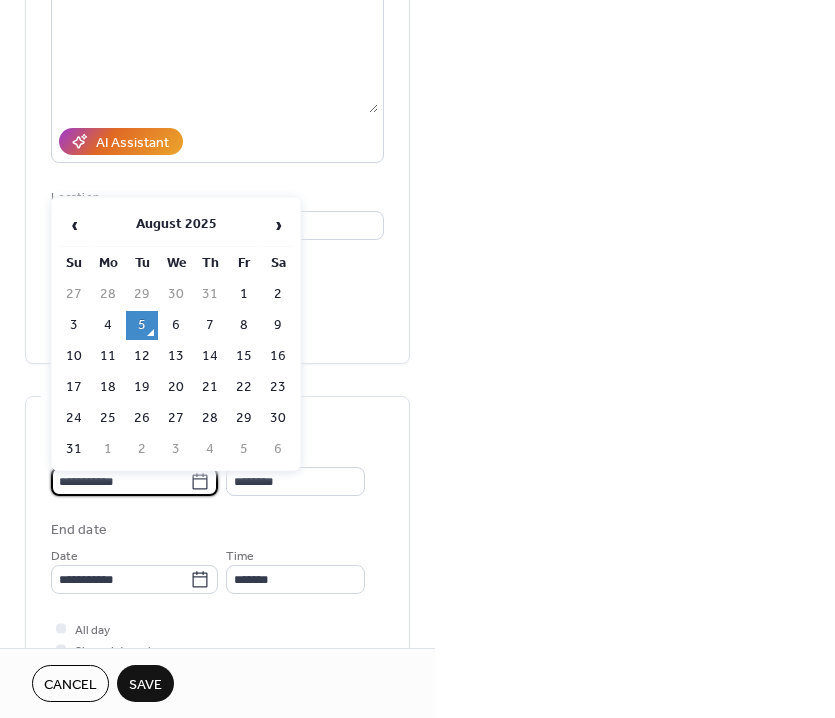 click on "**********" at bounding box center [120, 481] 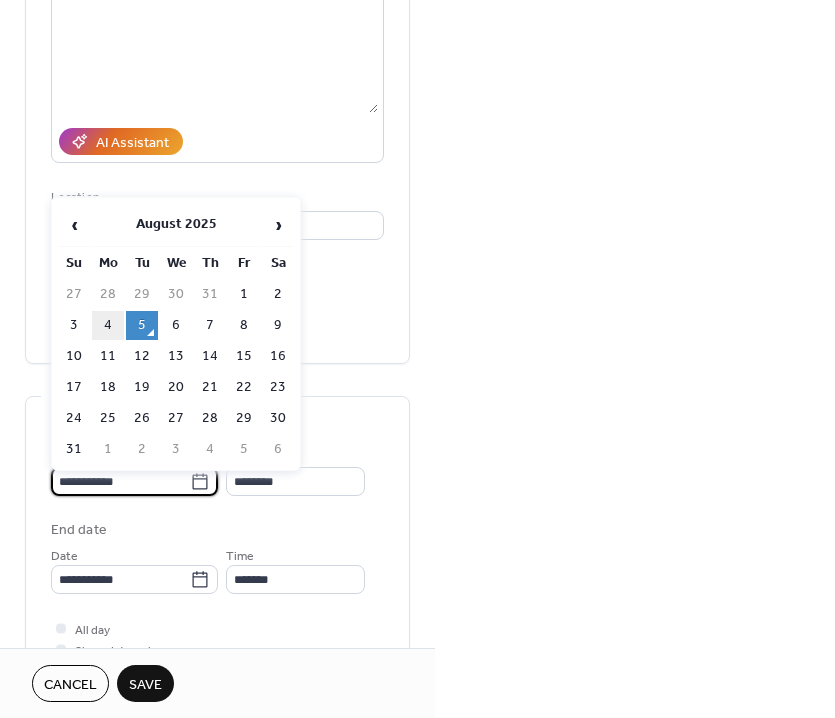 click on "4" at bounding box center [108, 325] 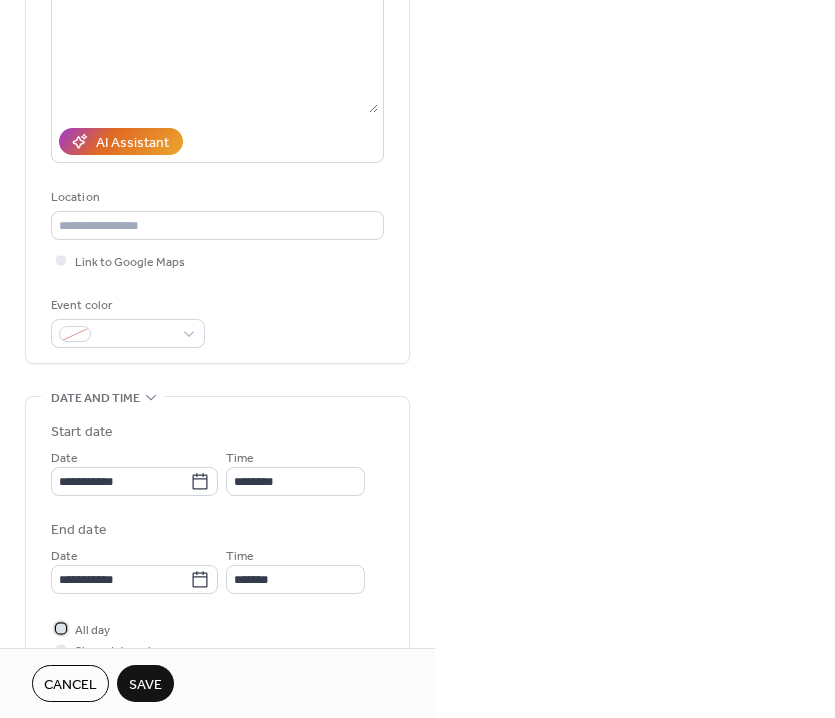 click on "All day" at bounding box center [92, 630] 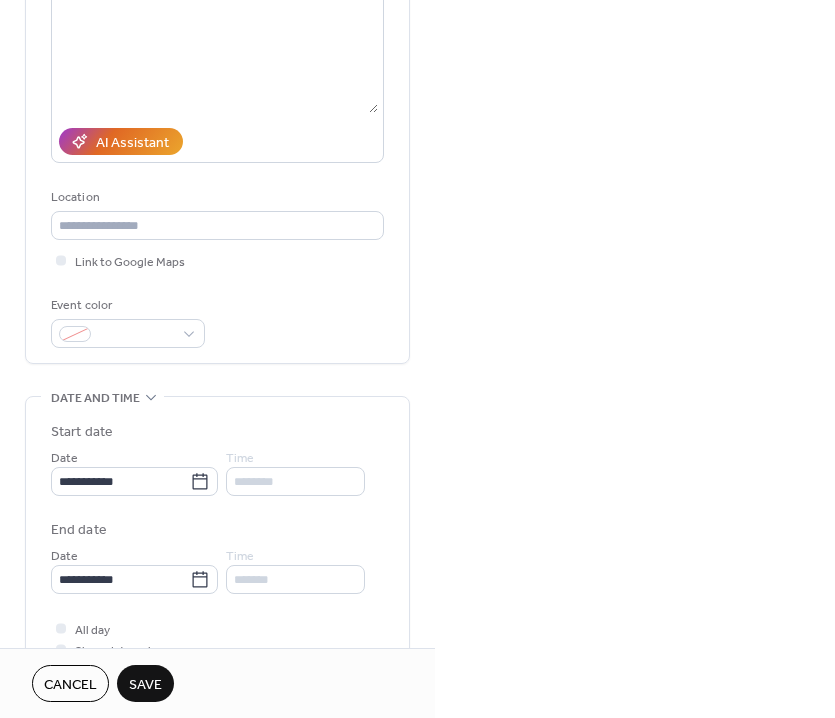 click on "Save" at bounding box center [145, 685] 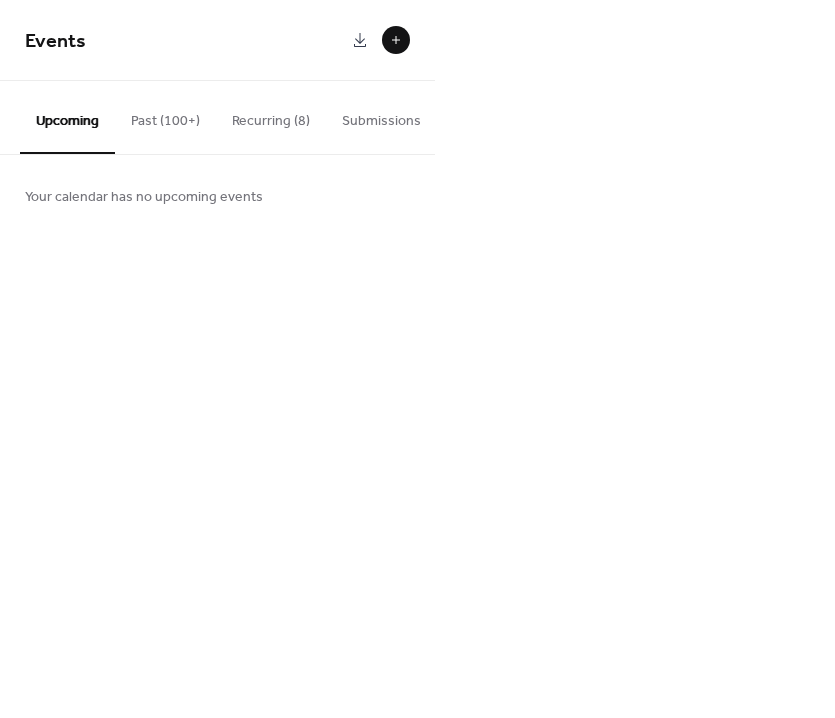 click at bounding box center (396, 40) 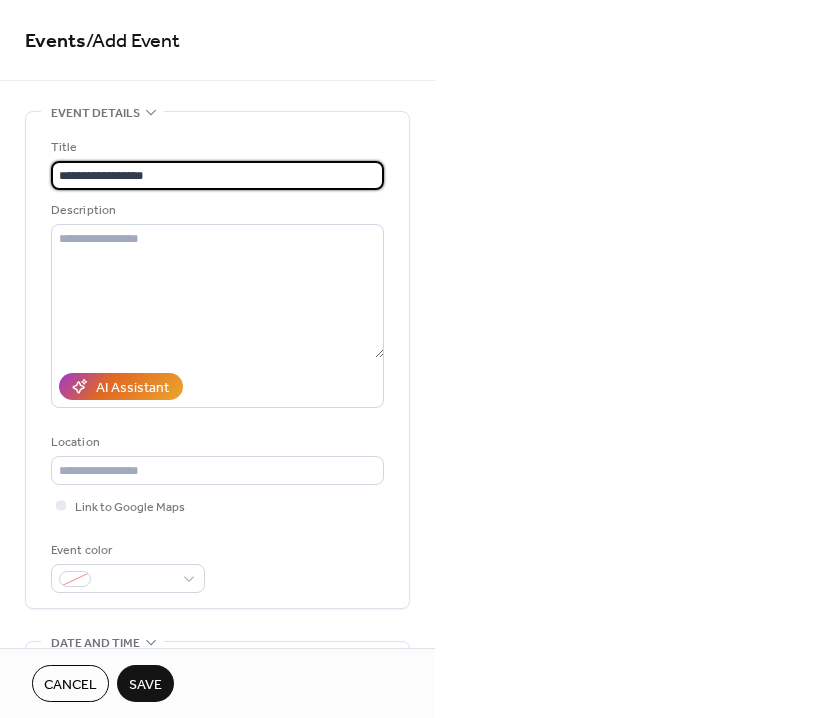 type on "**********" 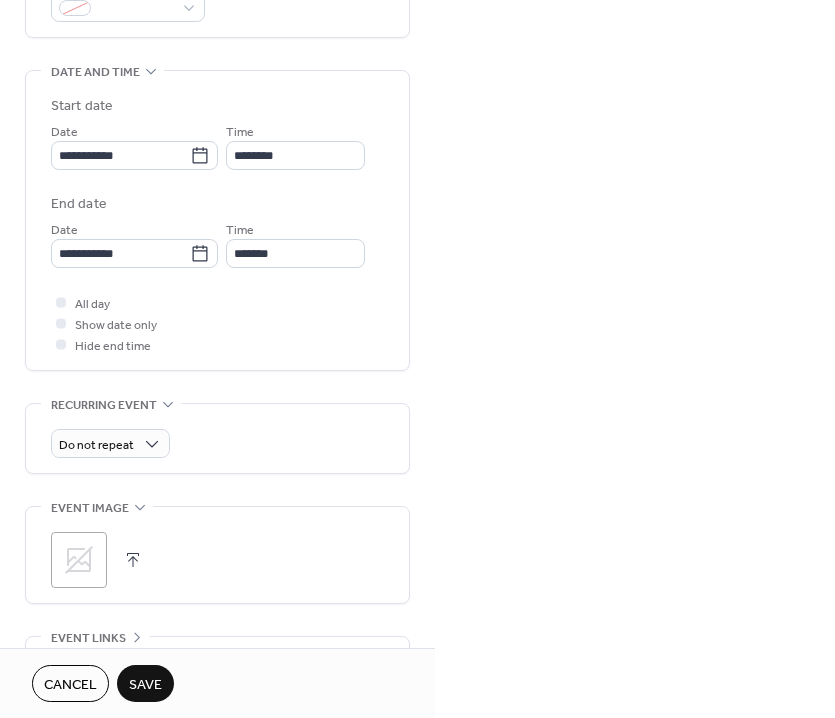 scroll, scrollTop: 597, scrollLeft: 0, axis: vertical 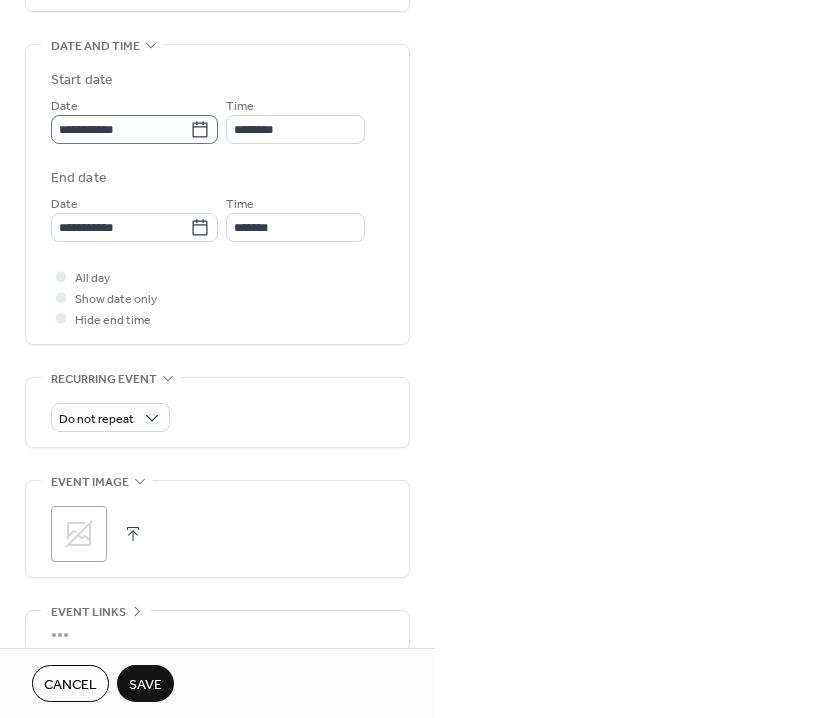 type on "**********" 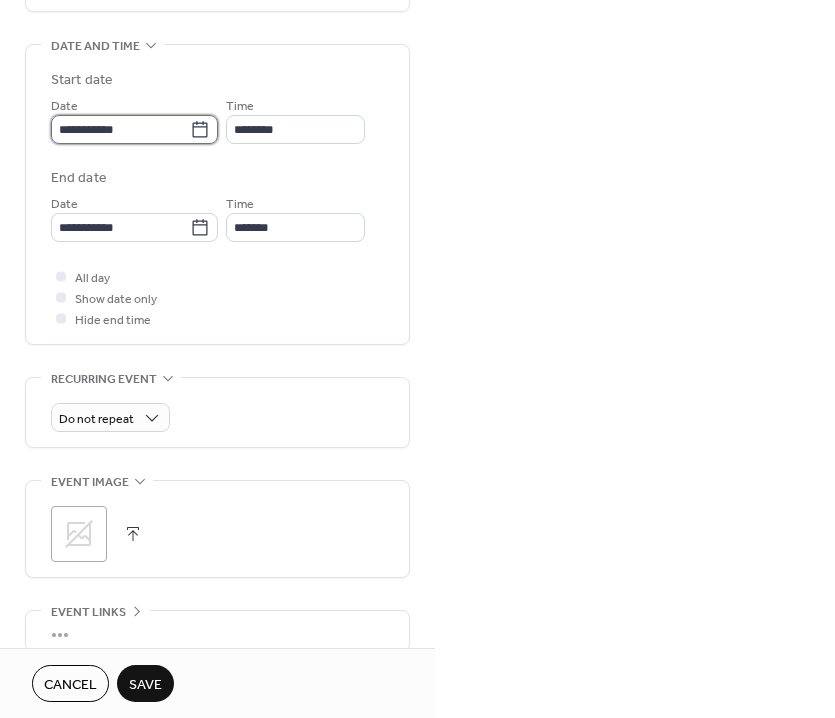 click on "**********" at bounding box center [120, 129] 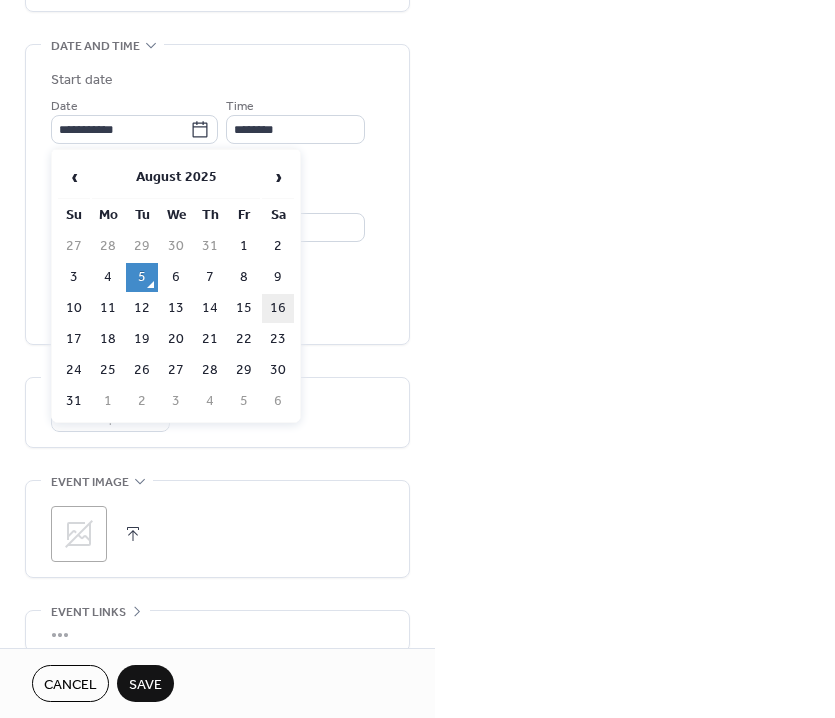 click on "16" at bounding box center [278, 308] 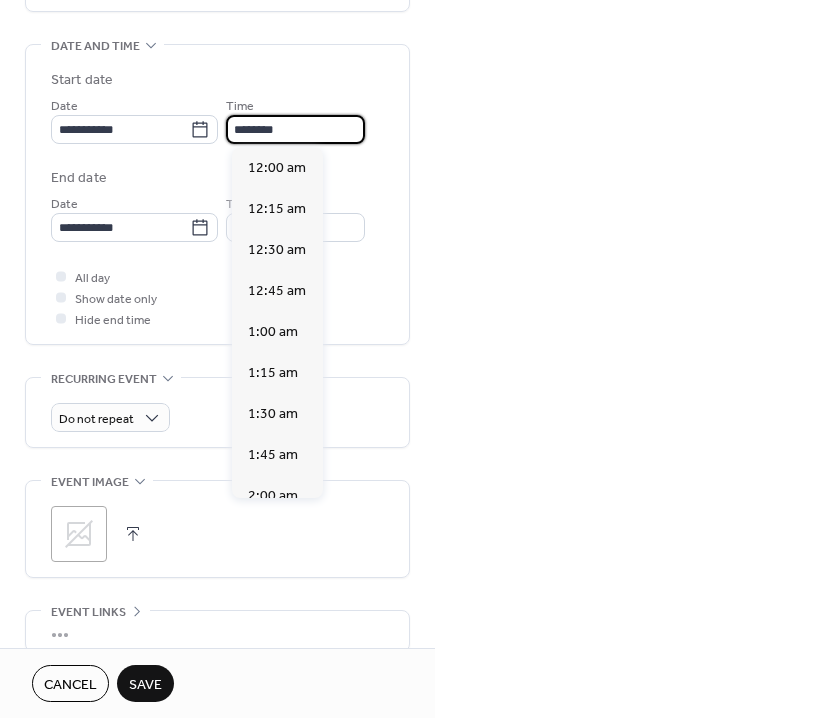 click on "********" at bounding box center (295, 129) 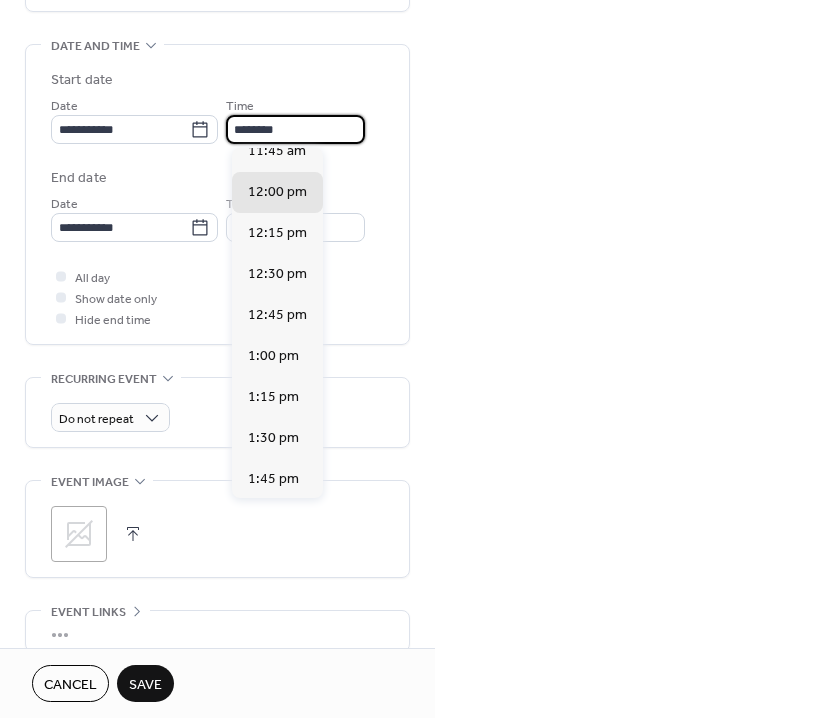 click on "********" at bounding box center (295, 129) 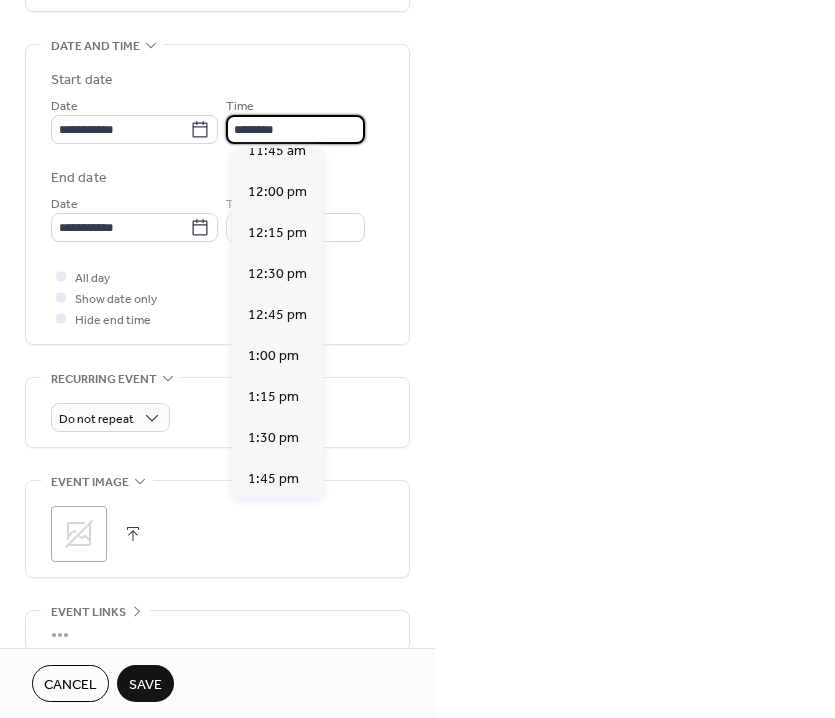 scroll, scrollTop: 3538, scrollLeft: 0, axis: vertical 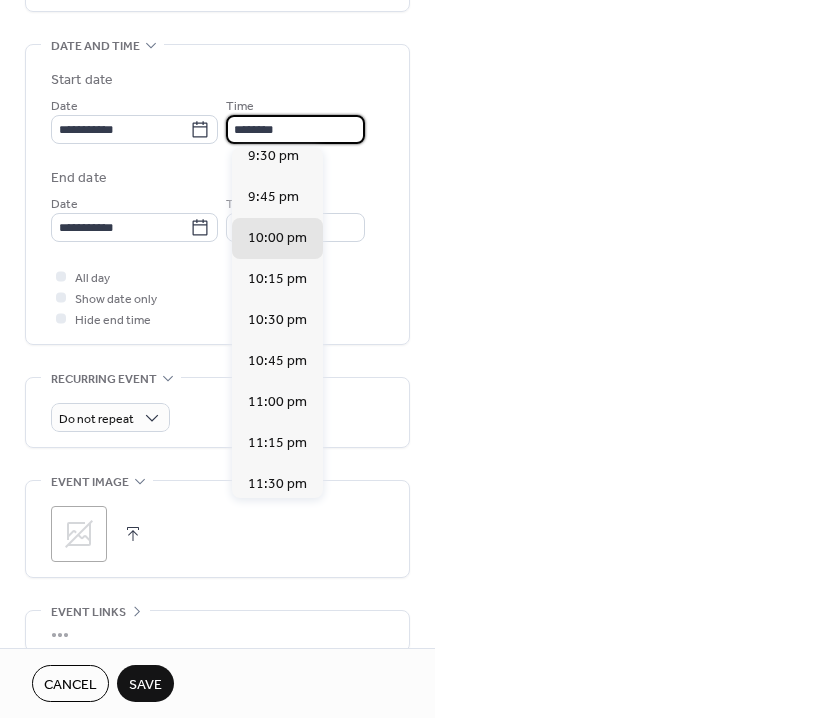 click on "********" at bounding box center (295, 129) 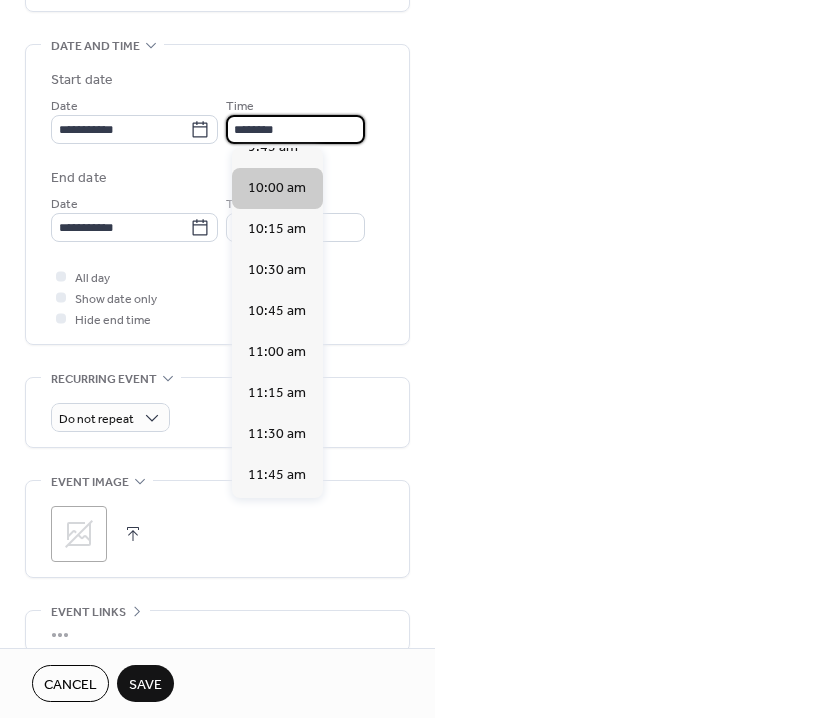 type on "********" 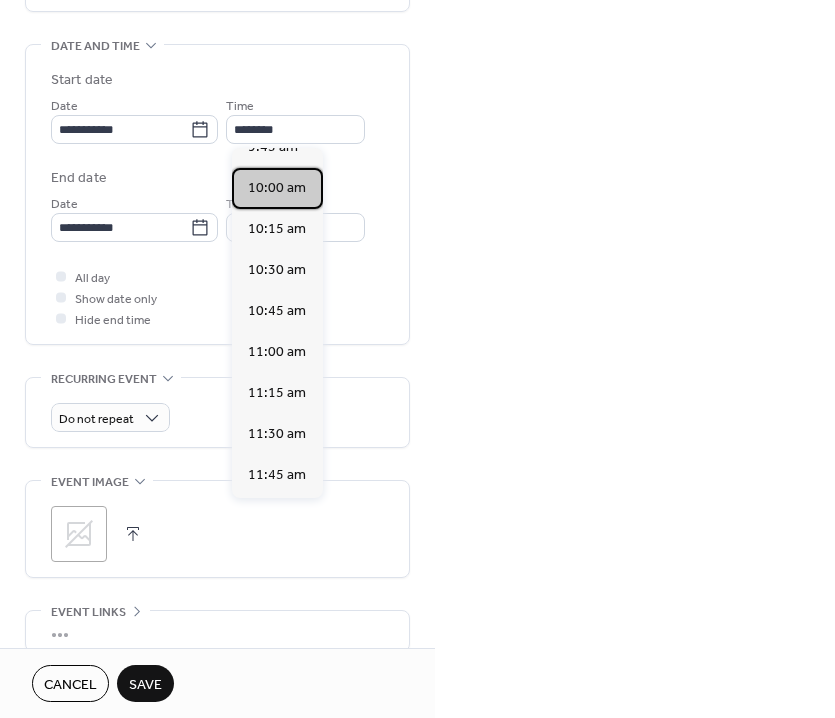 click on "10:00 am" at bounding box center (277, 188) 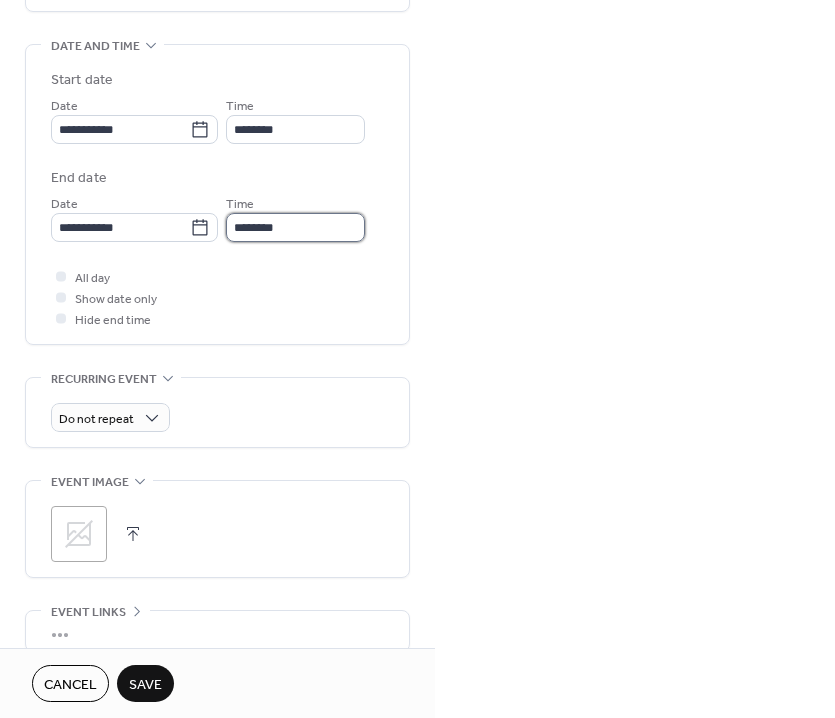click on "********" at bounding box center (295, 227) 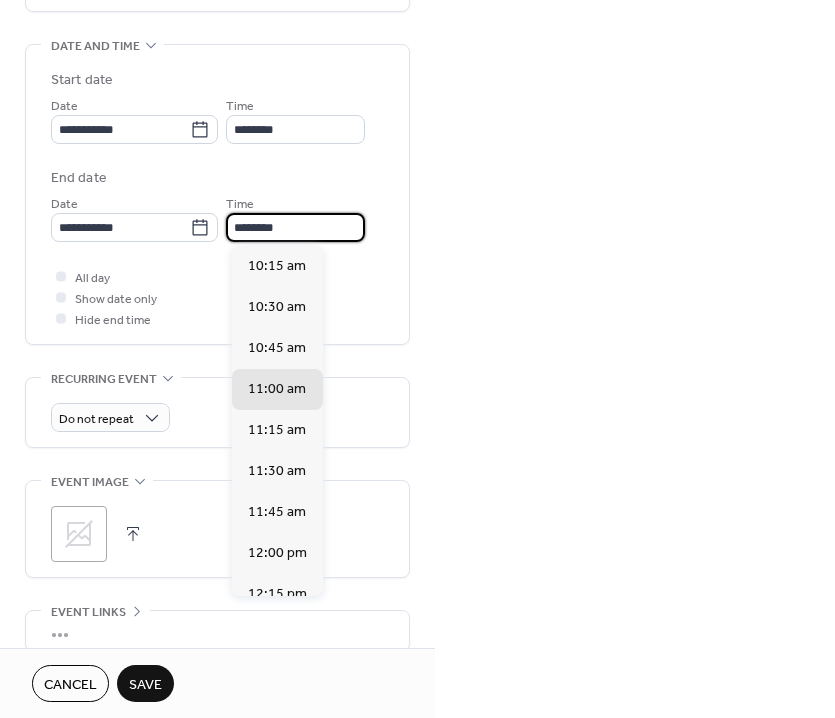click on "********" at bounding box center [295, 227] 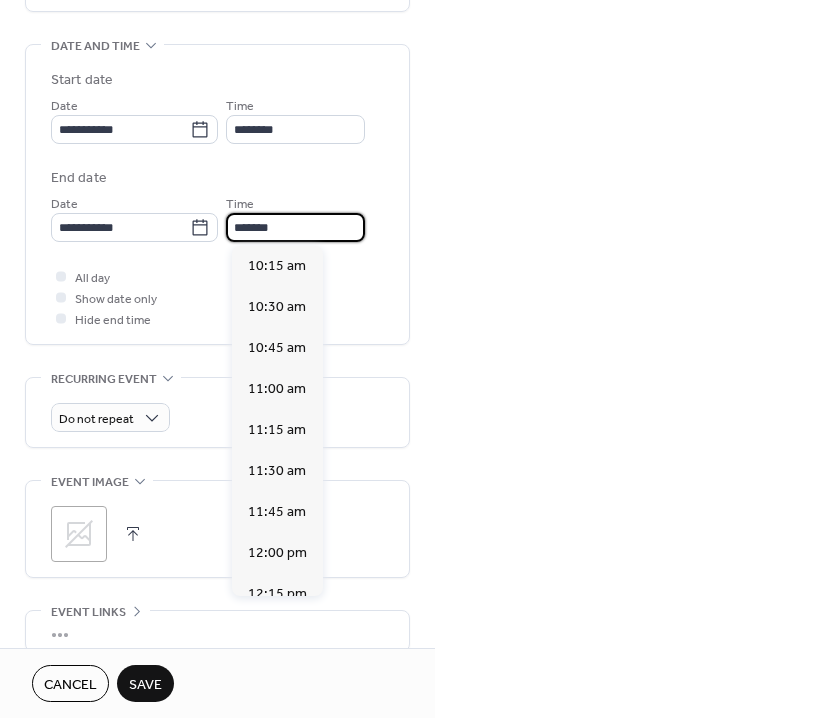 click on "*******" at bounding box center (295, 227) 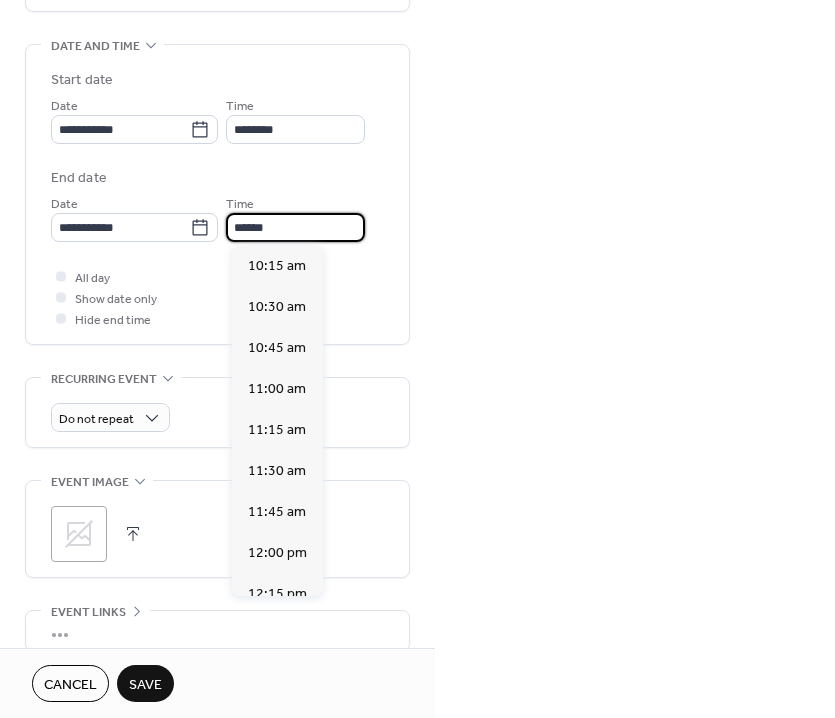 scroll, scrollTop: 1255, scrollLeft: 0, axis: vertical 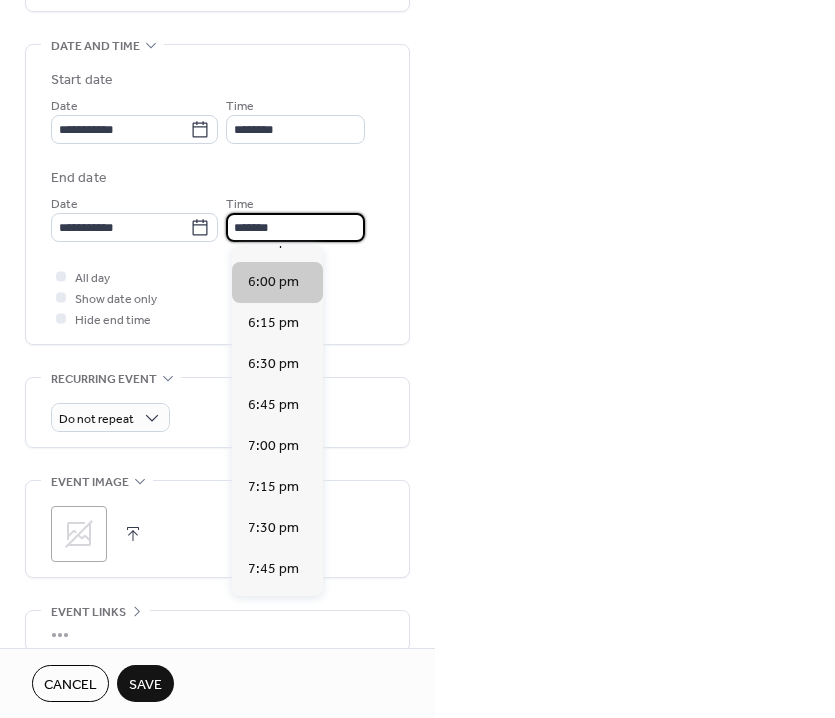 type on "*******" 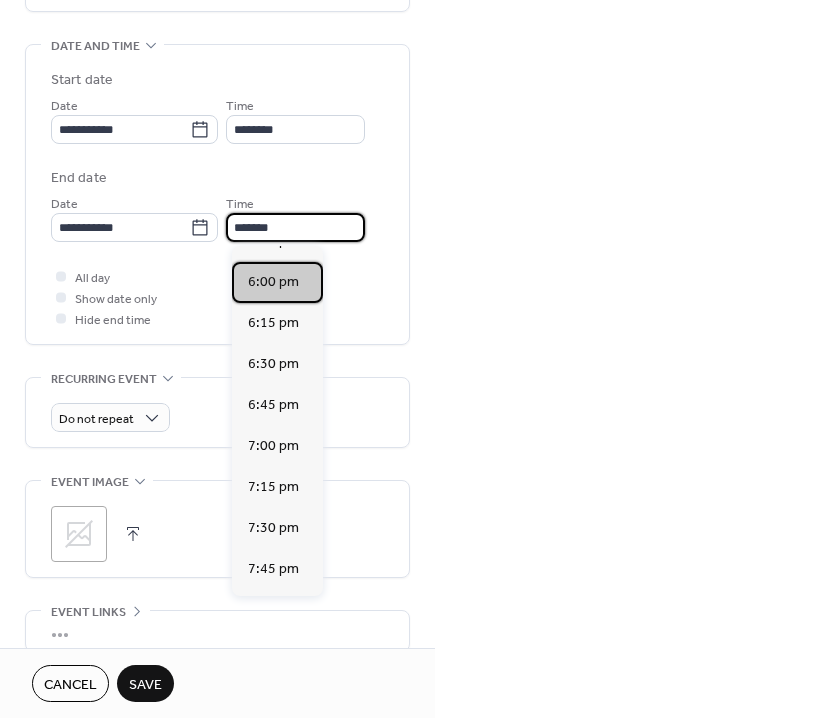 click on "6:00 pm" at bounding box center [273, 282] 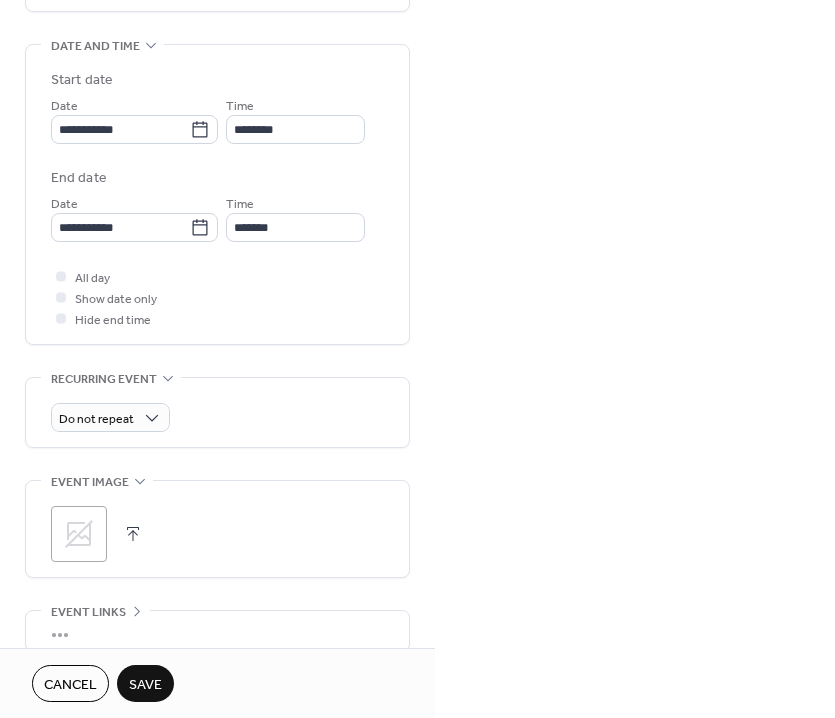 click on "Save" at bounding box center (145, 683) 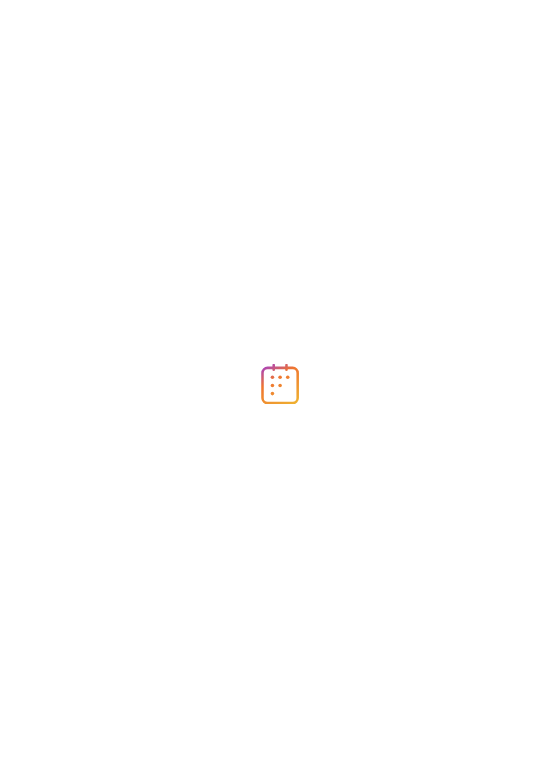scroll, scrollTop: 0, scrollLeft: 0, axis: both 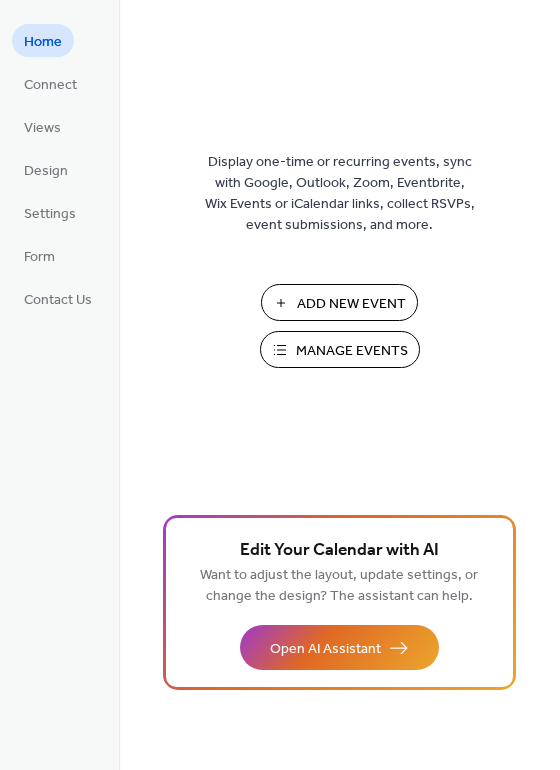 click on "Manage Events" at bounding box center (352, 351) 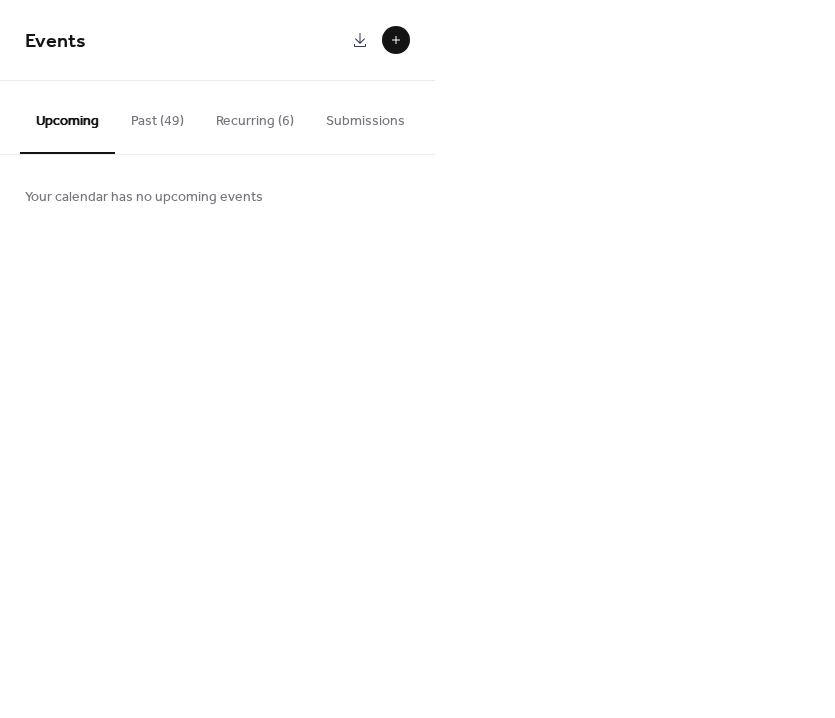 scroll, scrollTop: 0, scrollLeft: 0, axis: both 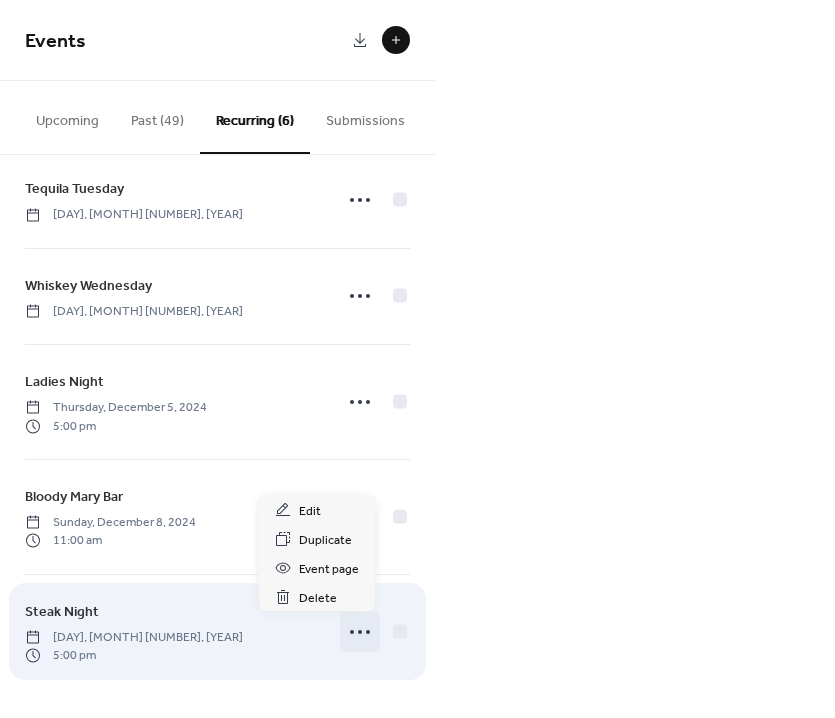 click 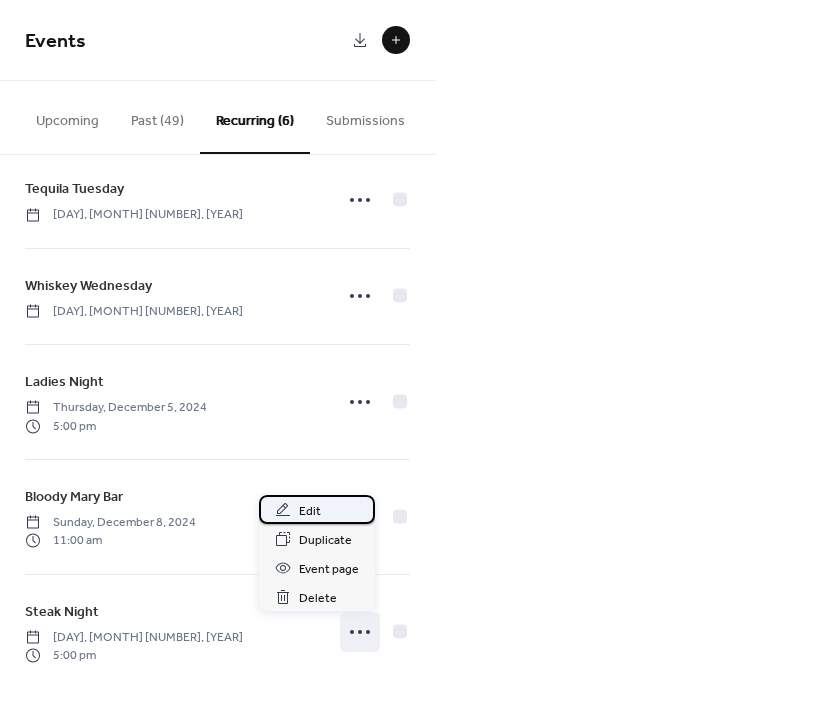 click on "Edit" at bounding box center [317, 509] 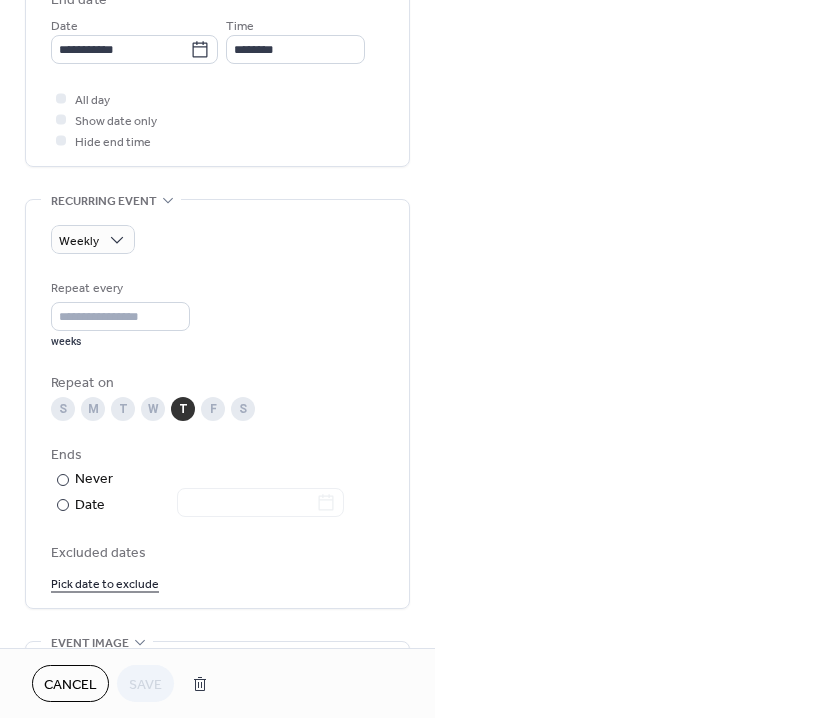 scroll, scrollTop: 804, scrollLeft: 0, axis: vertical 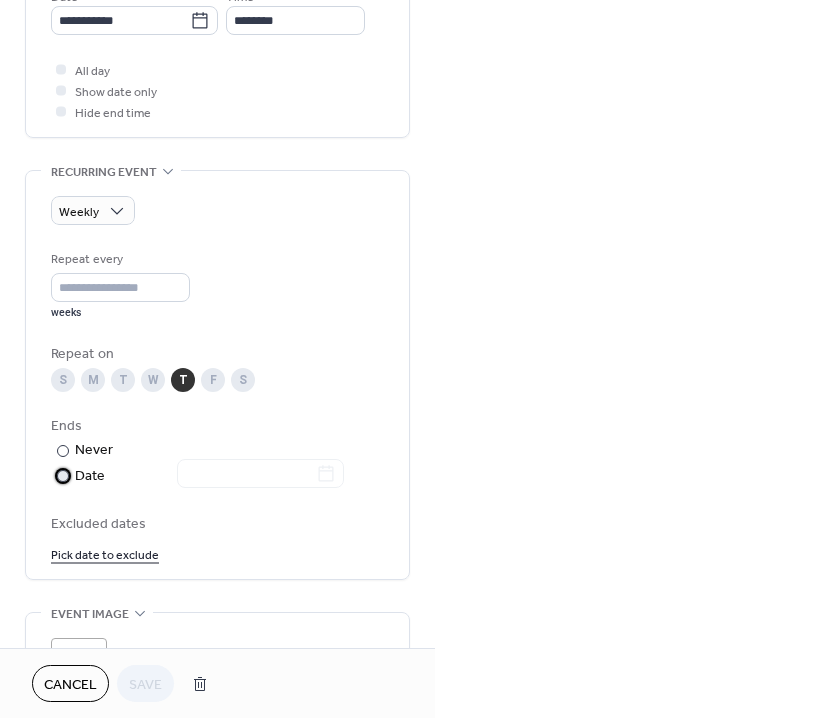 click on "​ Date" at bounding box center (199, 476) 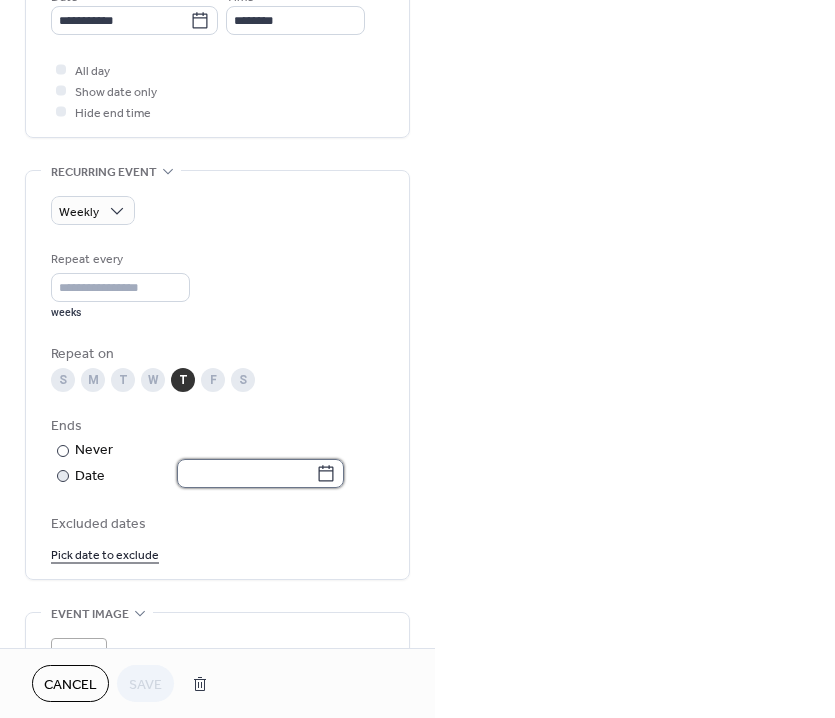 click on "**********" at bounding box center (417, 359) 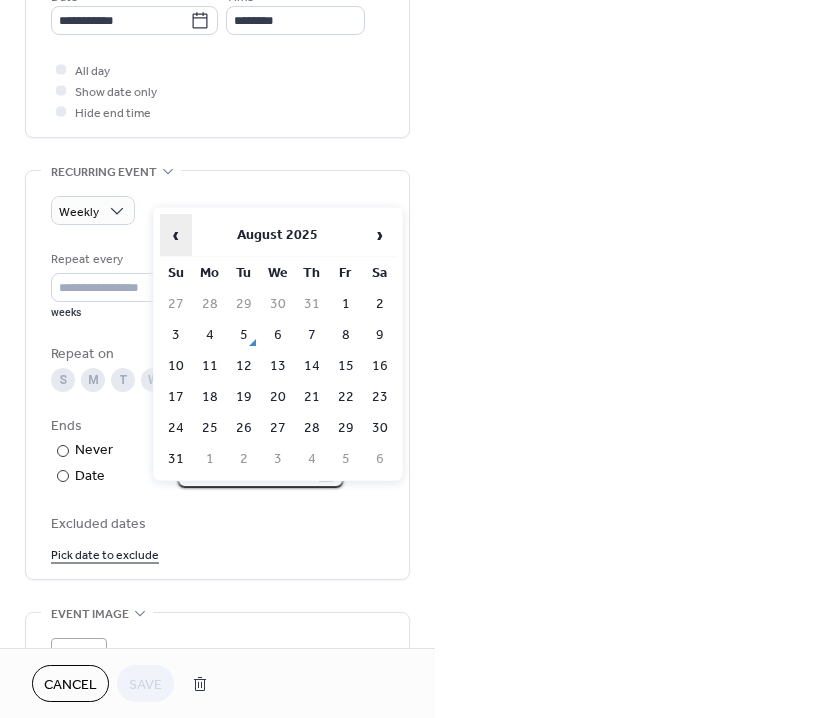 click on "‹" at bounding box center (176, 235) 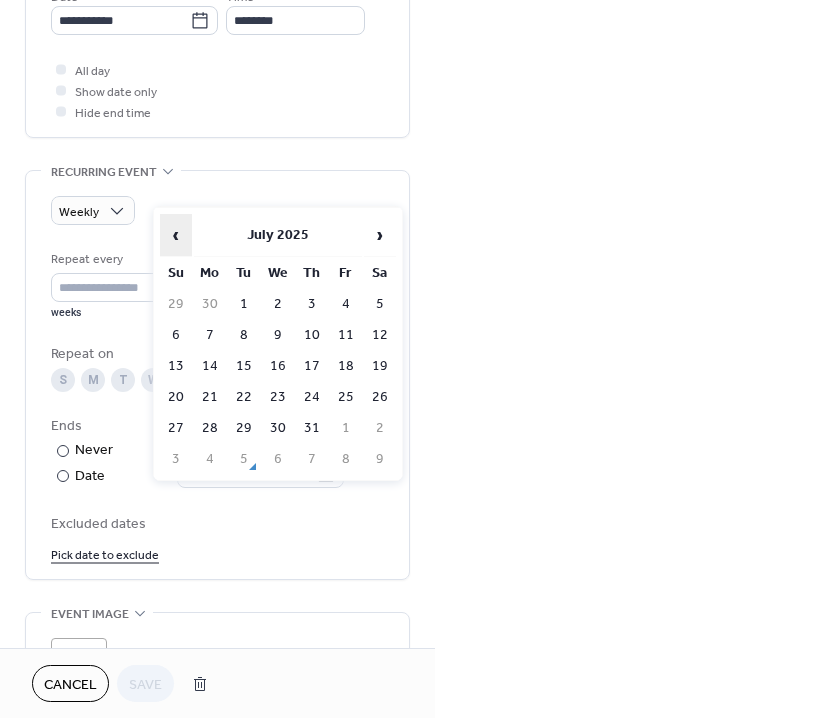 click on "‹" at bounding box center [176, 235] 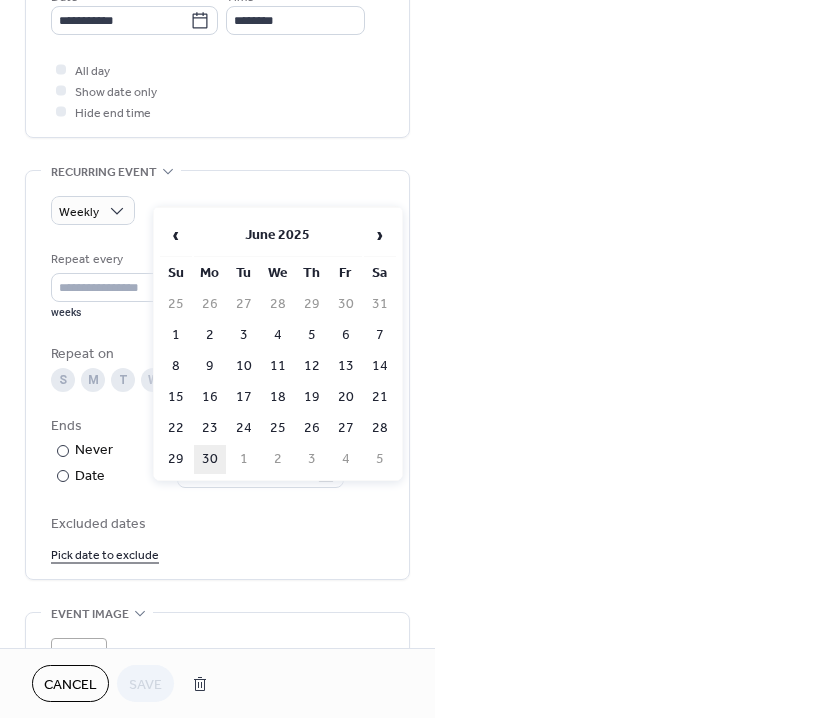click on "30" at bounding box center [210, 459] 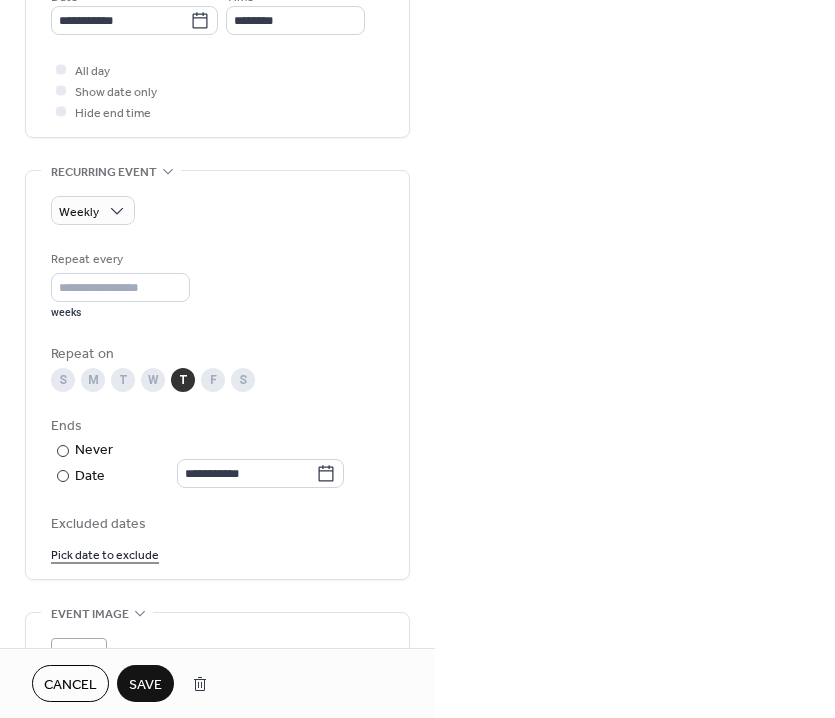click on "Save" at bounding box center (145, 685) 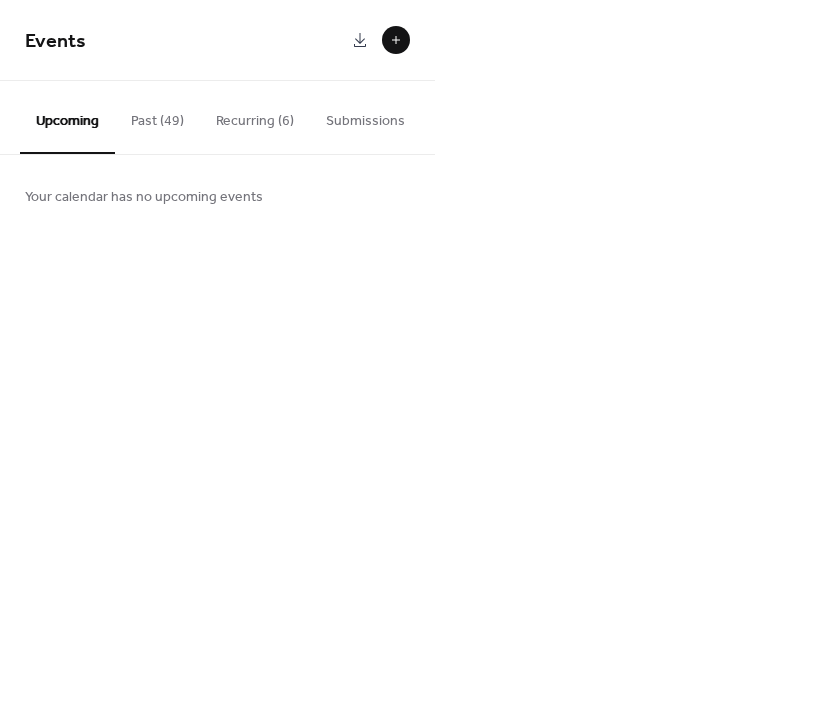 click at bounding box center (396, 40) 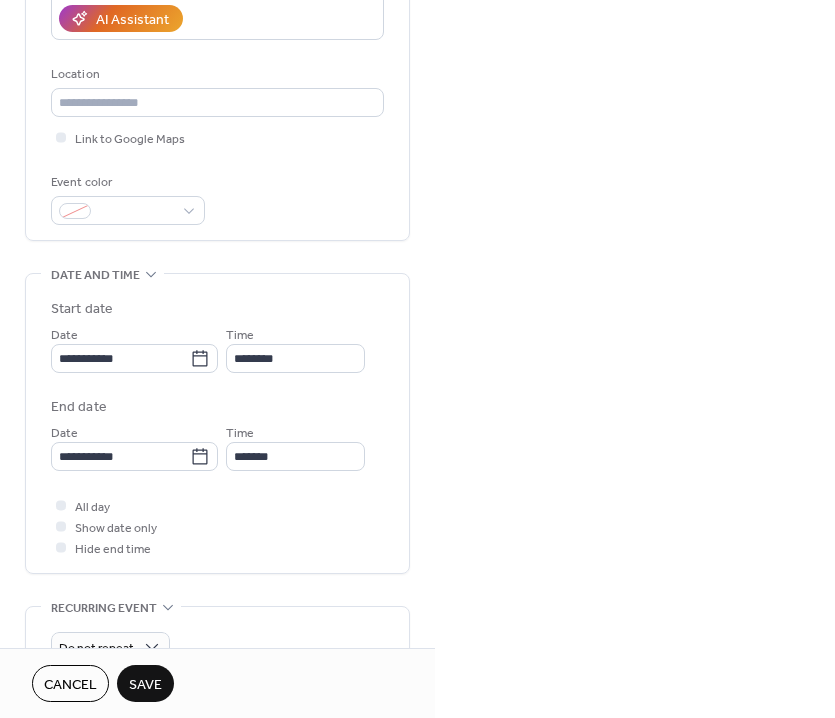 scroll, scrollTop: 495, scrollLeft: 0, axis: vertical 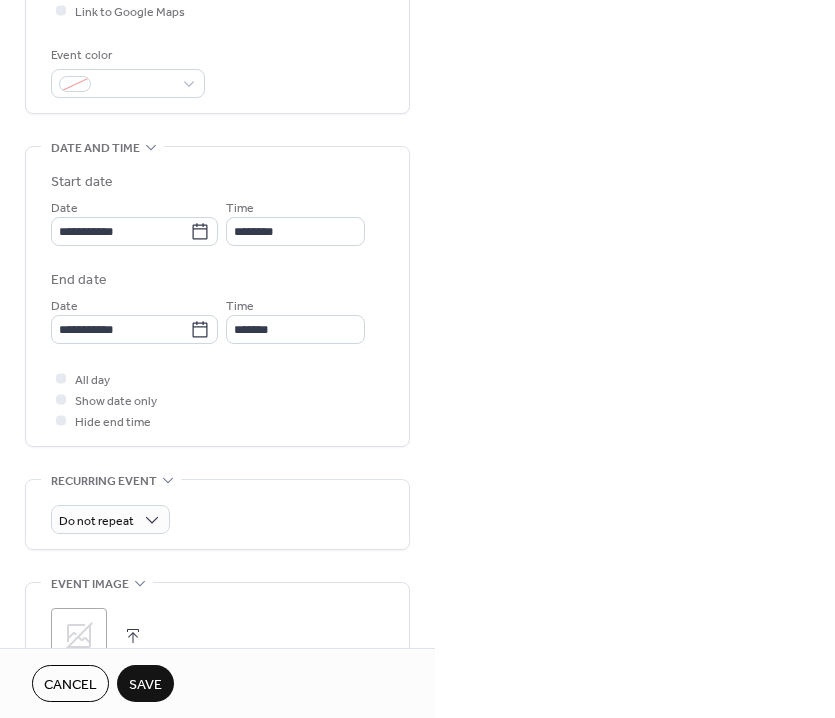 type on "**********" 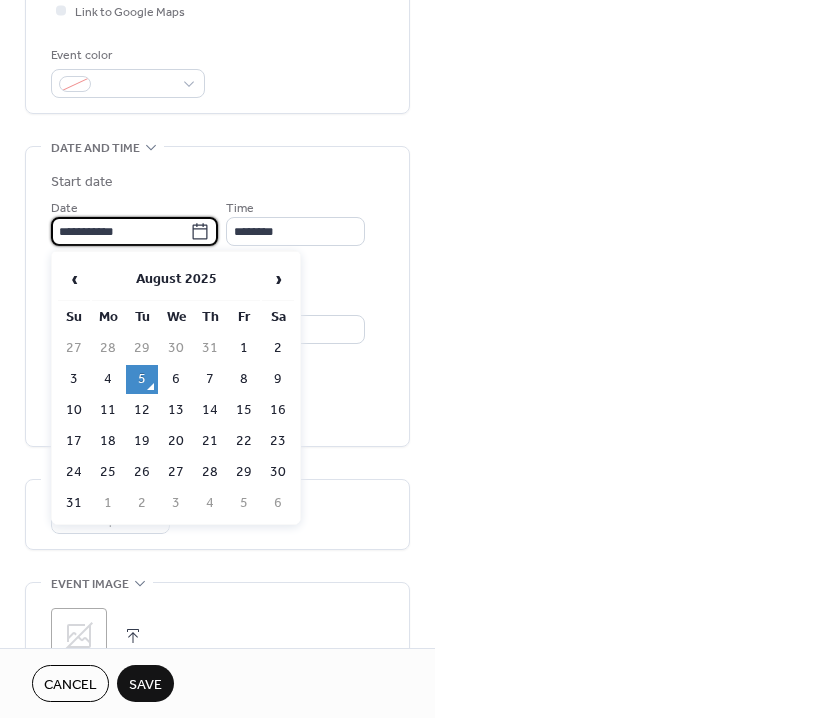click on "**********" at bounding box center (120, 231) 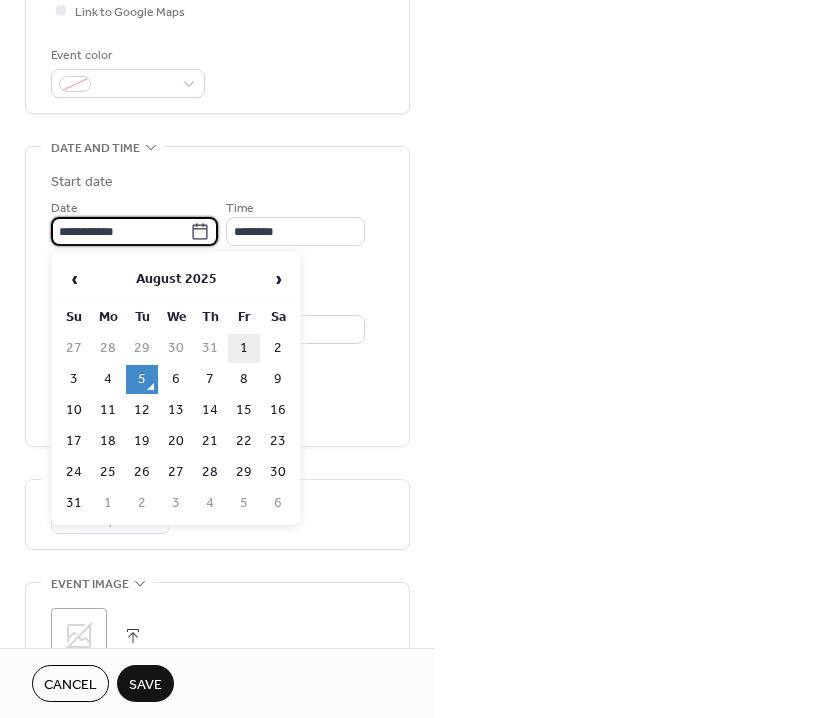 click on "1" at bounding box center [244, 348] 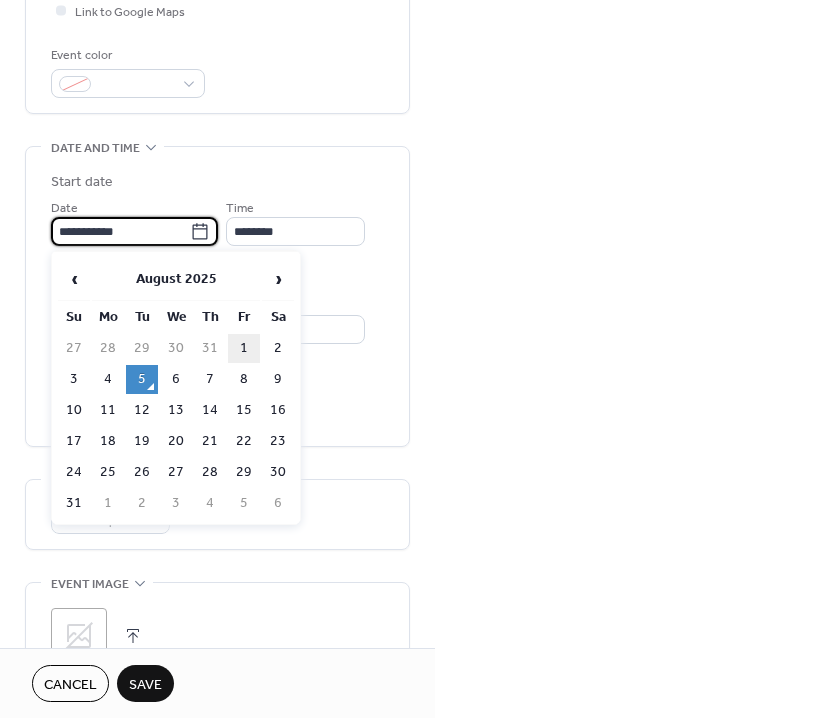 type on "**********" 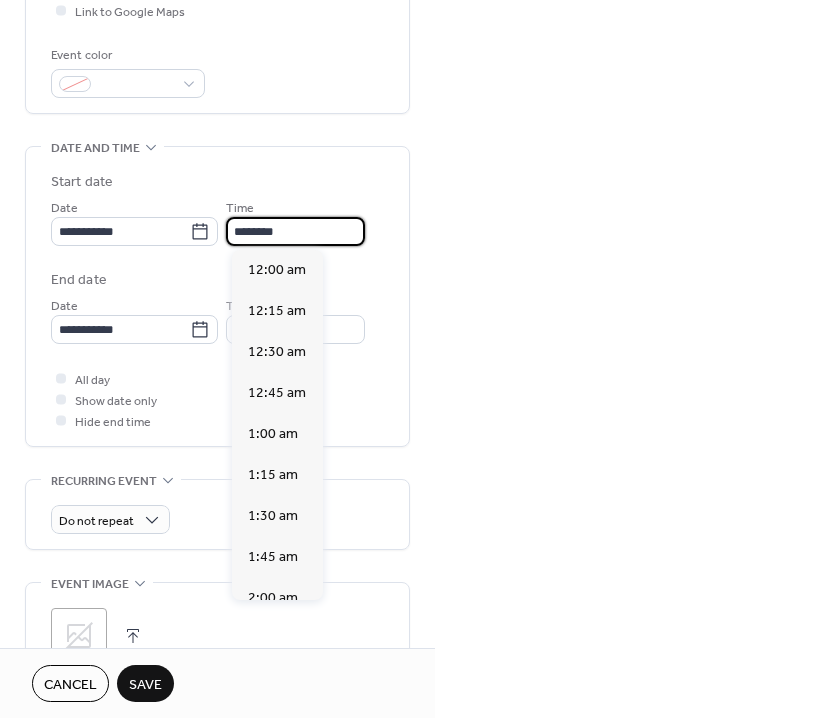click on "********" at bounding box center [295, 231] 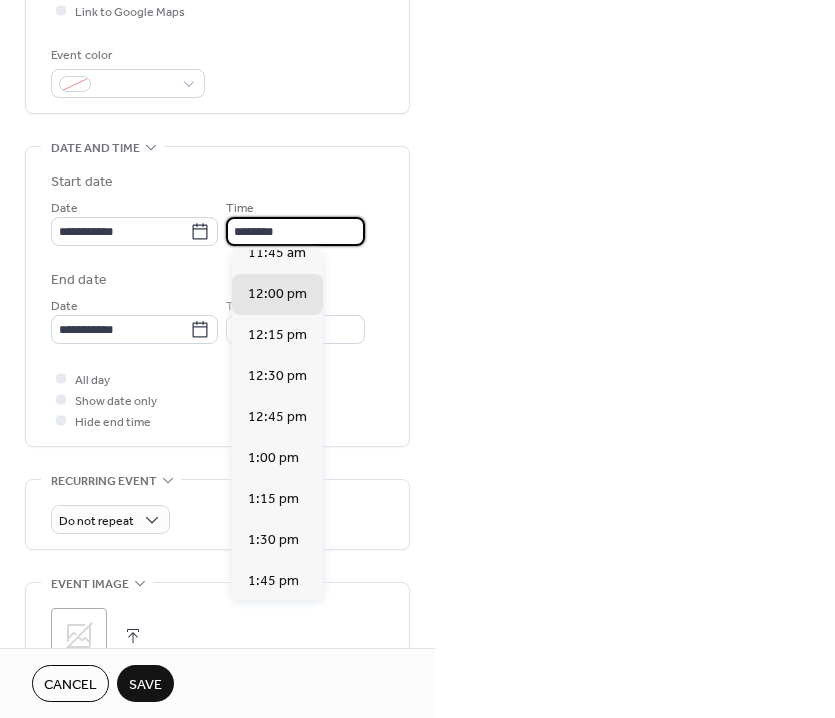 click on "********" at bounding box center [295, 231] 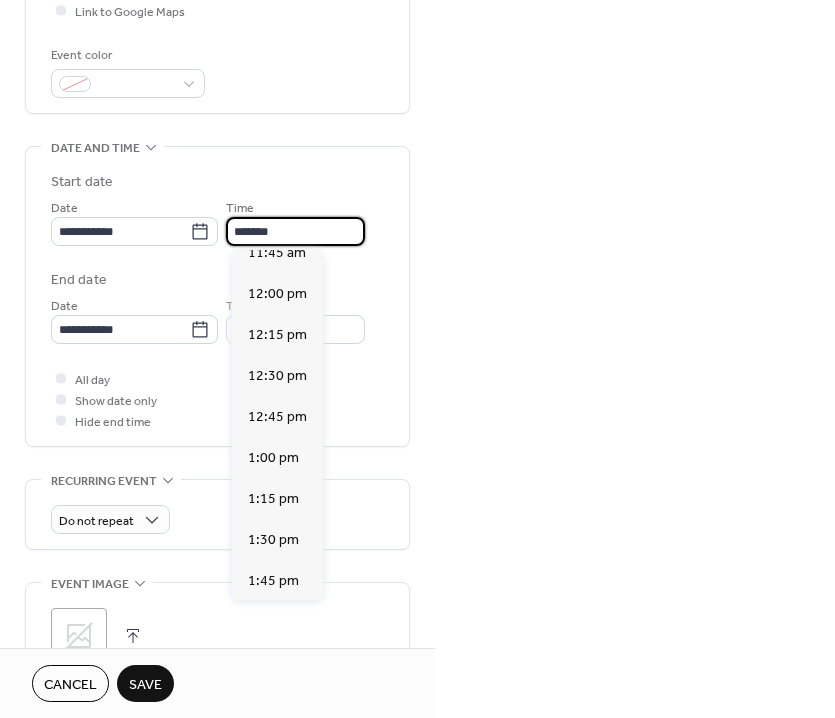 scroll, scrollTop: 2916, scrollLeft: 0, axis: vertical 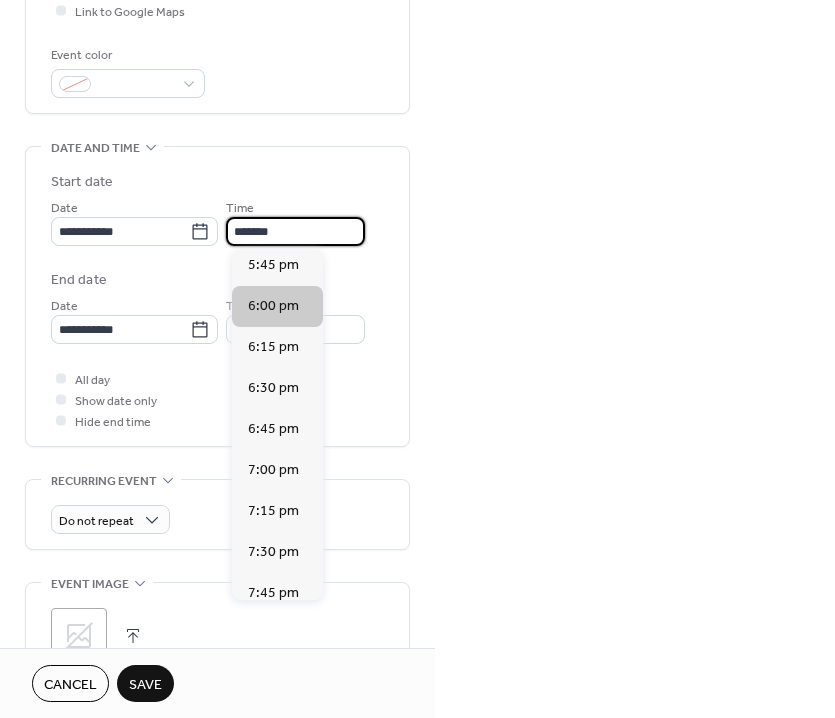 type on "*******" 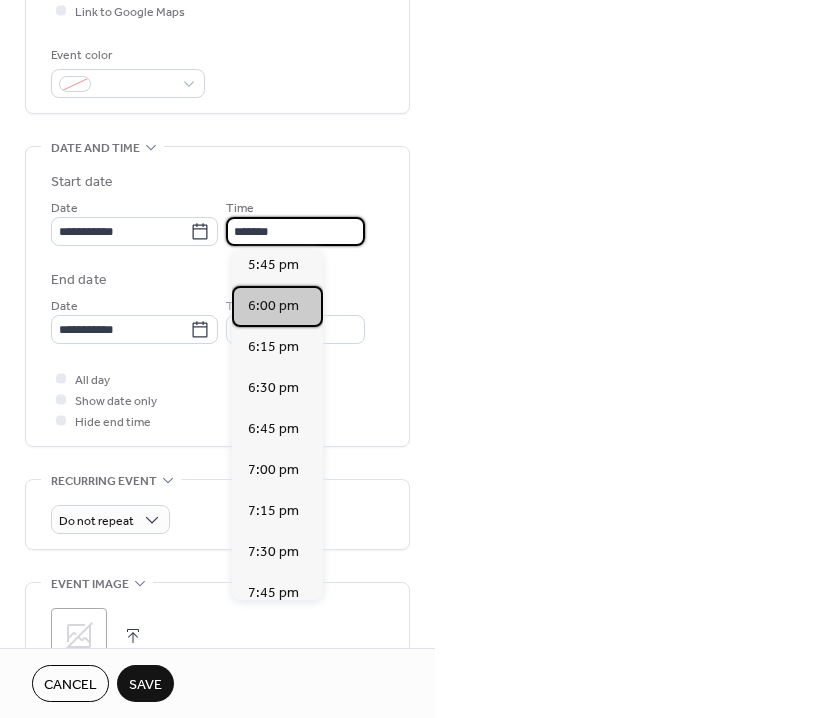 click on "6:00 pm" at bounding box center [273, 306] 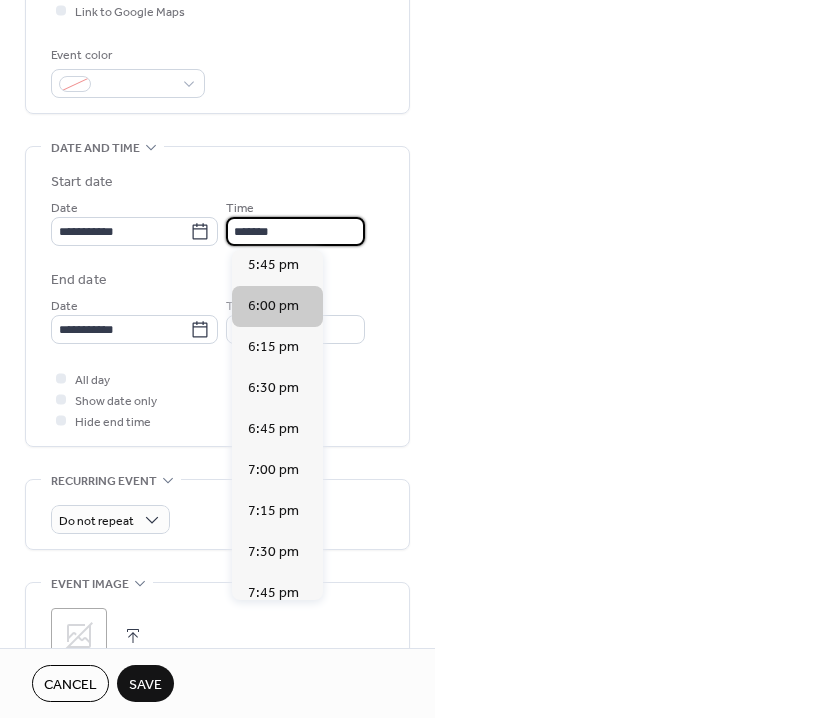 type on "*******" 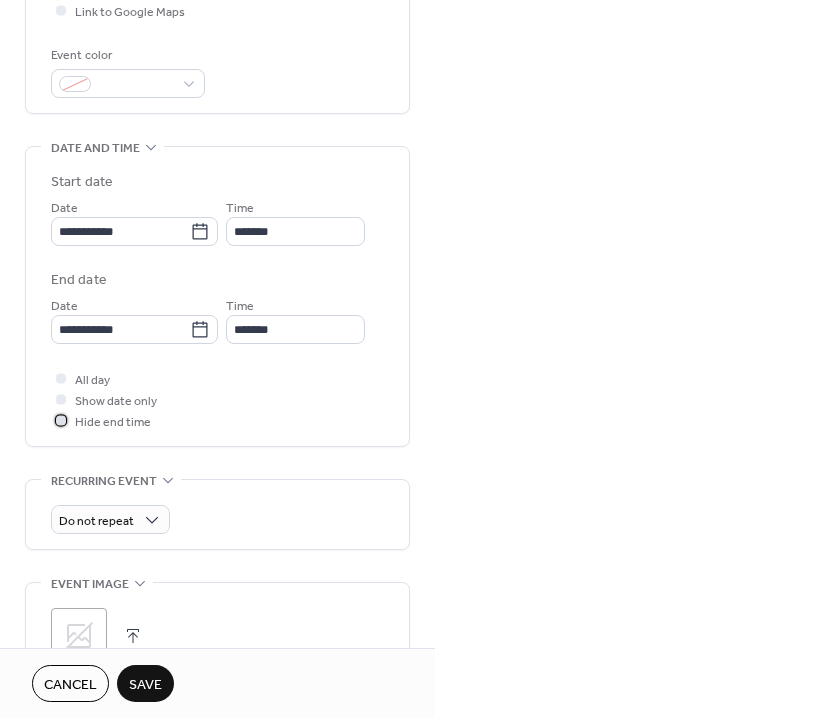 click on "Hide end time" at bounding box center [113, 422] 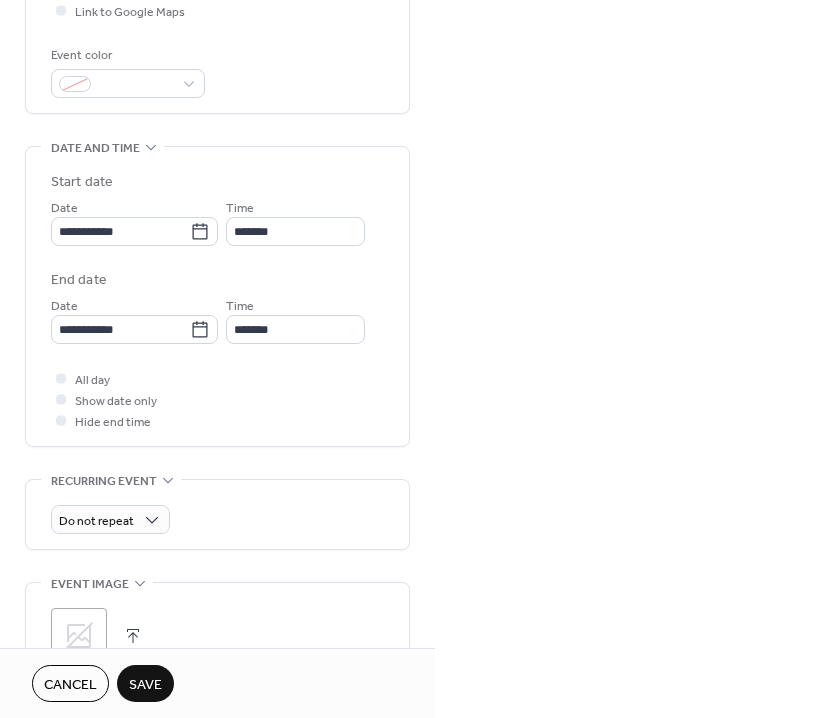 click on "Save" at bounding box center (145, 685) 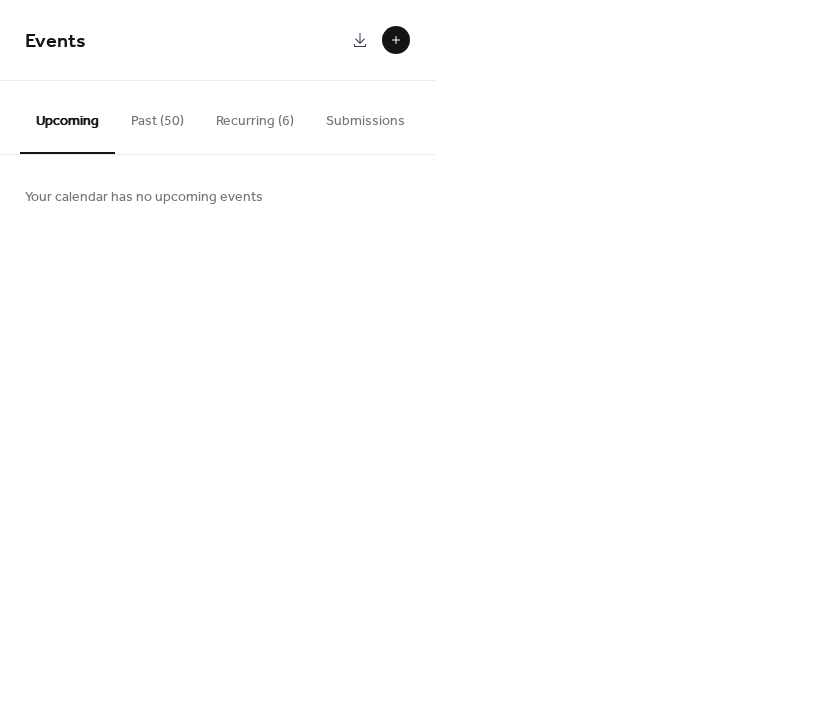 click at bounding box center [396, 40] 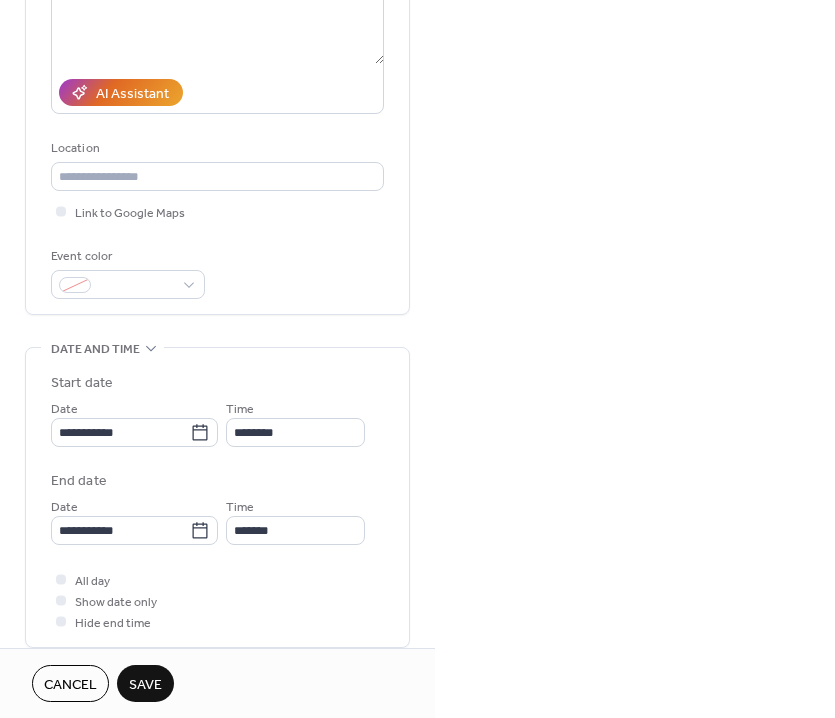 scroll, scrollTop: 403, scrollLeft: 0, axis: vertical 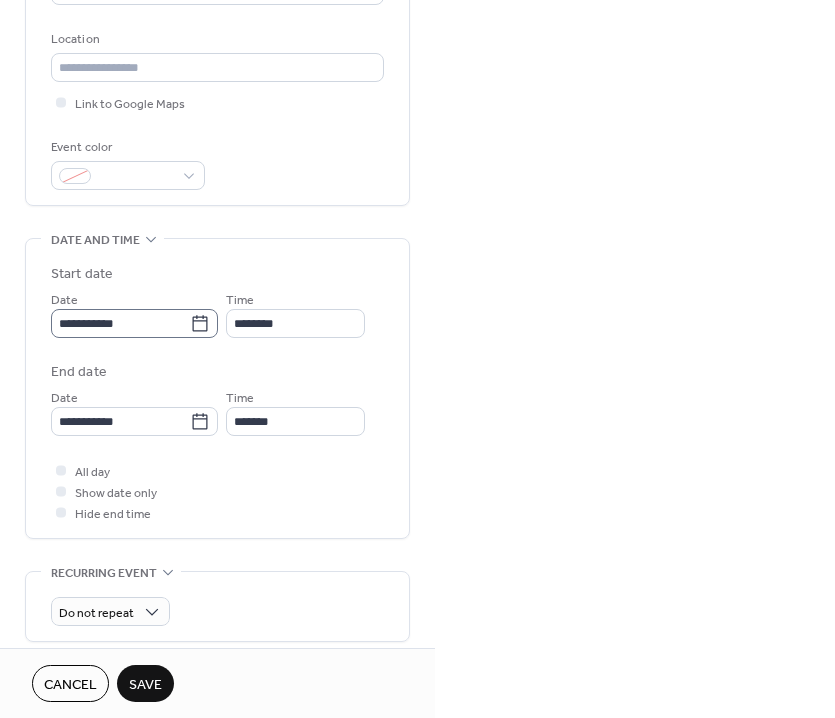 type on "**********" 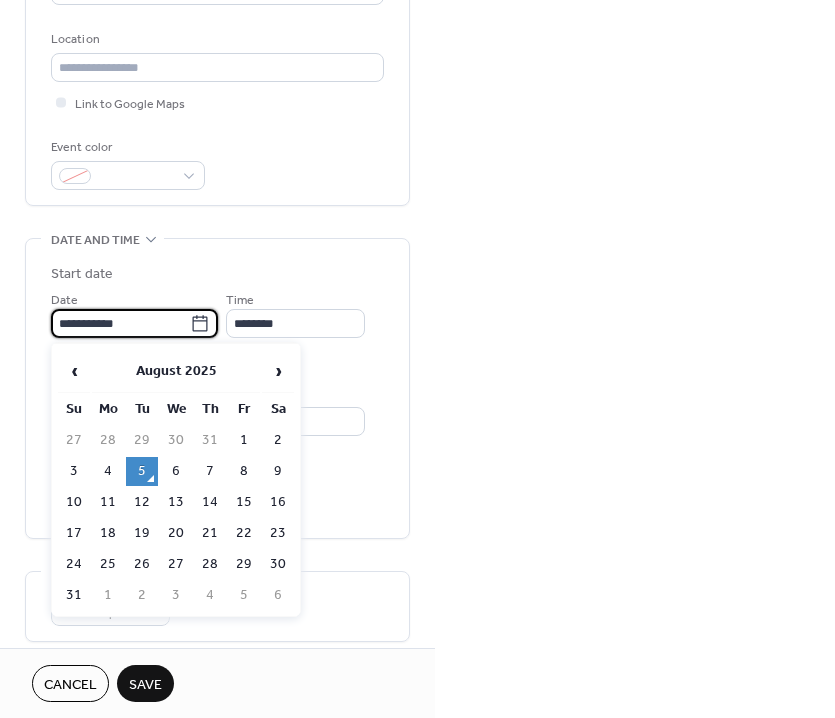 click on "**********" at bounding box center [120, 323] 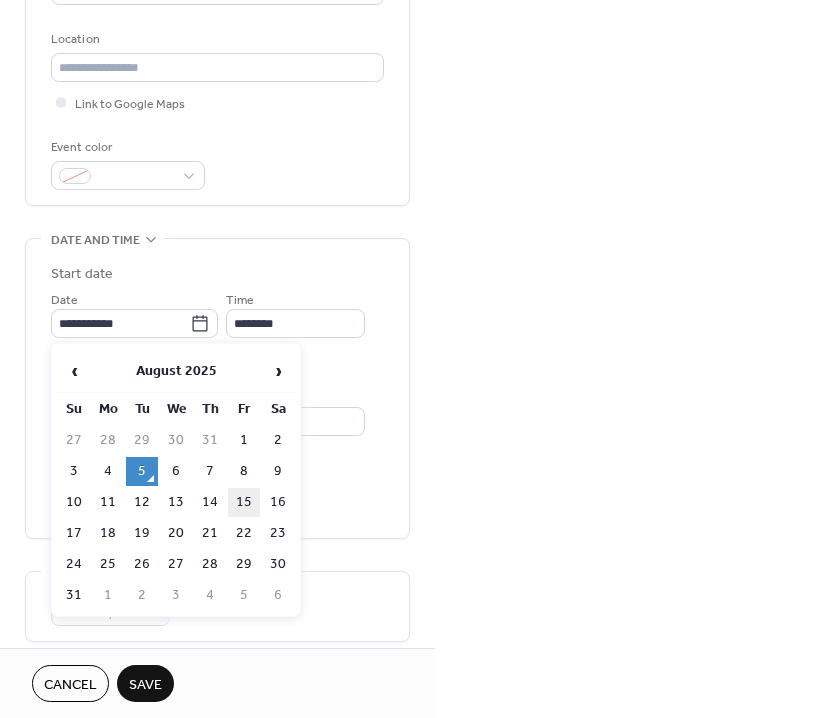 click on "15" at bounding box center (244, 502) 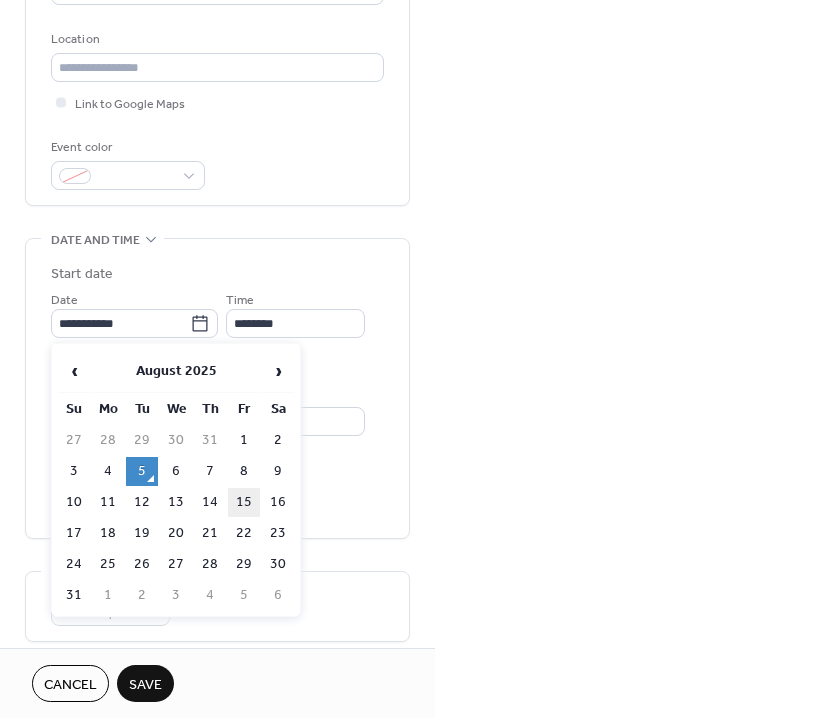 type on "**********" 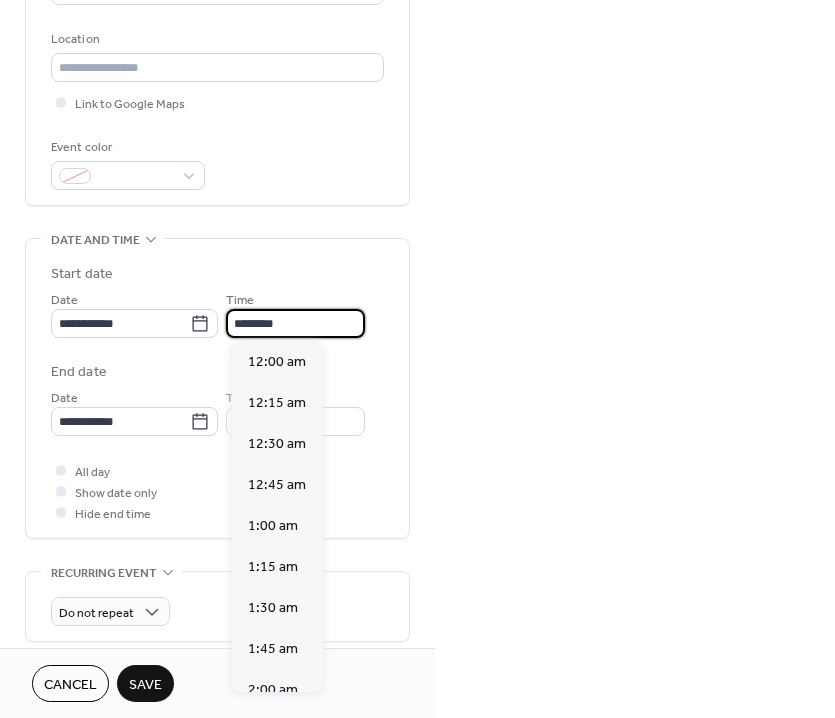 click on "********" at bounding box center (295, 323) 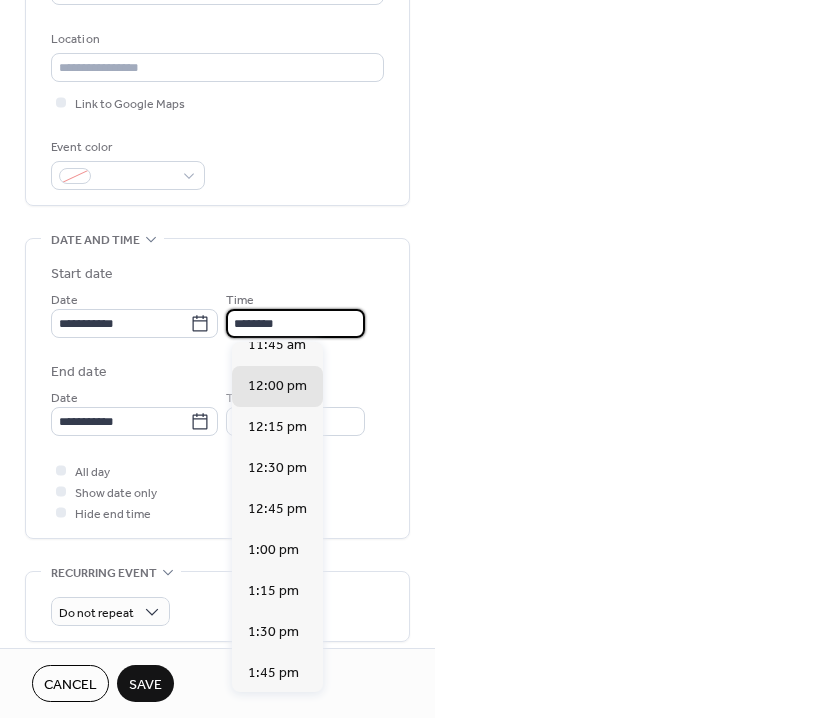click on "********" at bounding box center (295, 323) 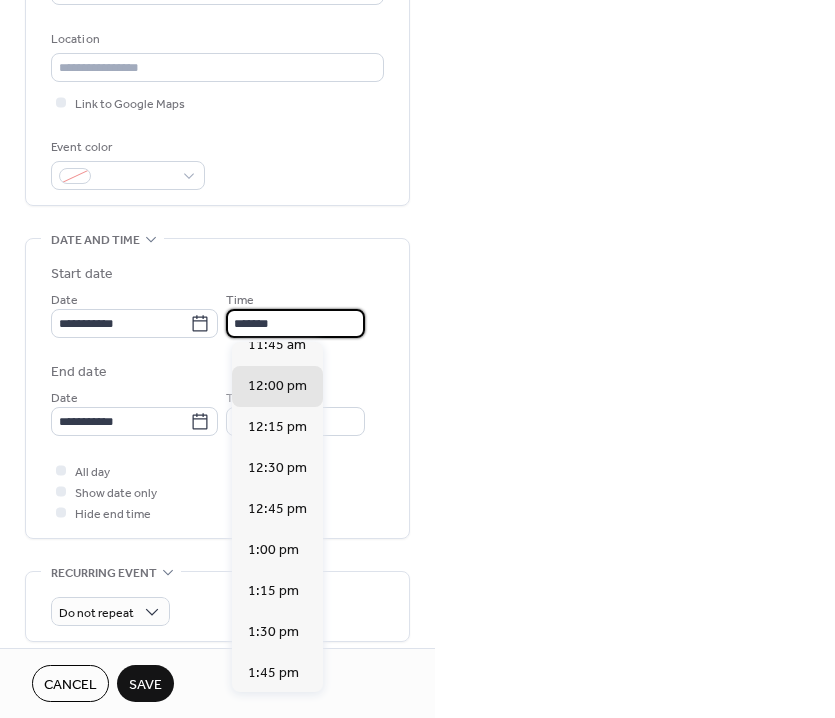scroll, scrollTop: 3078, scrollLeft: 0, axis: vertical 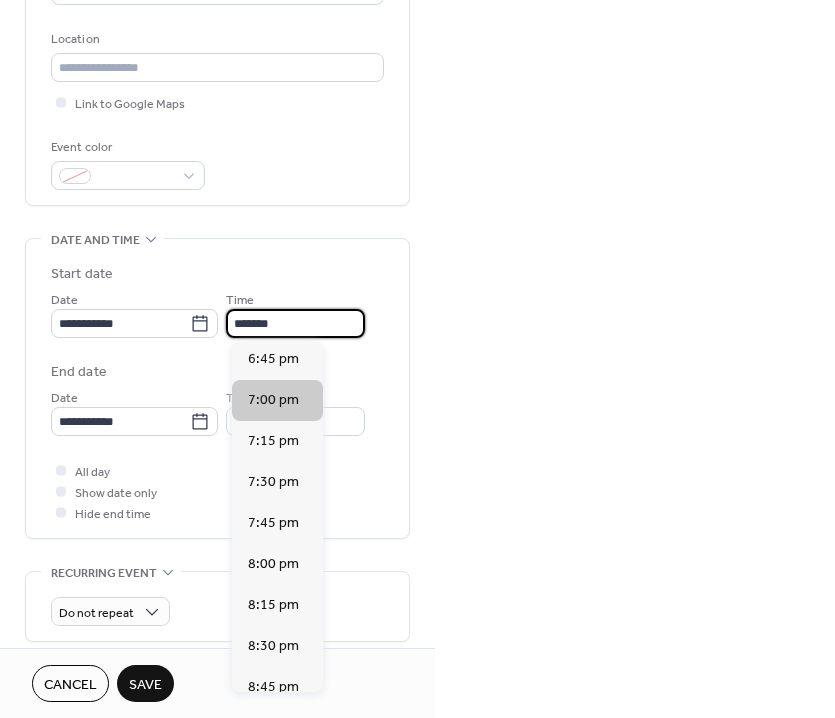 type on "*******" 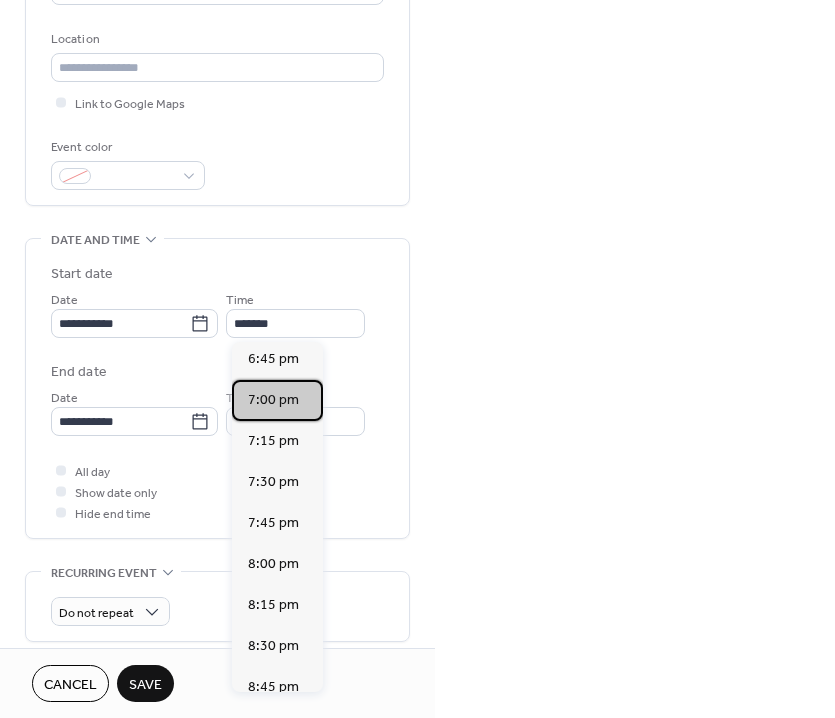 click on "7:00 pm" at bounding box center [273, 400] 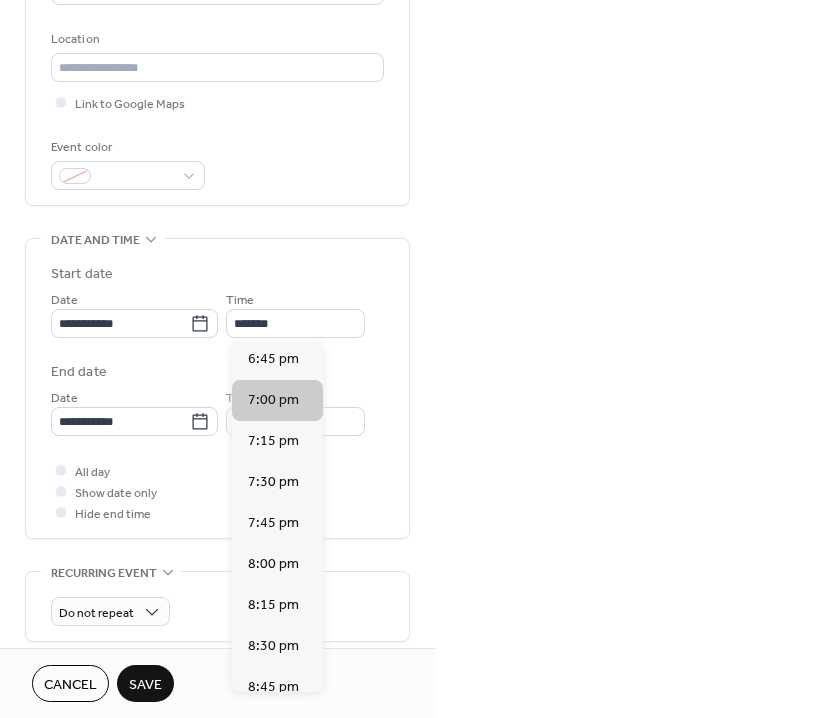 type on "*******" 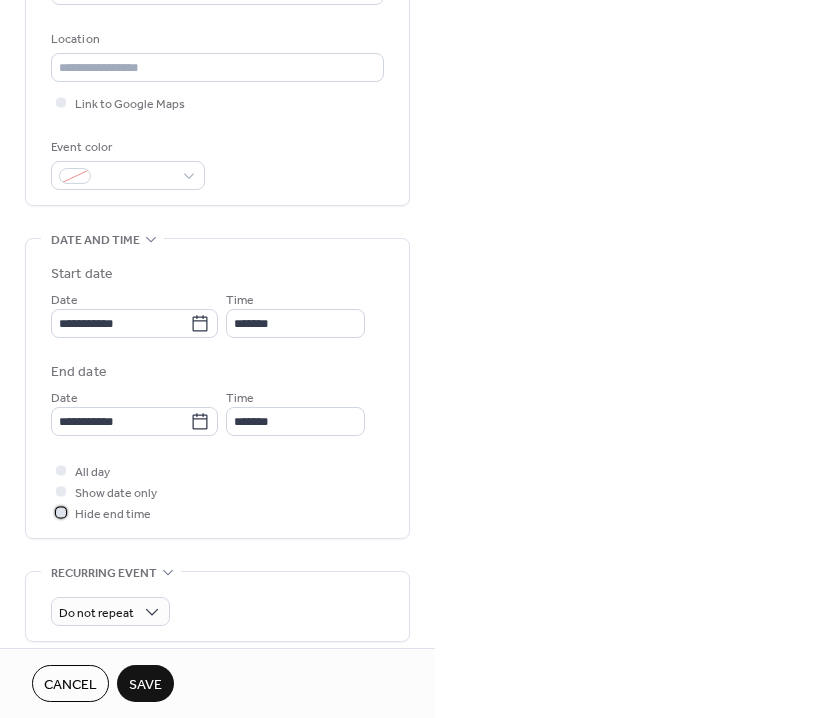 click on "Hide end time" at bounding box center (113, 514) 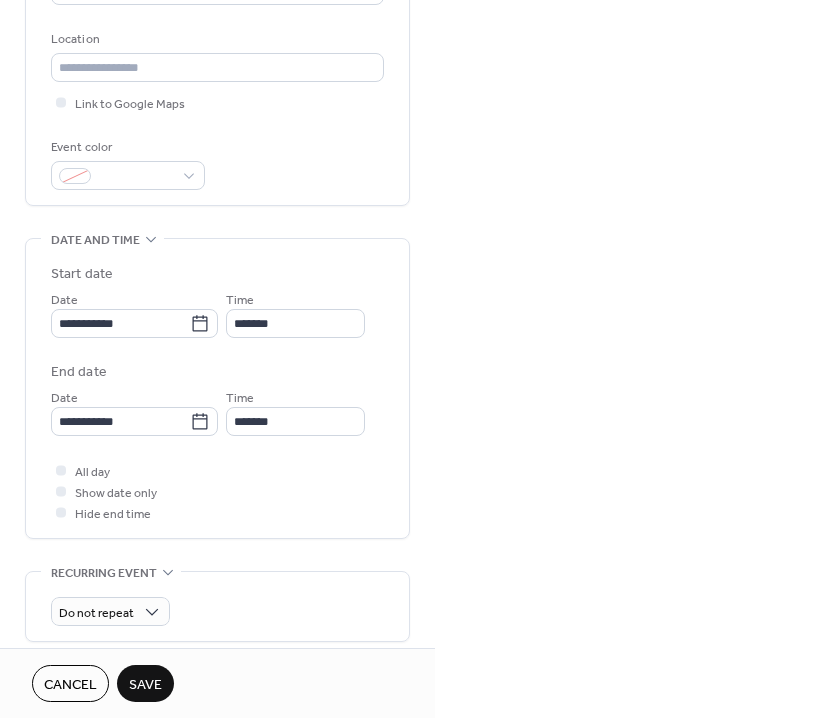 click on "Save" at bounding box center (145, 685) 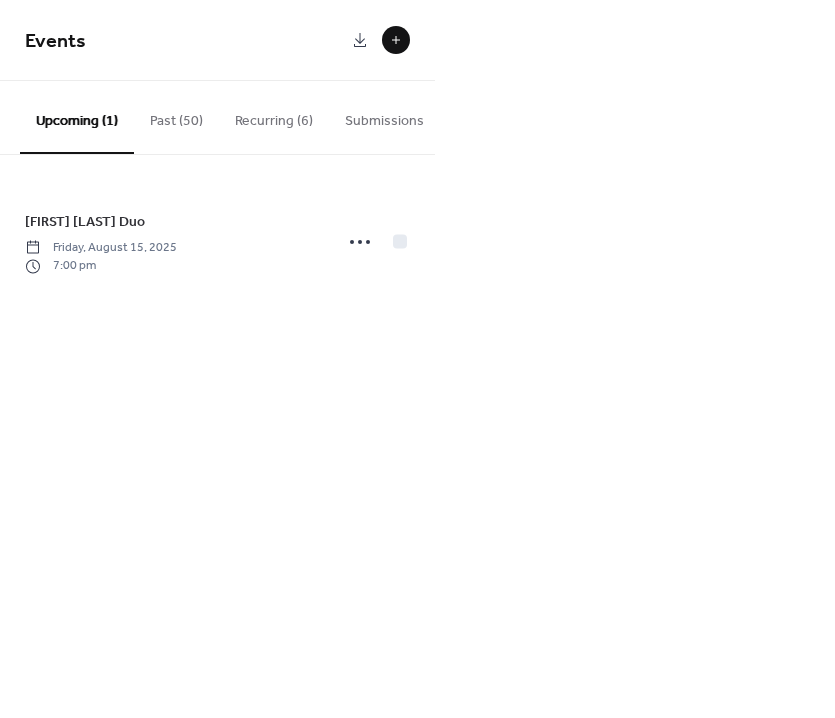 click at bounding box center (396, 40) 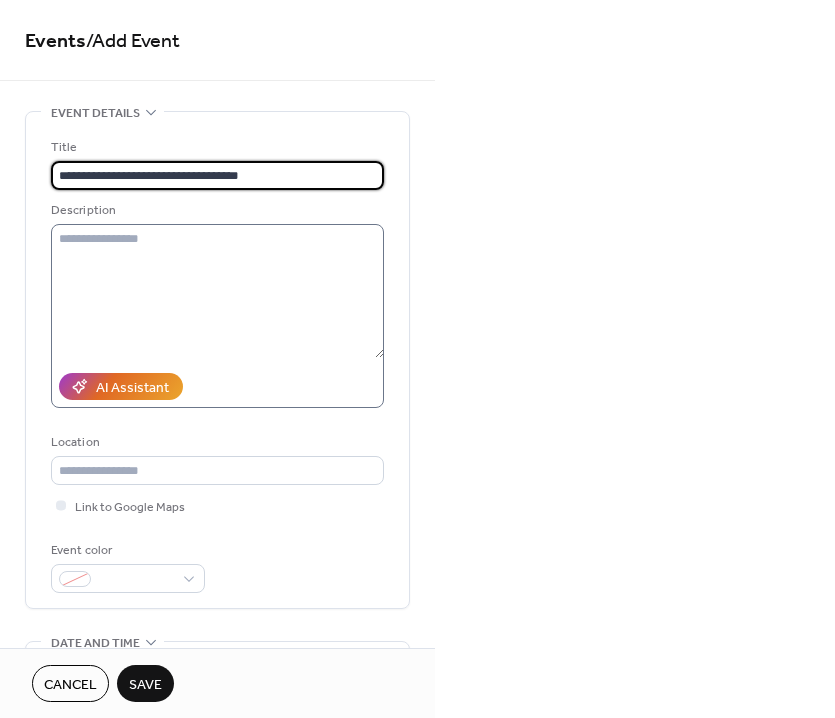 scroll, scrollTop: 216, scrollLeft: 0, axis: vertical 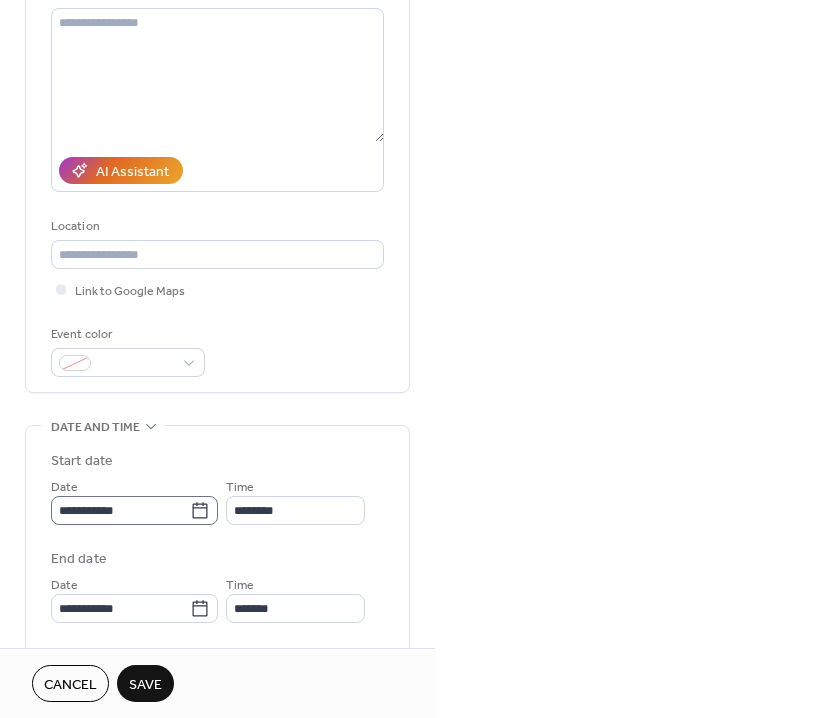 type on "**********" 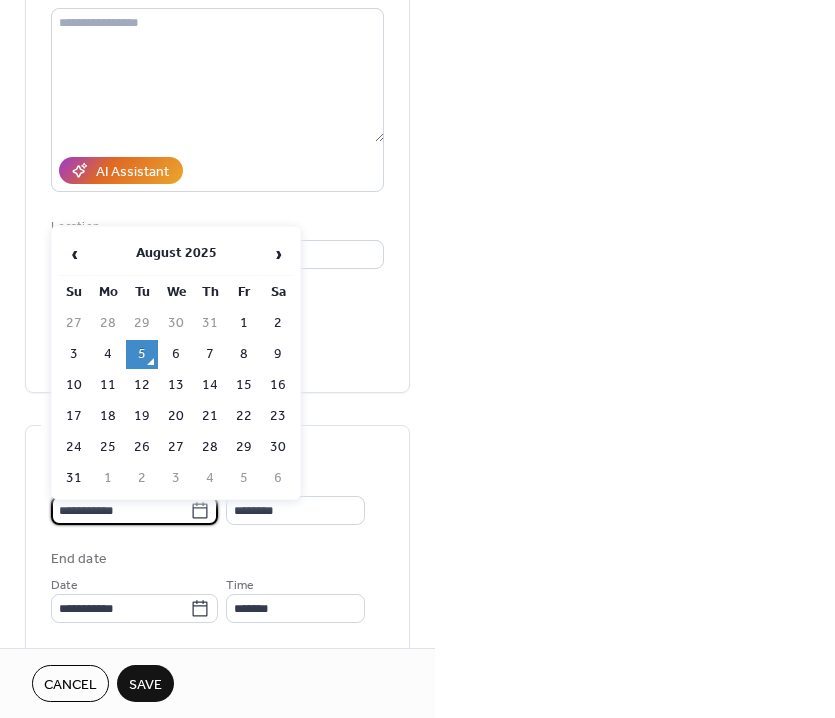 click on "**********" at bounding box center (120, 510) 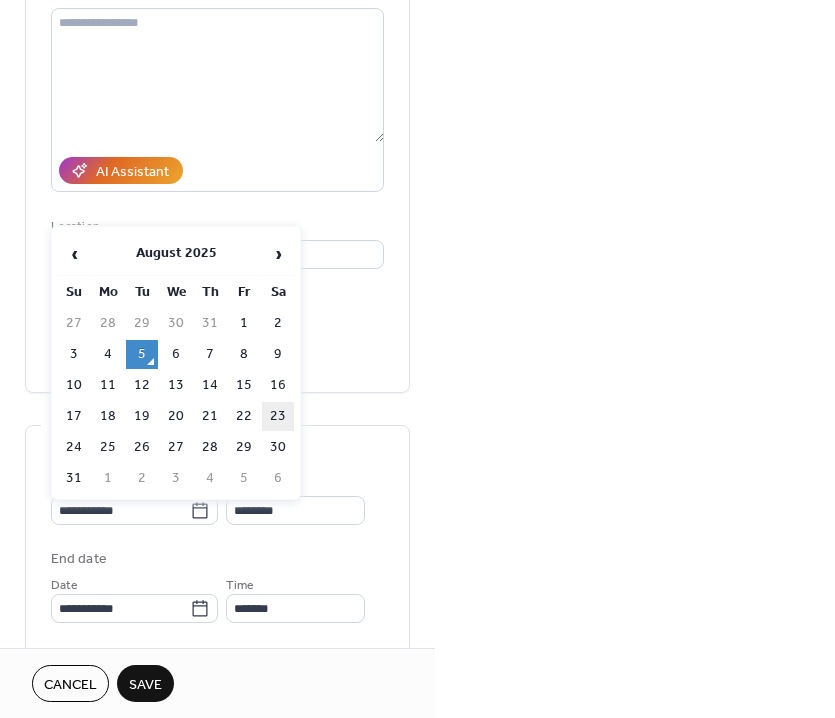 click on "23" at bounding box center [278, 416] 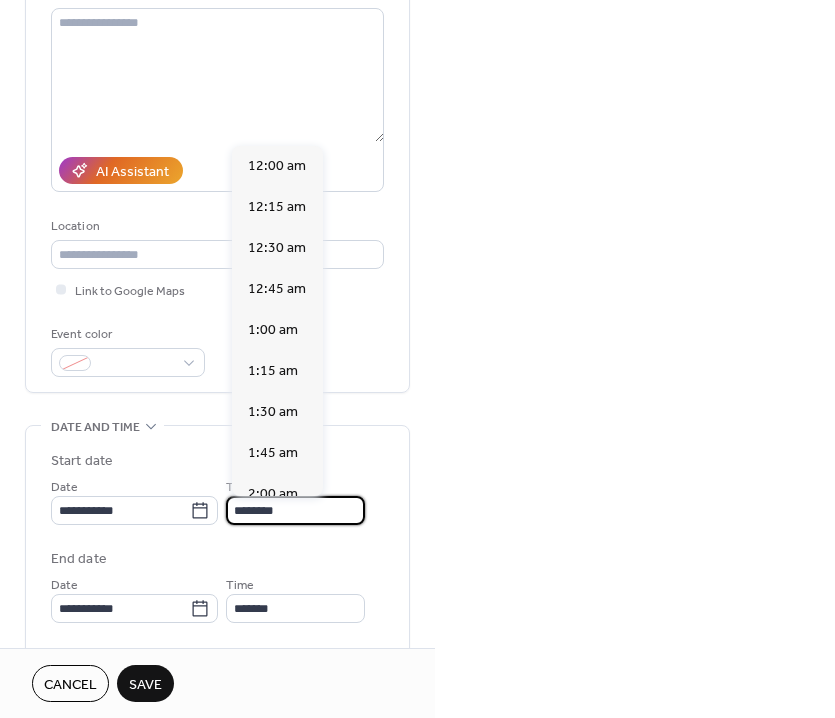 click on "********" at bounding box center (295, 510) 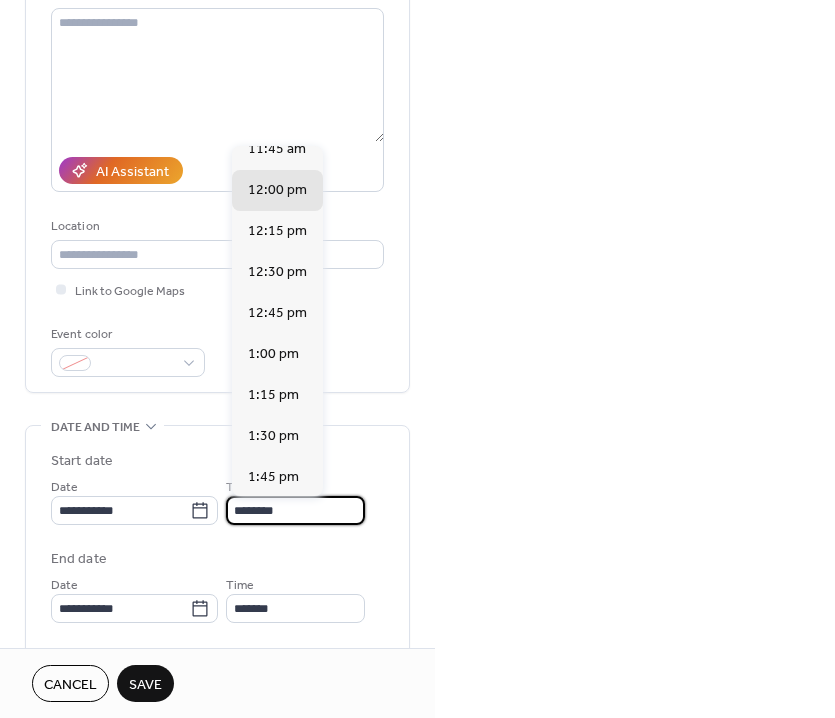 click on "********" at bounding box center (295, 510) 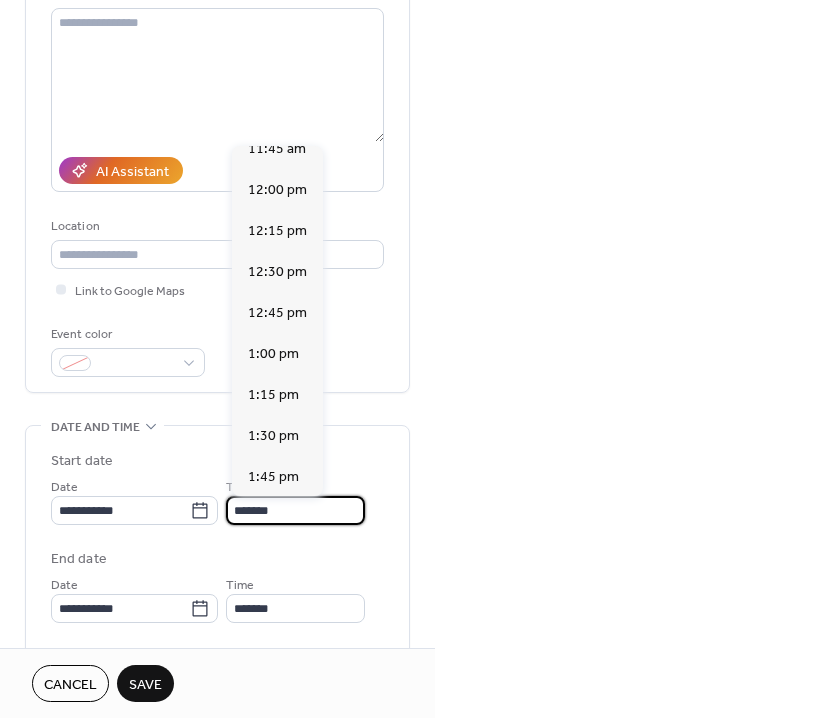 scroll, scrollTop: 3240, scrollLeft: 0, axis: vertical 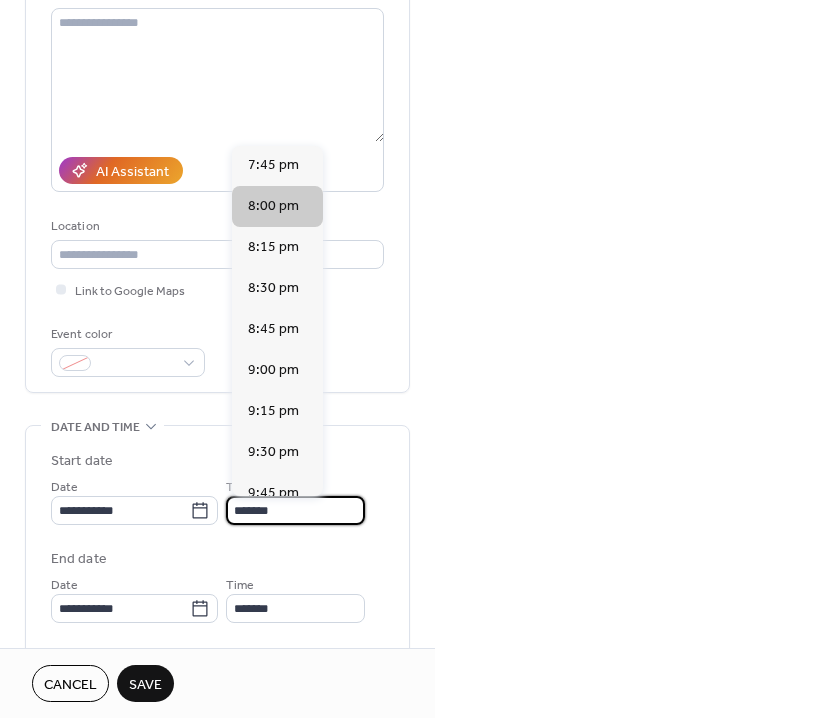 type on "*******" 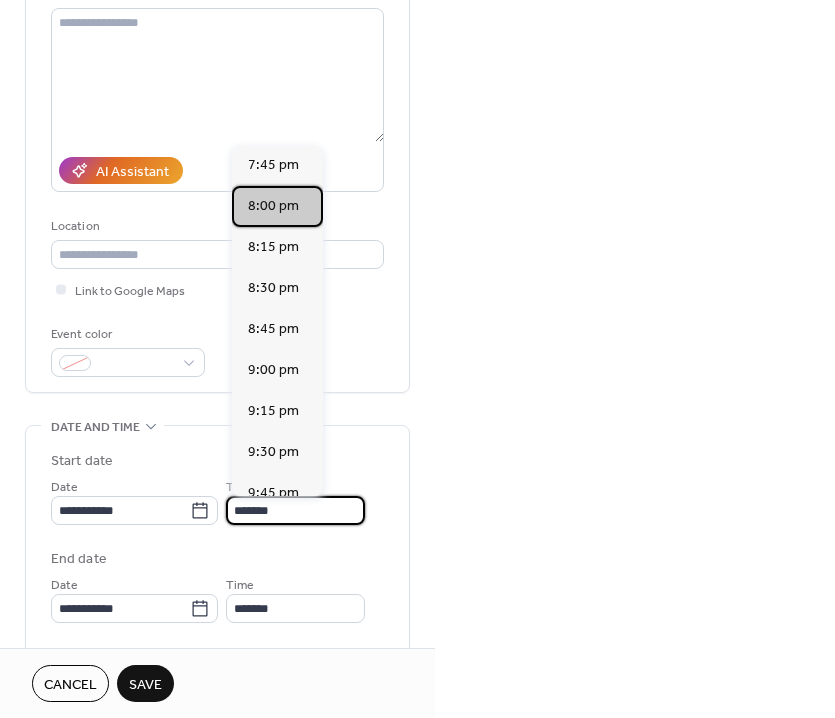 click on "8:00 pm" at bounding box center (273, 206) 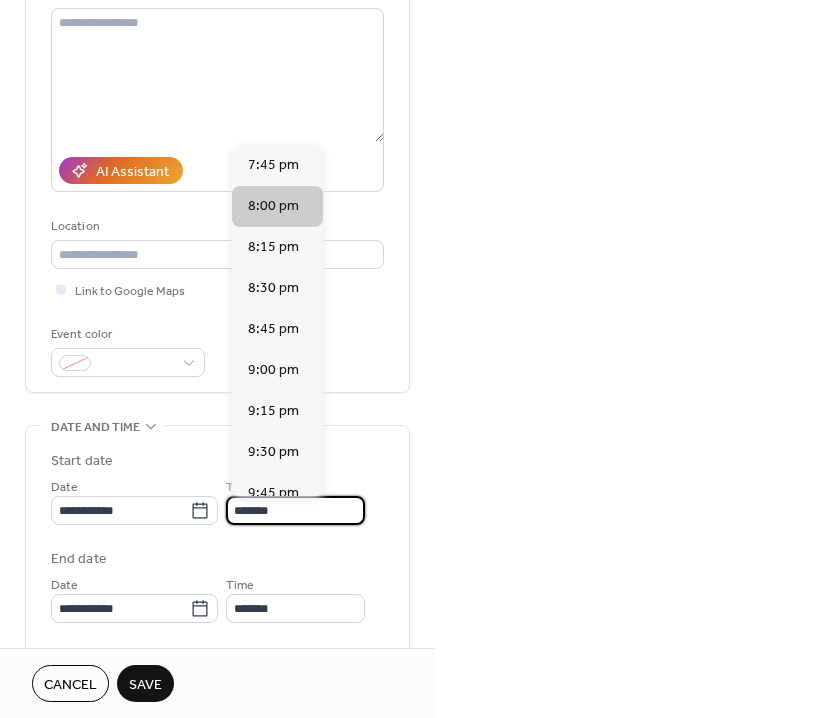 type on "*******" 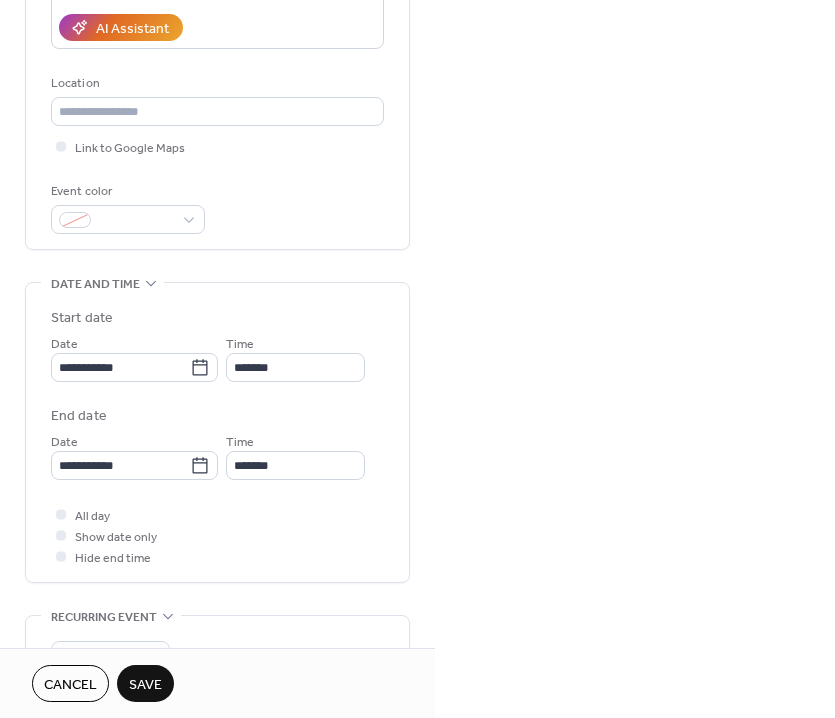 scroll, scrollTop: 381, scrollLeft: 0, axis: vertical 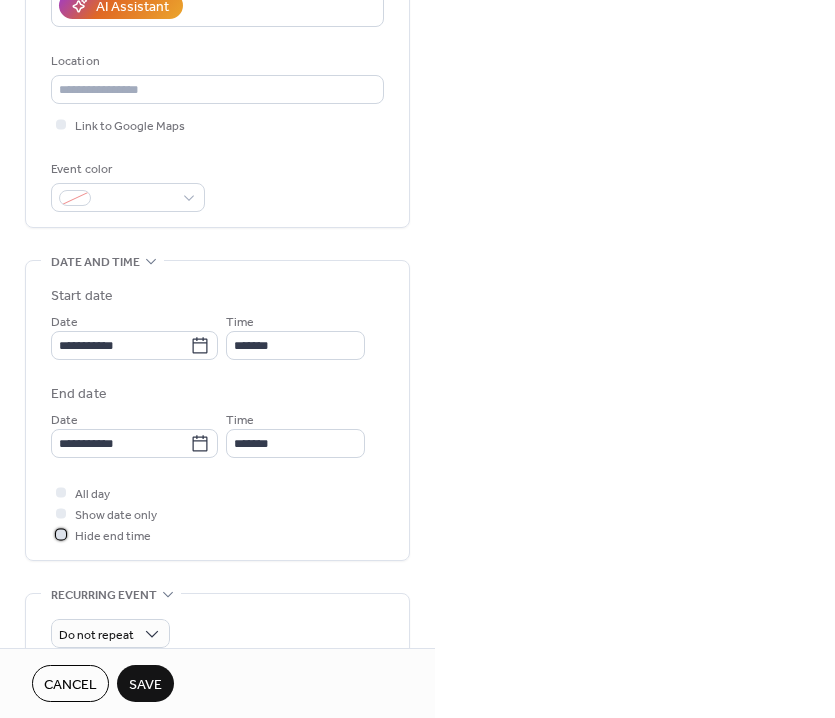click on "Hide end time" at bounding box center [113, 536] 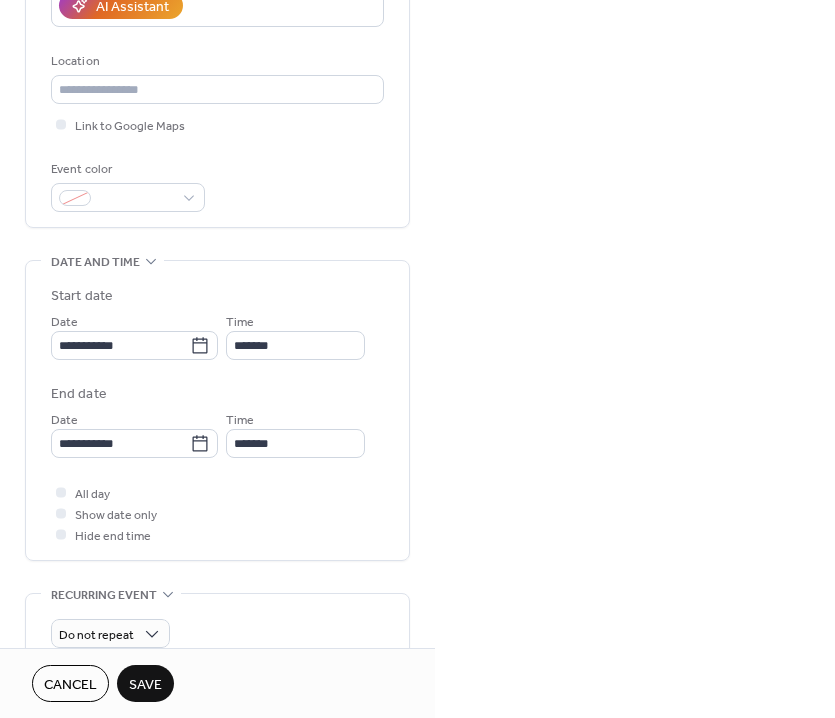click on "Save" at bounding box center [145, 685] 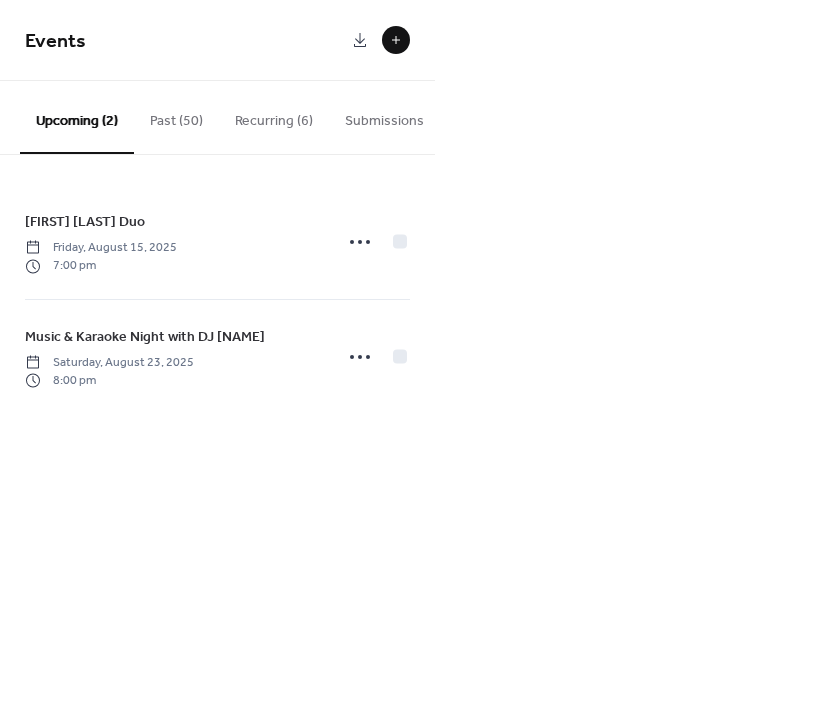 click at bounding box center (396, 40) 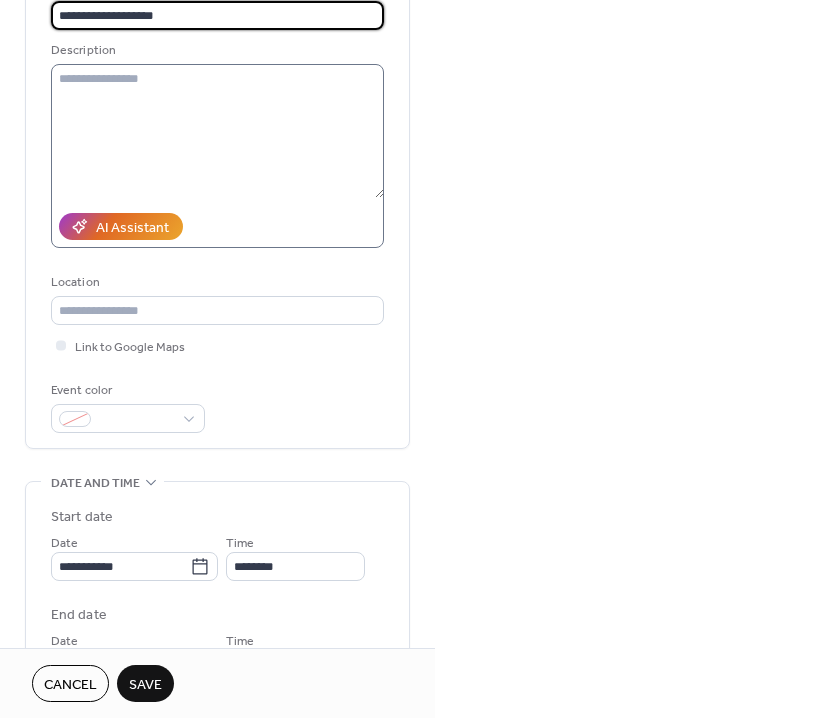 scroll, scrollTop: 238, scrollLeft: 0, axis: vertical 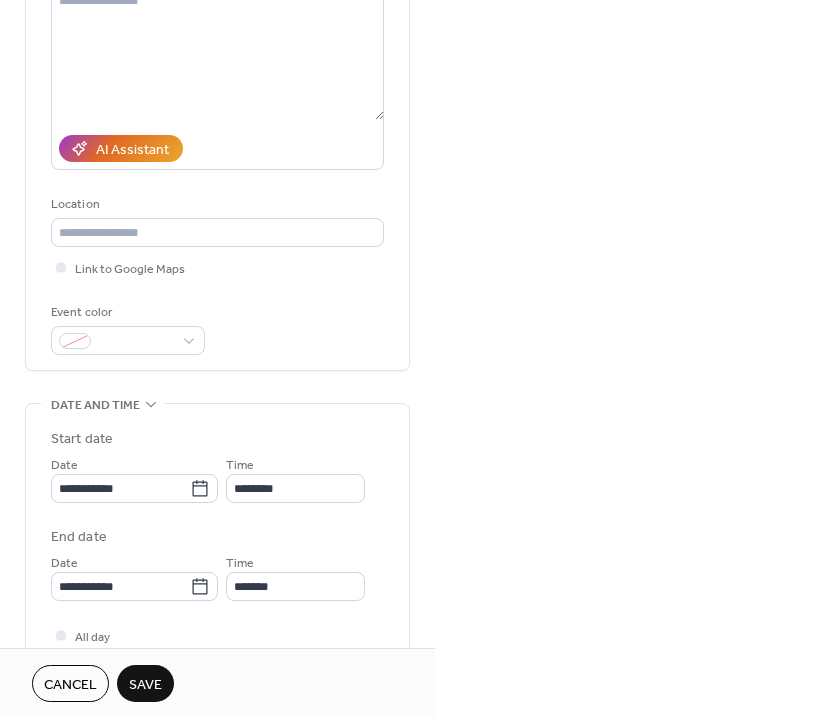 type on "**********" 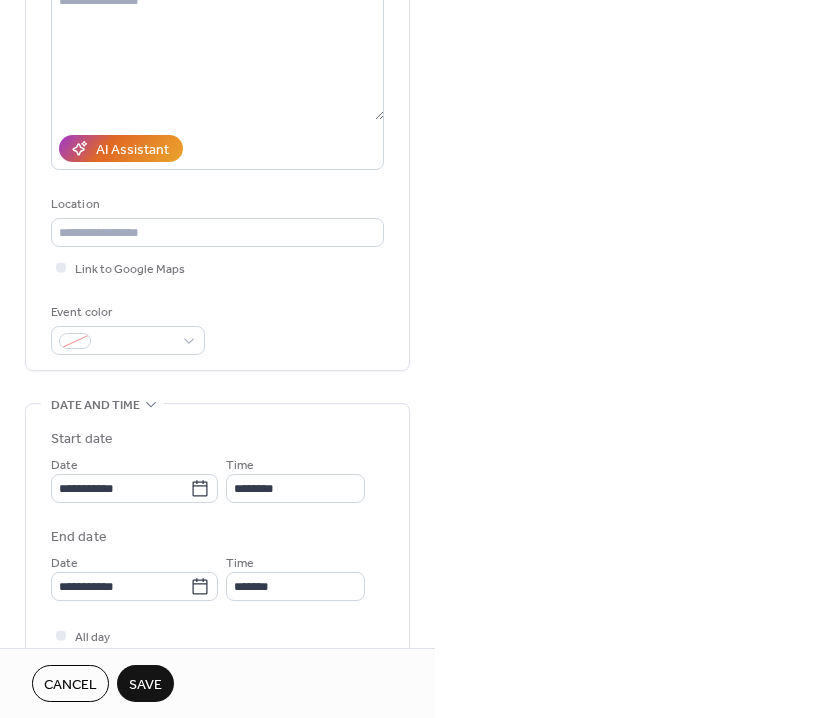 click on "**********" at bounding box center [134, 478] 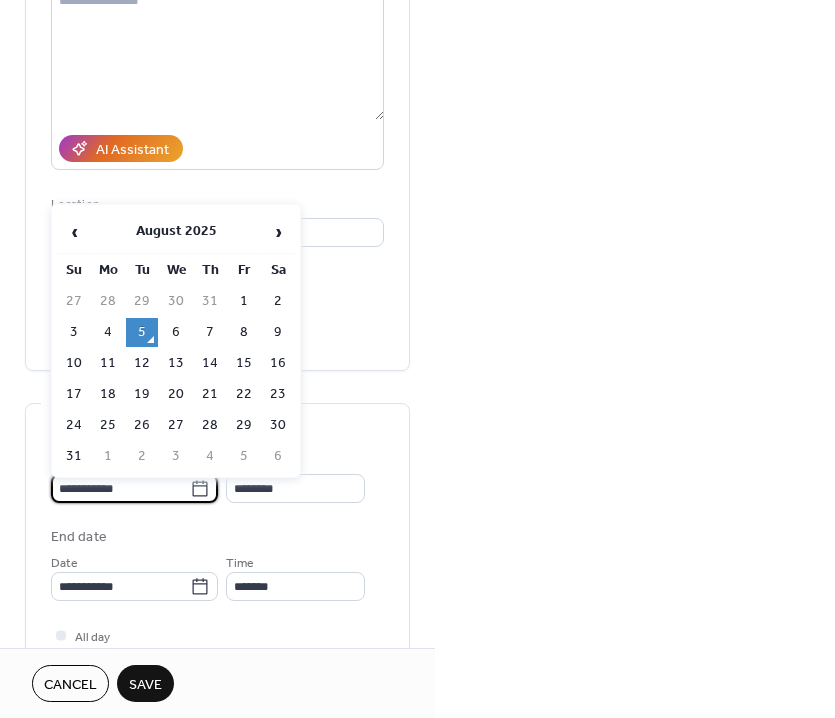 click on "**********" at bounding box center (120, 488) 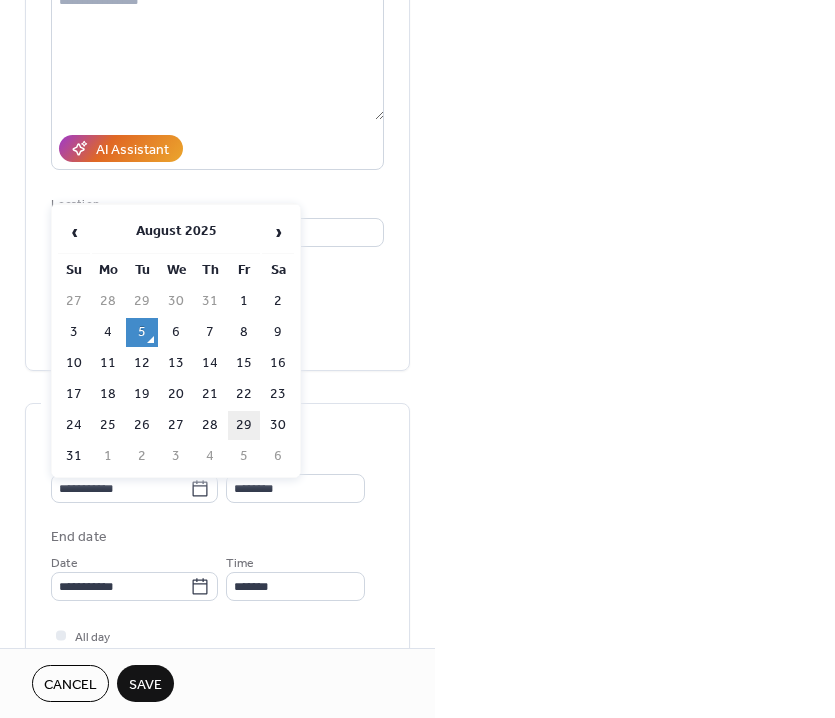click on "29" at bounding box center (244, 425) 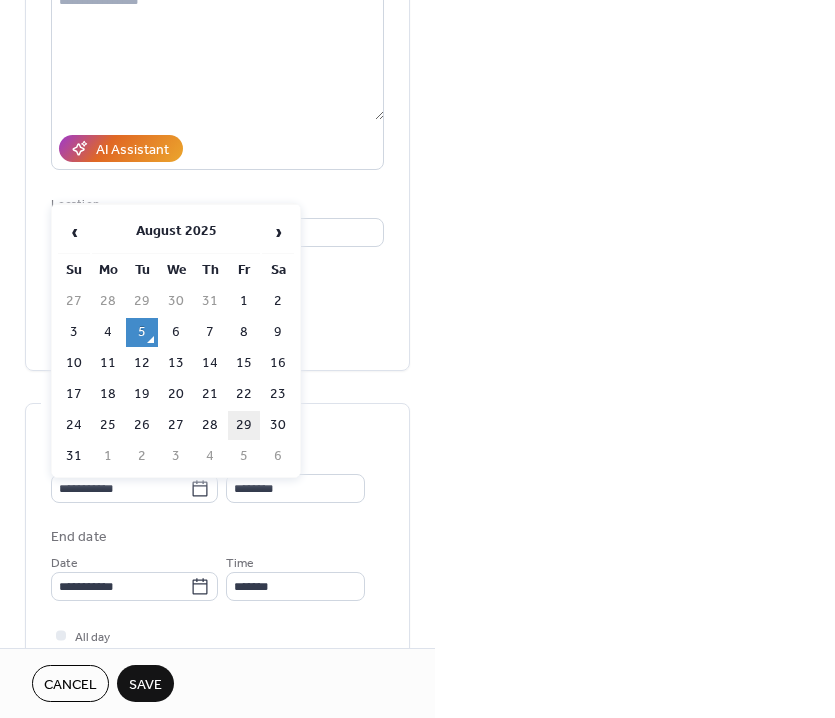 type on "**********" 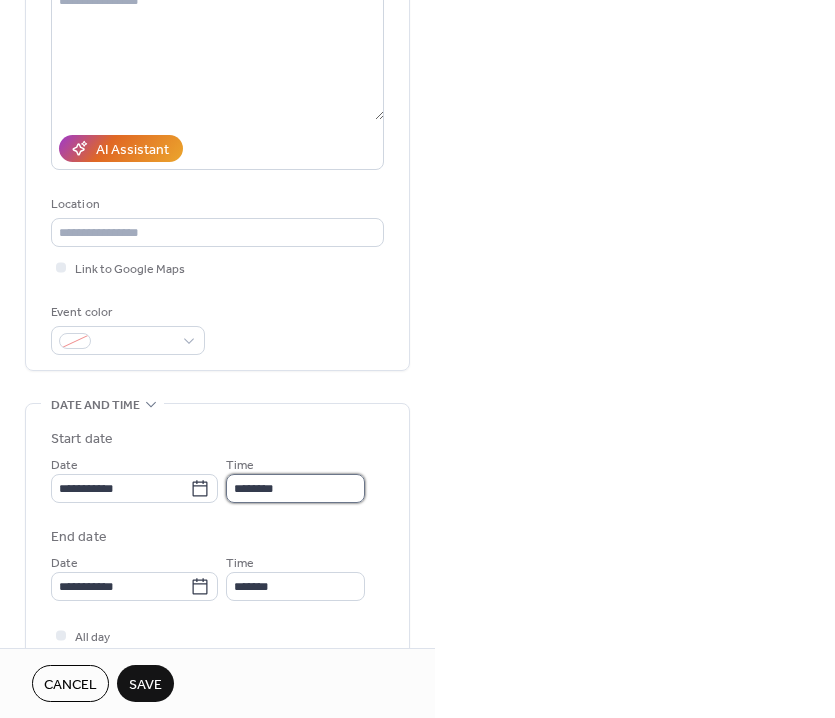 click on "********" at bounding box center [295, 488] 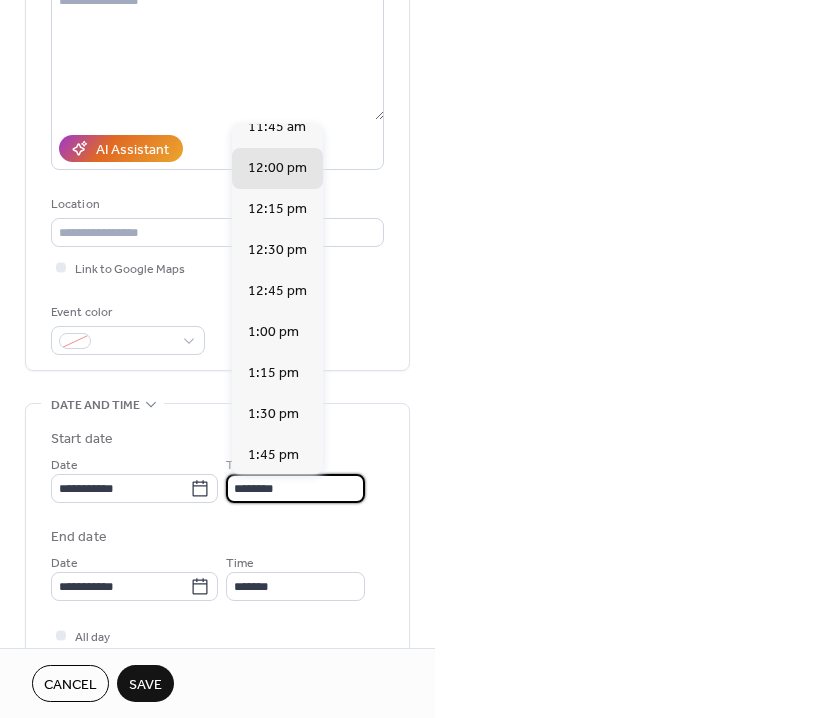 click on "********" at bounding box center [295, 488] 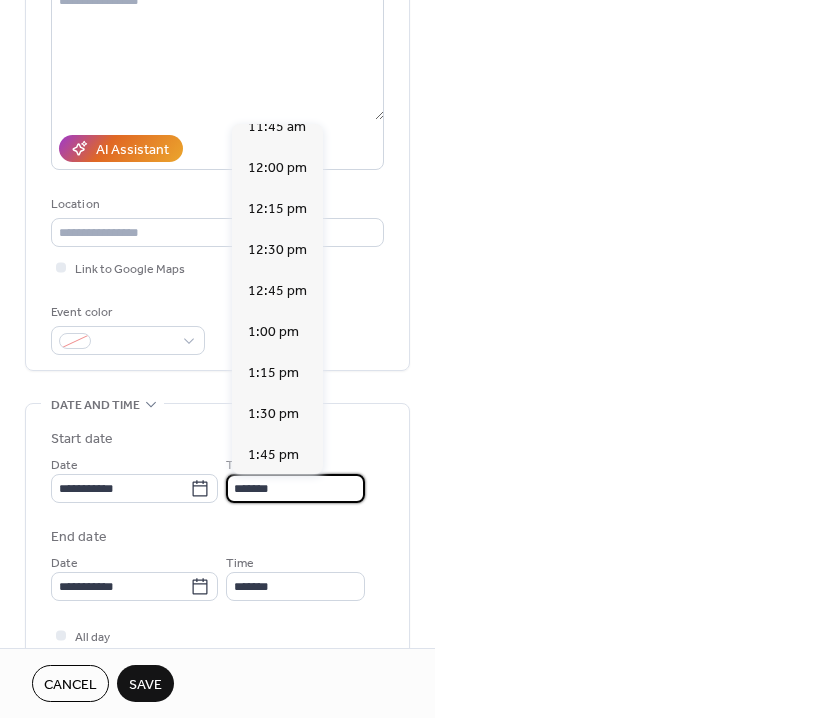 scroll, scrollTop: 3240, scrollLeft: 0, axis: vertical 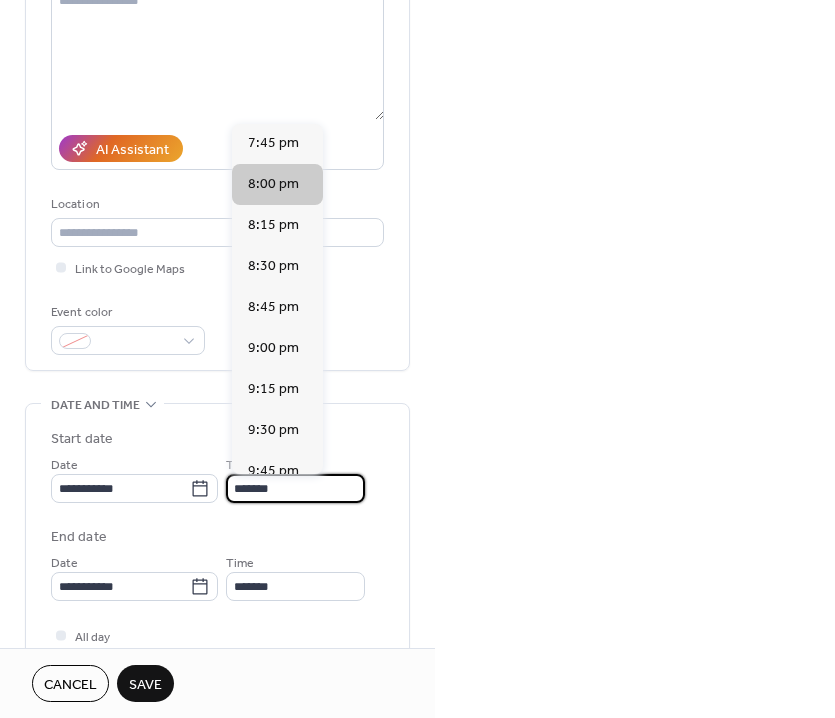 type on "*******" 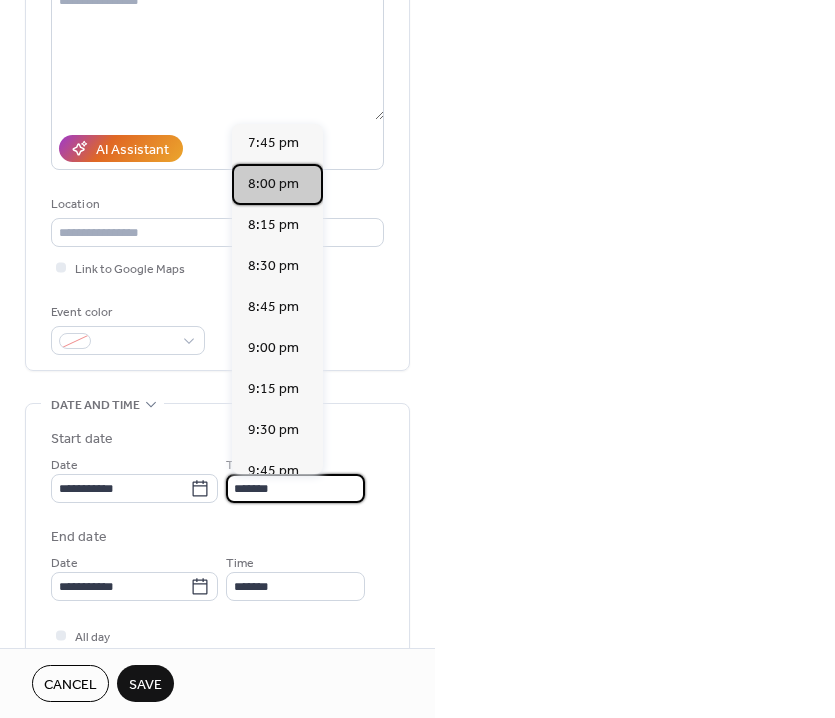 click on "8:00 pm" at bounding box center (273, 184) 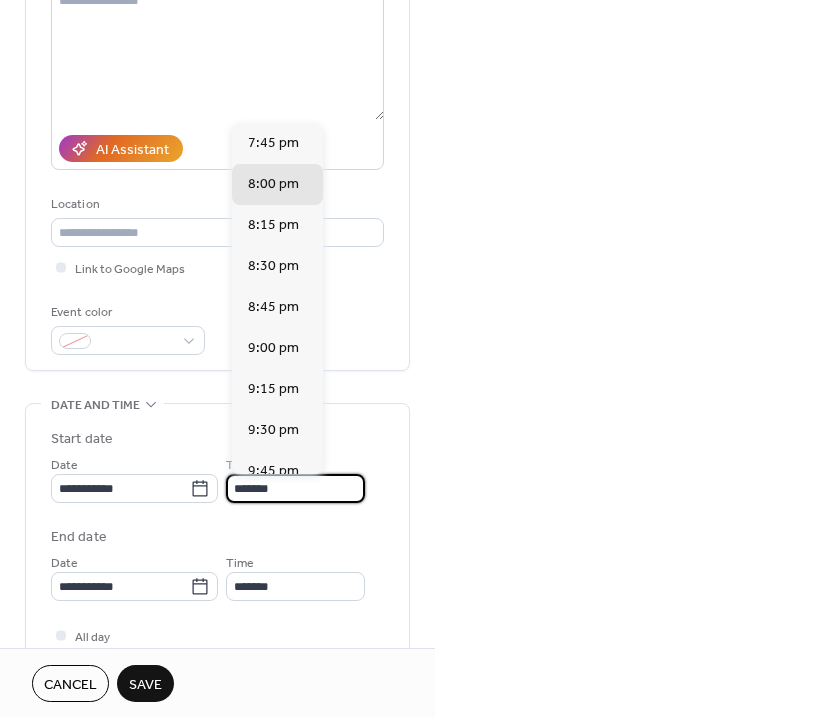type on "*******" 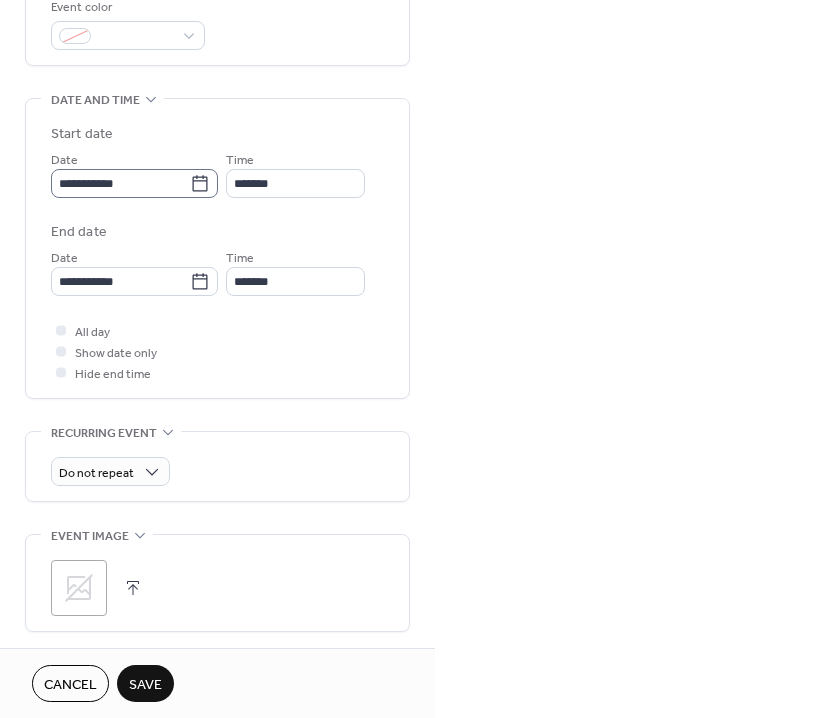 scroll, scrollTop: 595, scrollLeft: 0, axis: vertical 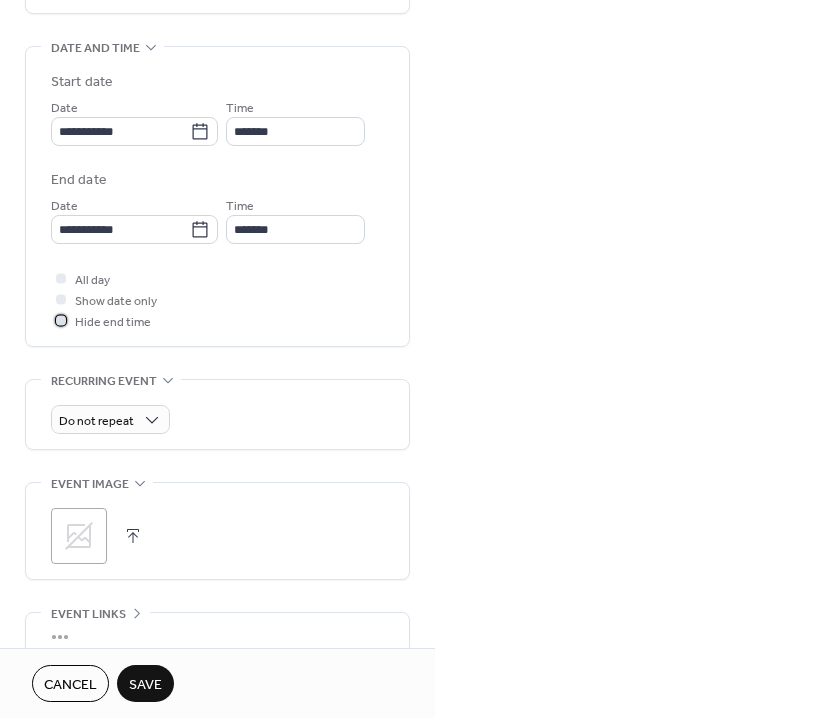 click on "Hide end time" at bounding box center [113, 322] 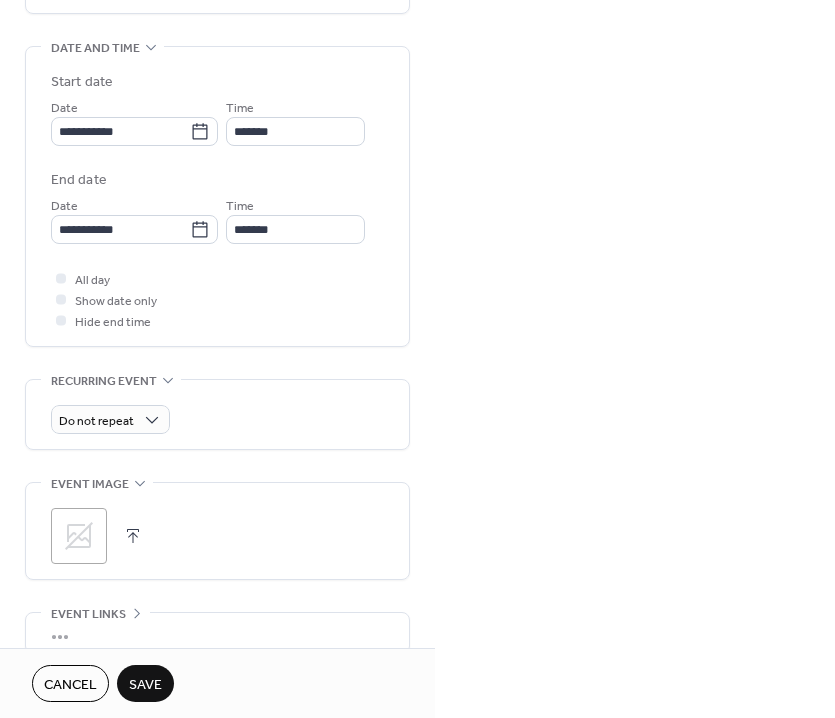 click on "Save" at bounding box center [145, 685] 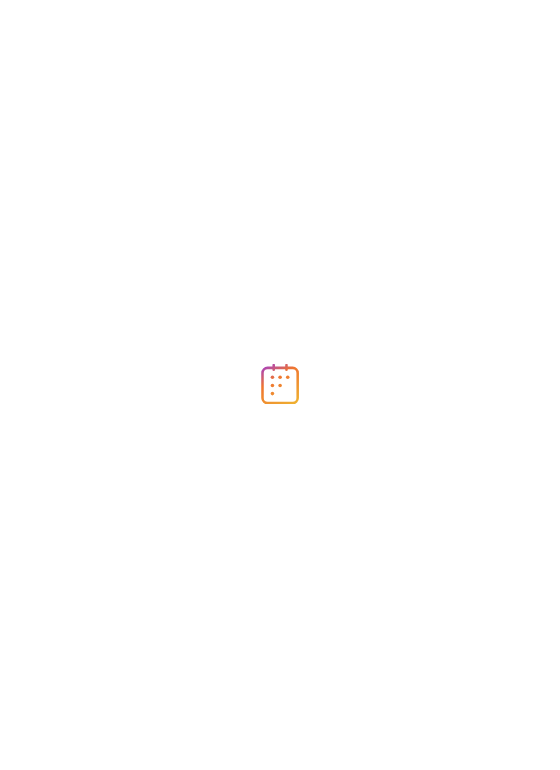 scroll, scrollTop: 0, scrollLeft: 0, axis: both 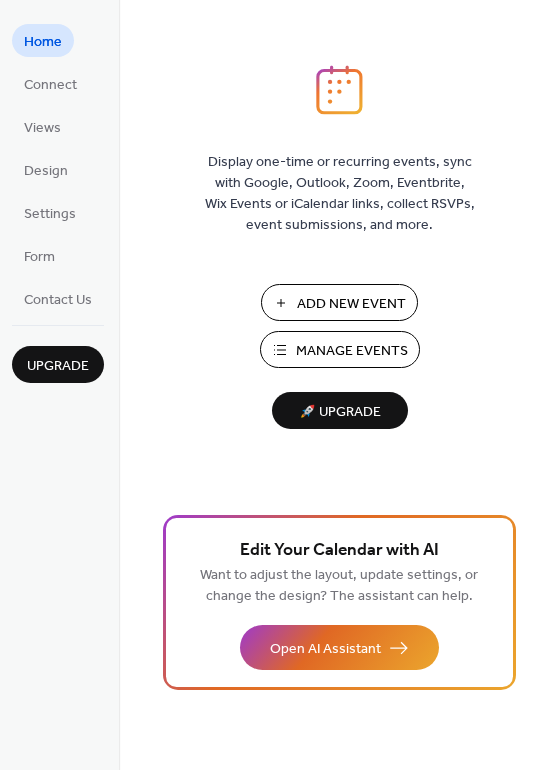 click on "Manage Events" at bounding box center [352, 351] 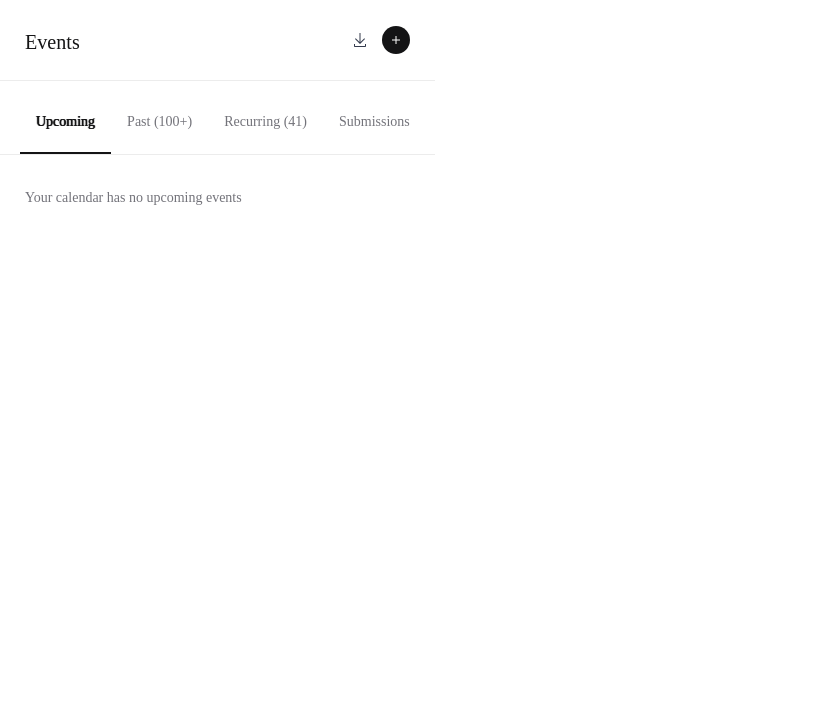 scroll, scrollTop: 0, scrollLeft: 0, axis: both 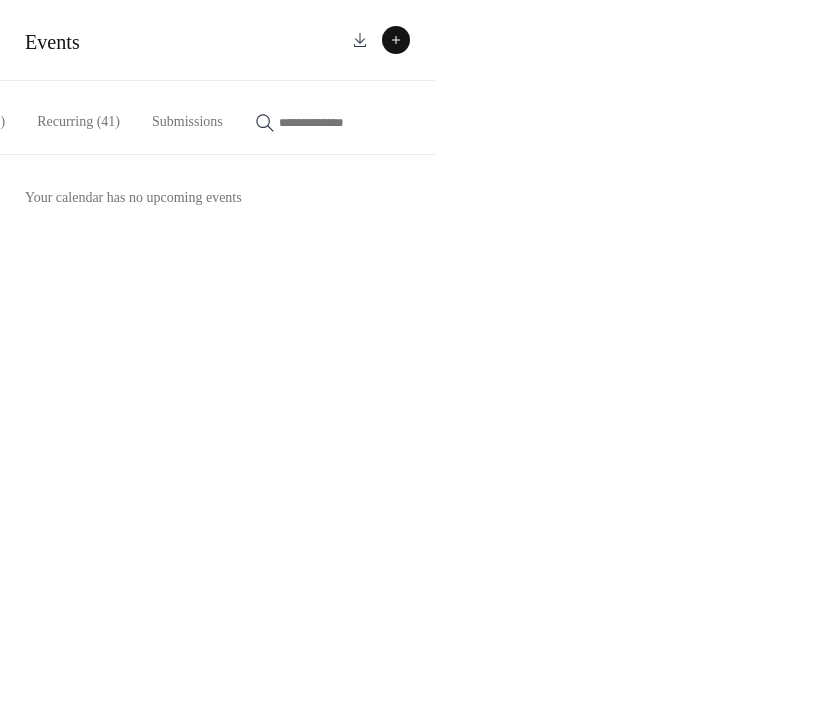 click at bounding box center [339, 122] 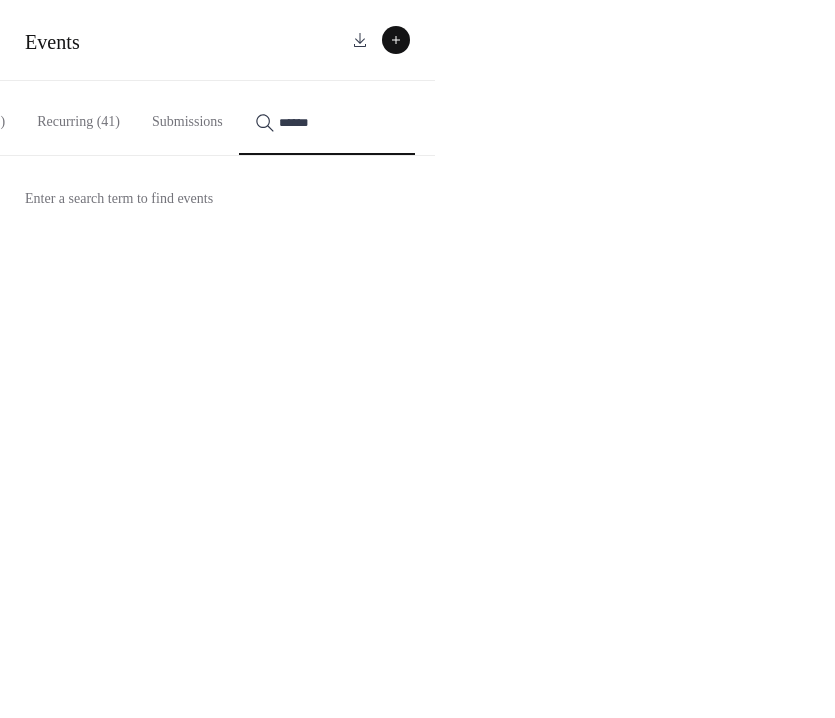 click on "*****" at bounding box center (327, 118) 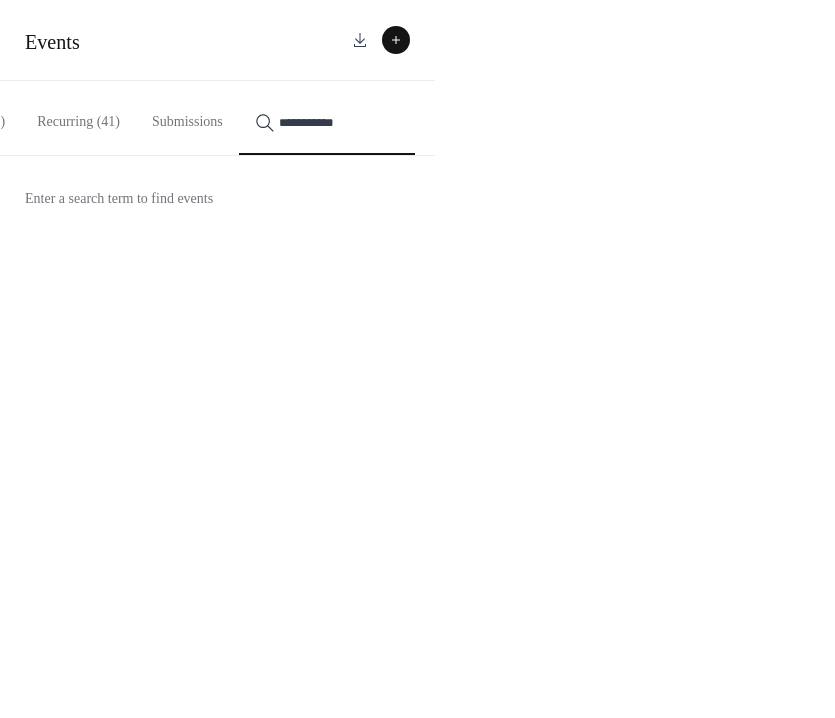 click on "**********" at bounding box center [327, 118] 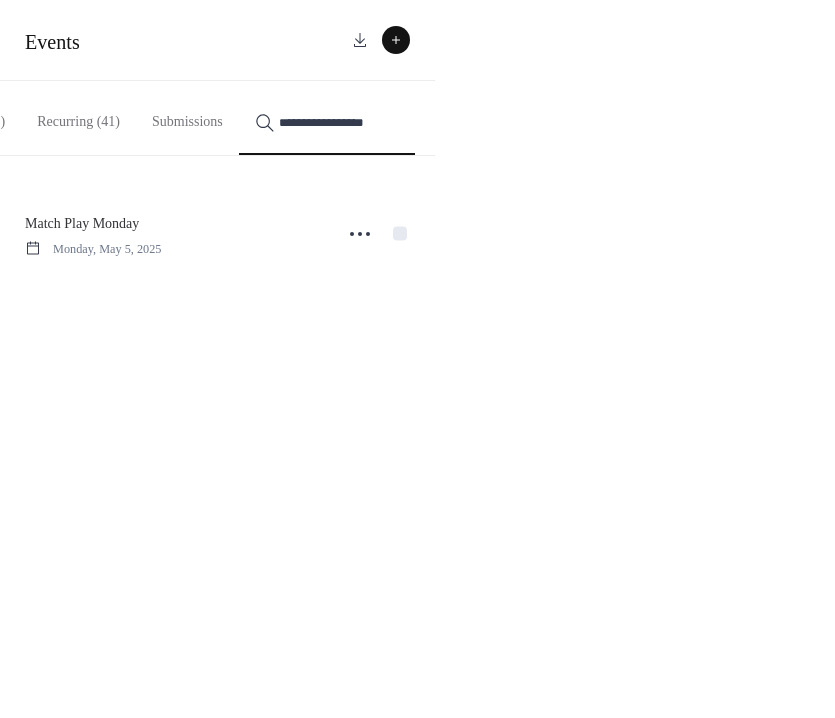 type on "**********" 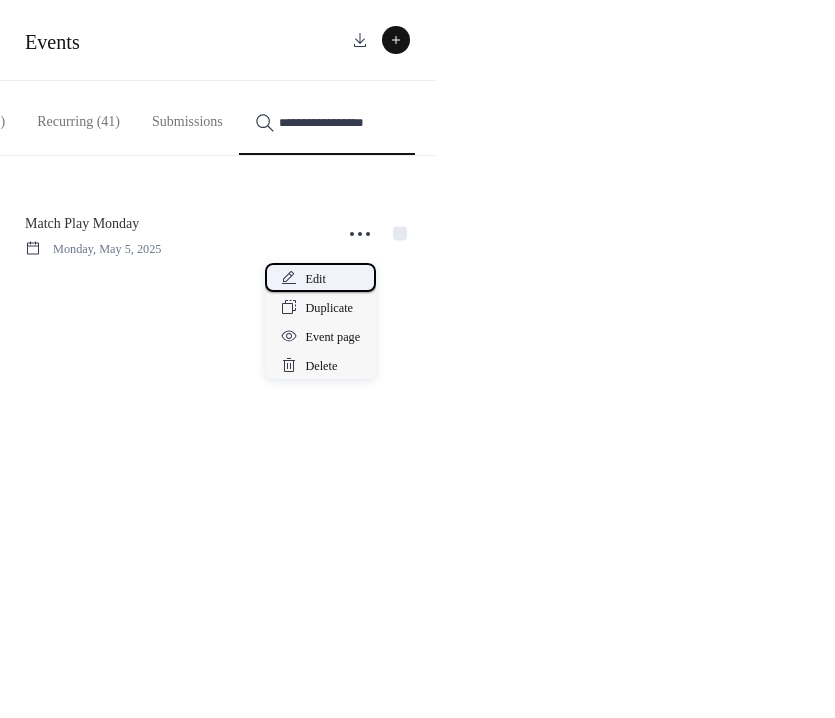 click on "Edit" at bounding box center [320, 277] 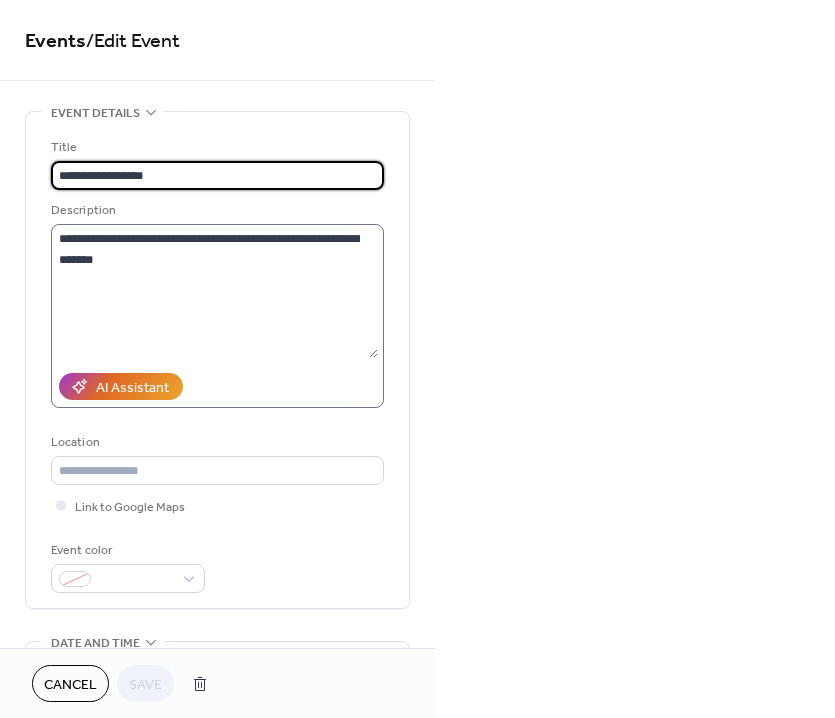 scroll, scrollTop: 13, scrollLeft: 0, axis: vertical 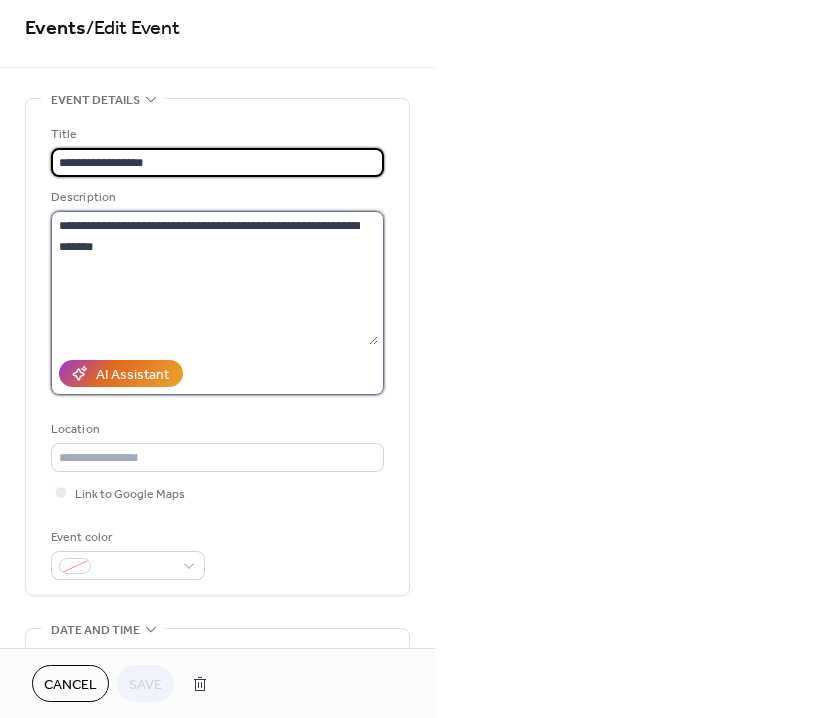 click on "**********" at bounding box center (214, 278) 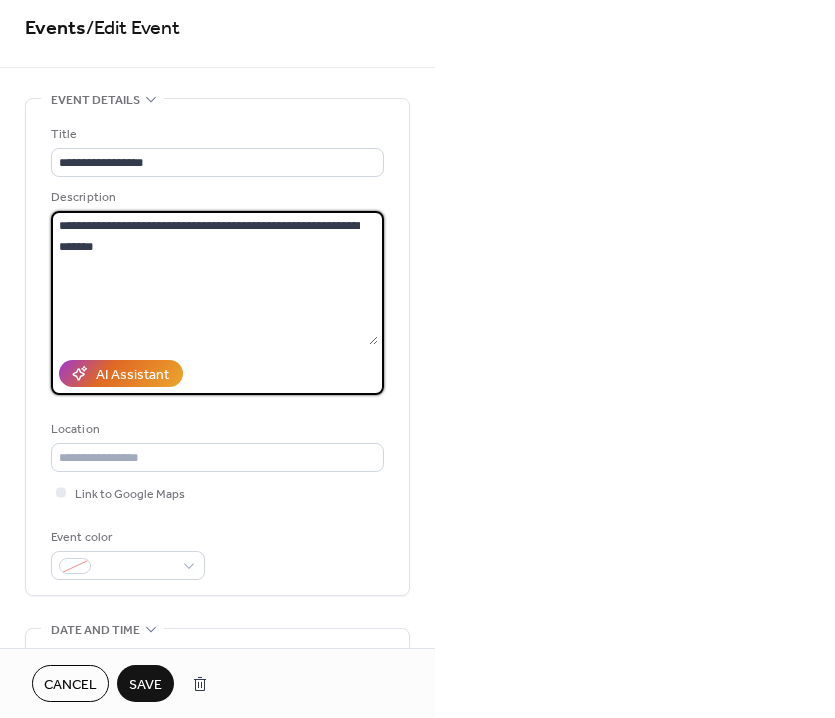 click on "**********" at bounding box center (214, 278) 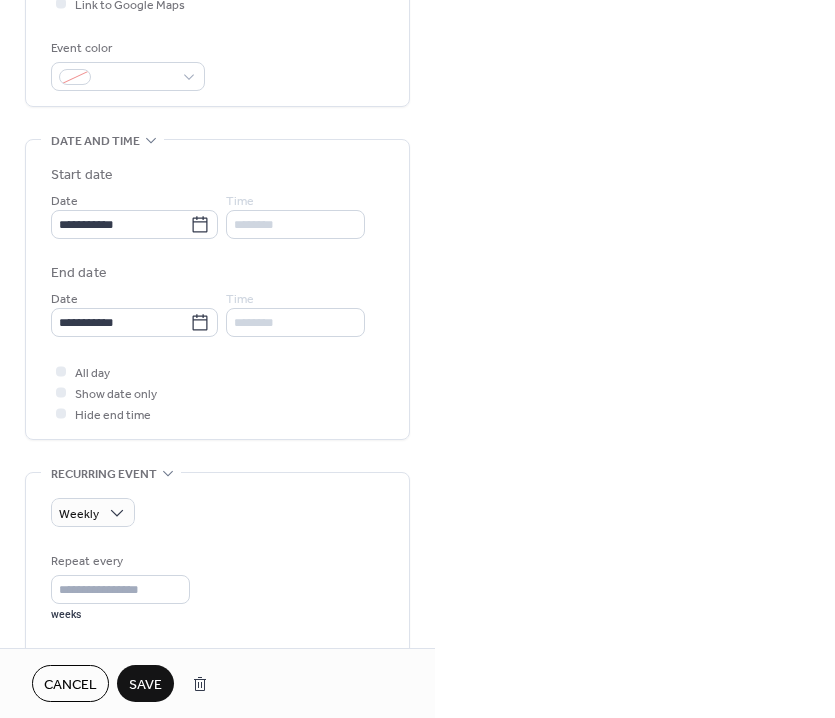 scroll, scrollTop: 611, scrollLeft: 0, axis: vertical 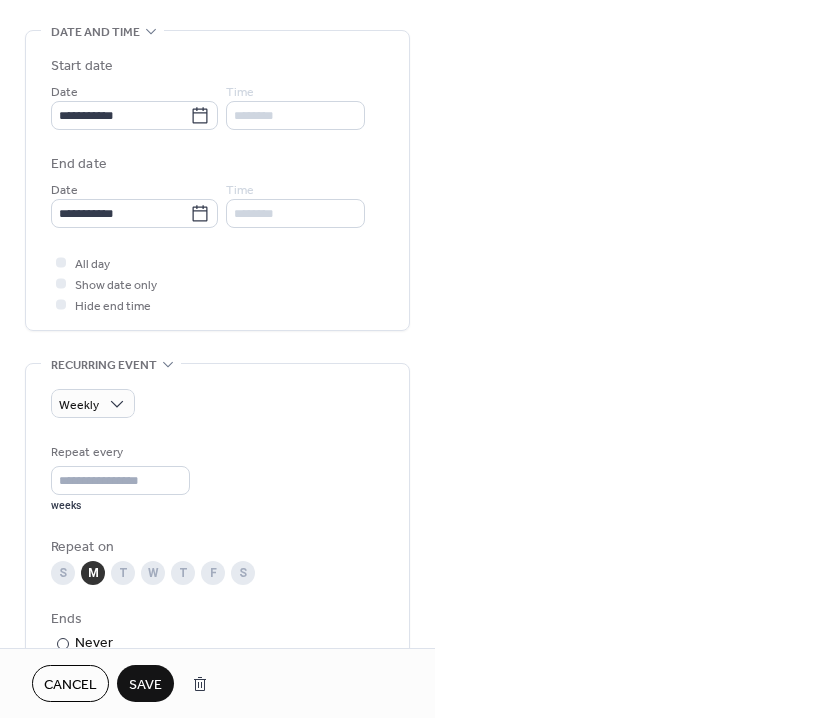 click on "Save" at bounding box center (145, 685) 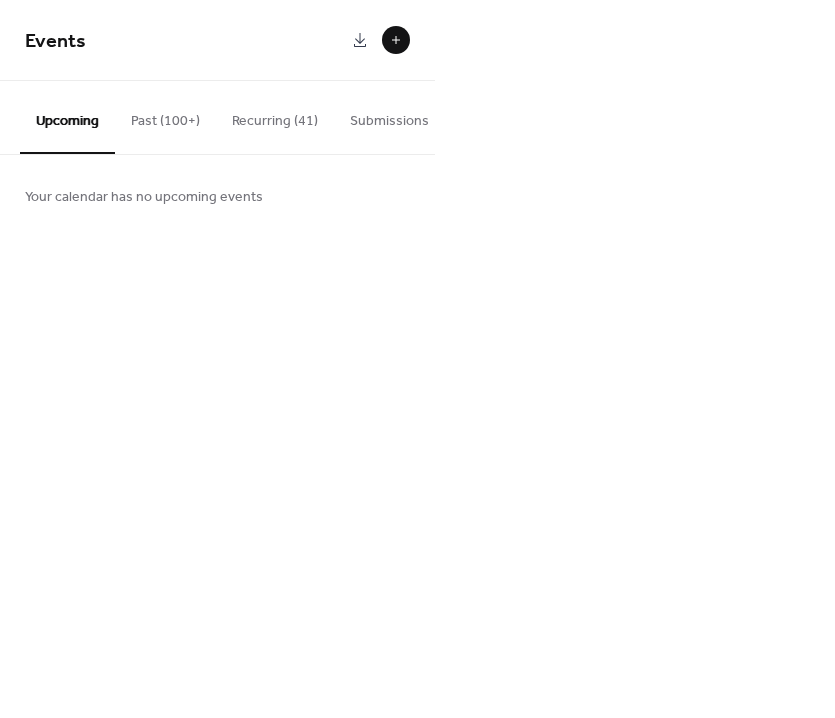 click on "Recurring (41)" at bounding box center [275, 116] 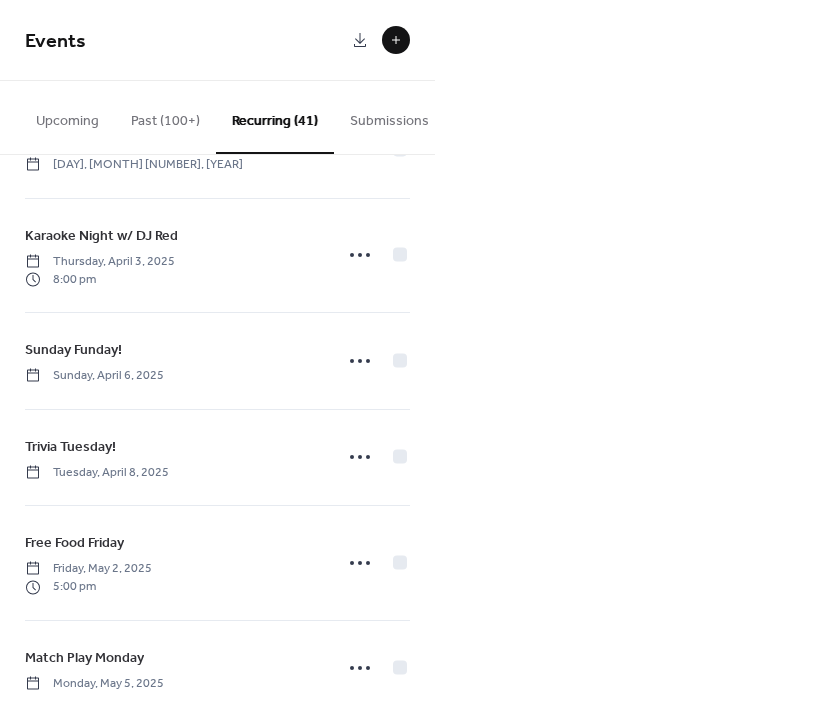 scroll, scrollTop: 3600, scrollLeft: 0, axis: vertical 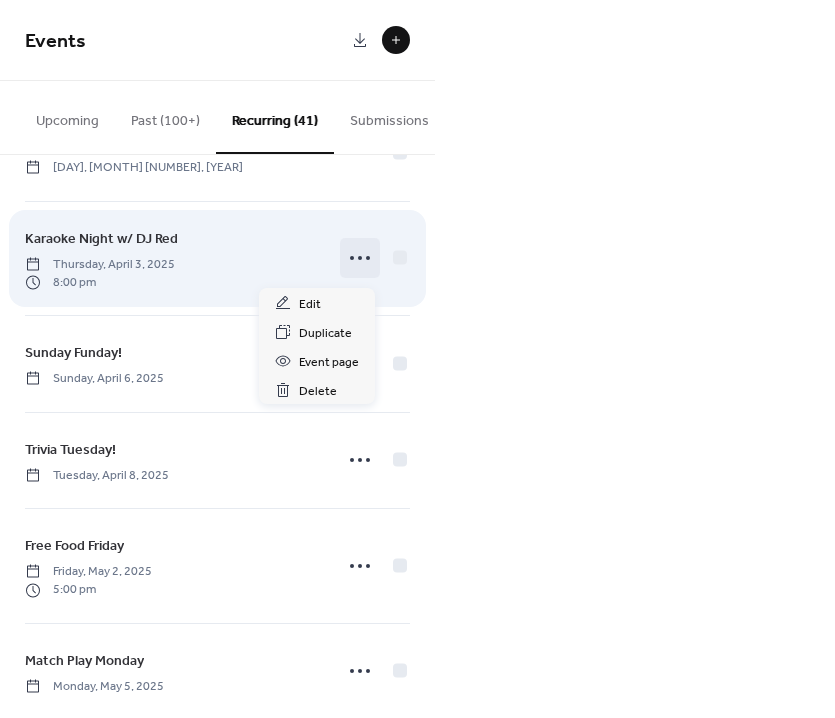 click 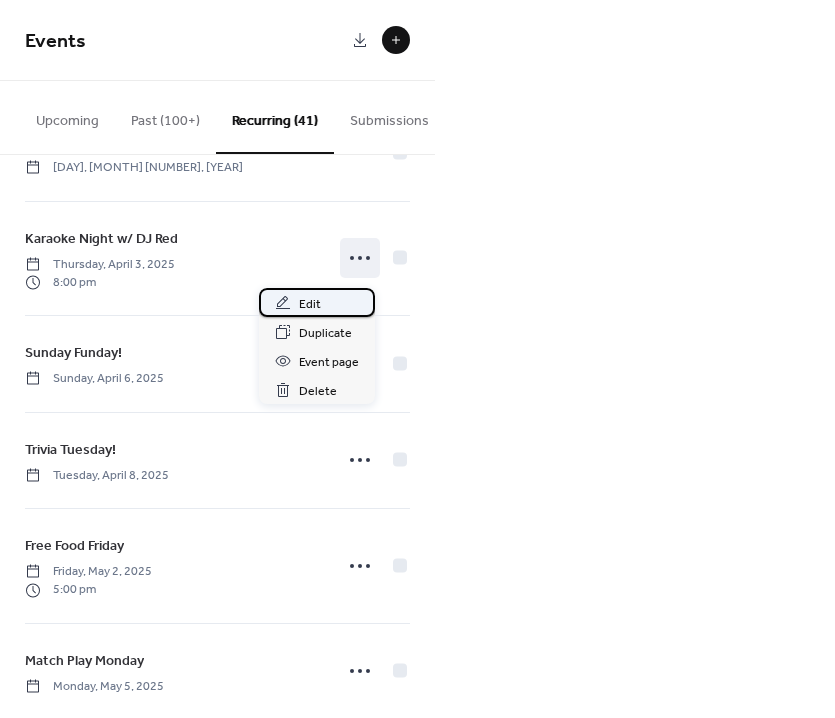 click on "Edit" at bounding box center (317, 302) 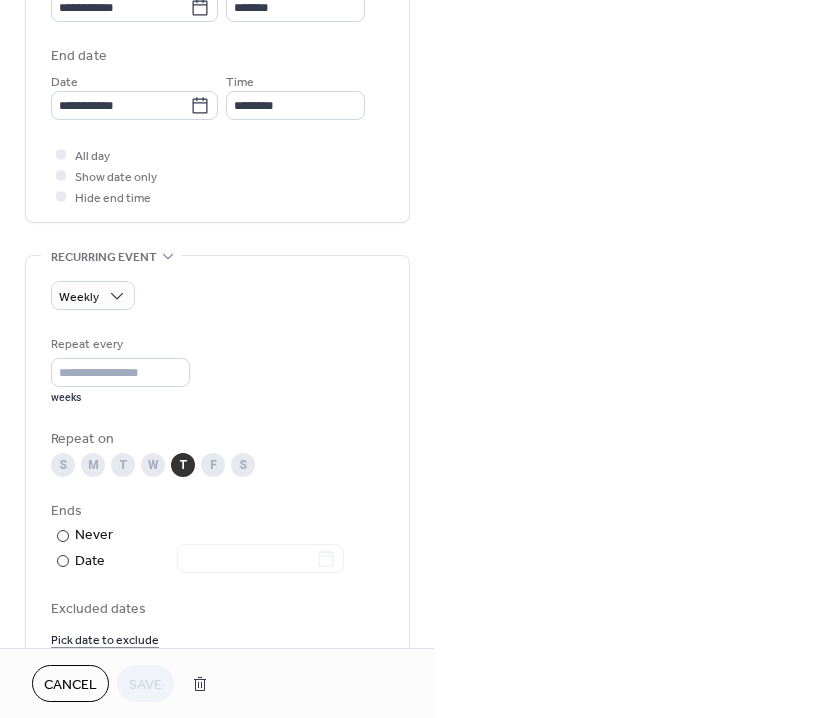 scroll, scrollTop: 726, scrollLeft: 0, axis: vertical 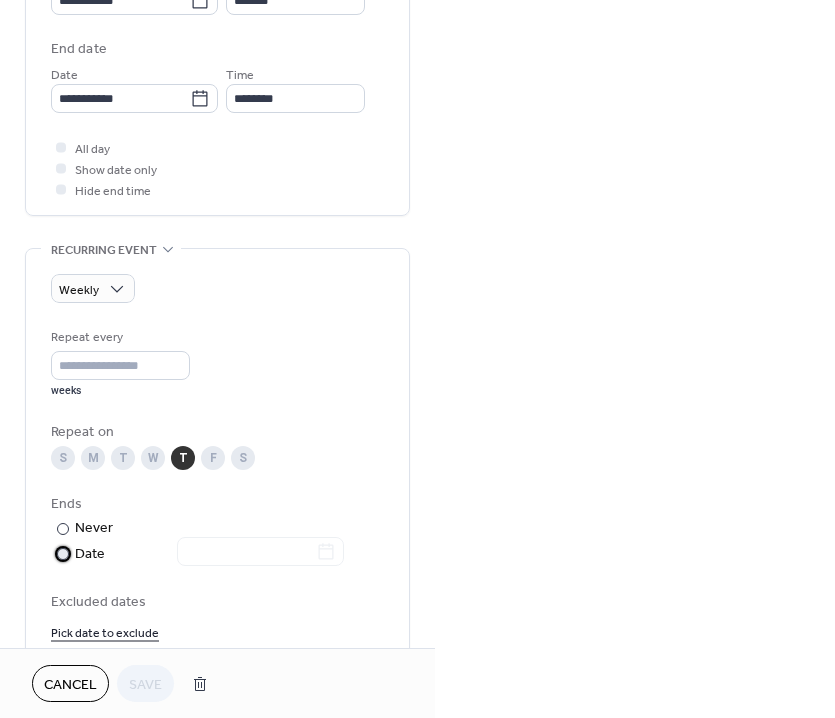 click on "Date" at bounding box center (209, 554) 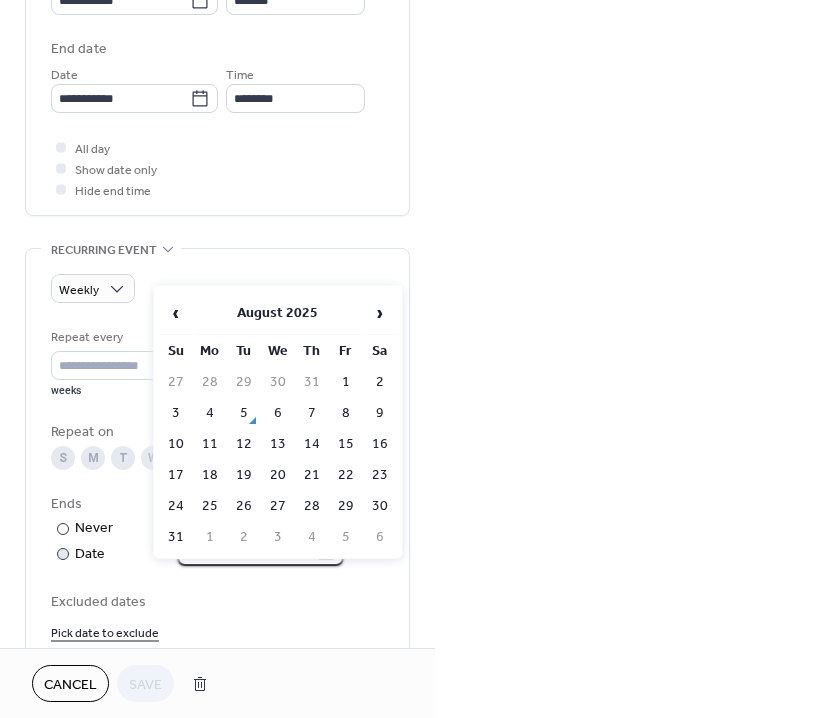 click on "**********" at bounding box center [417, 359] 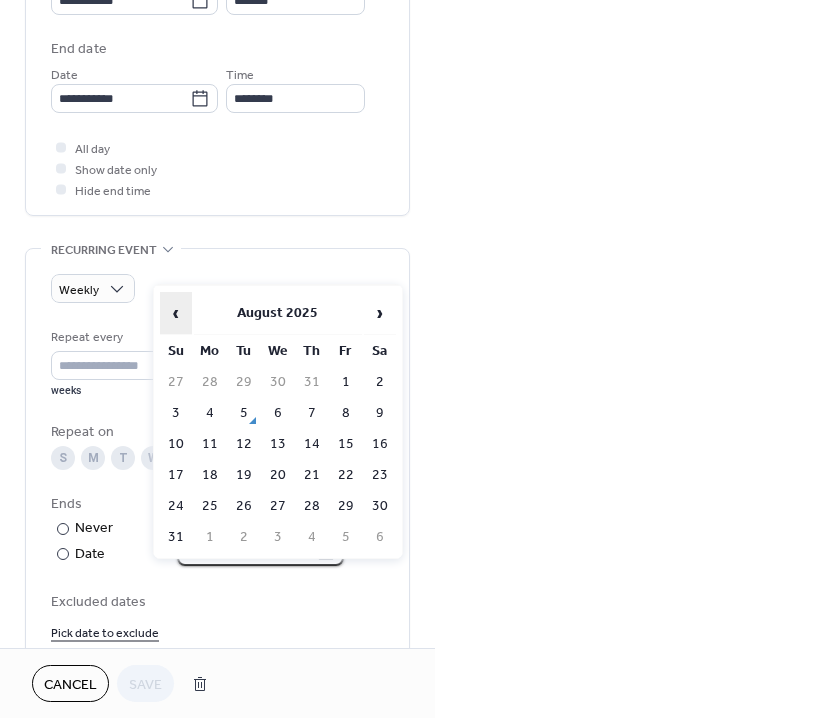 click on "‹" at bounding box center [176, 313] 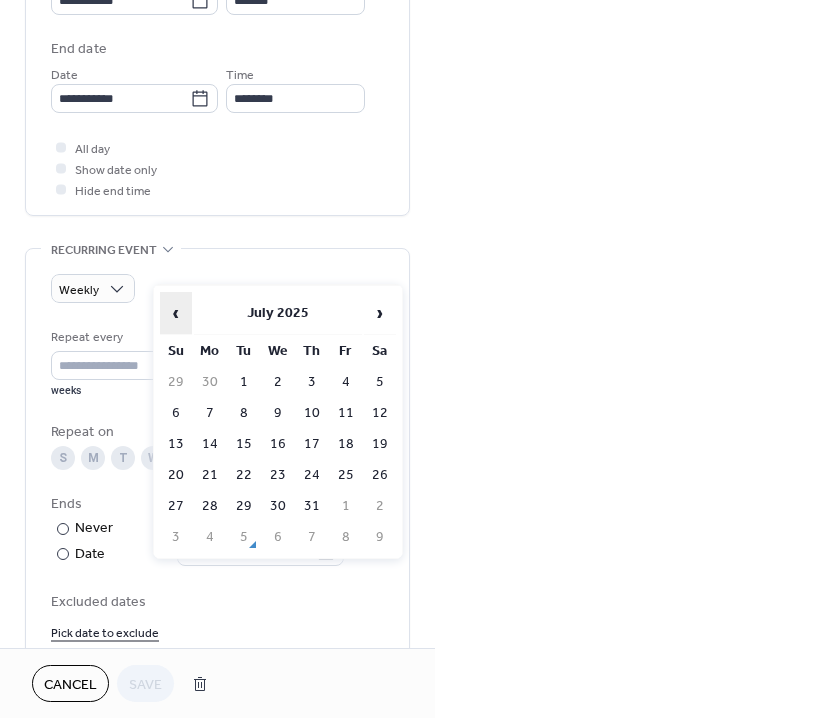 click on "‹" at bounding box center (176, 313) 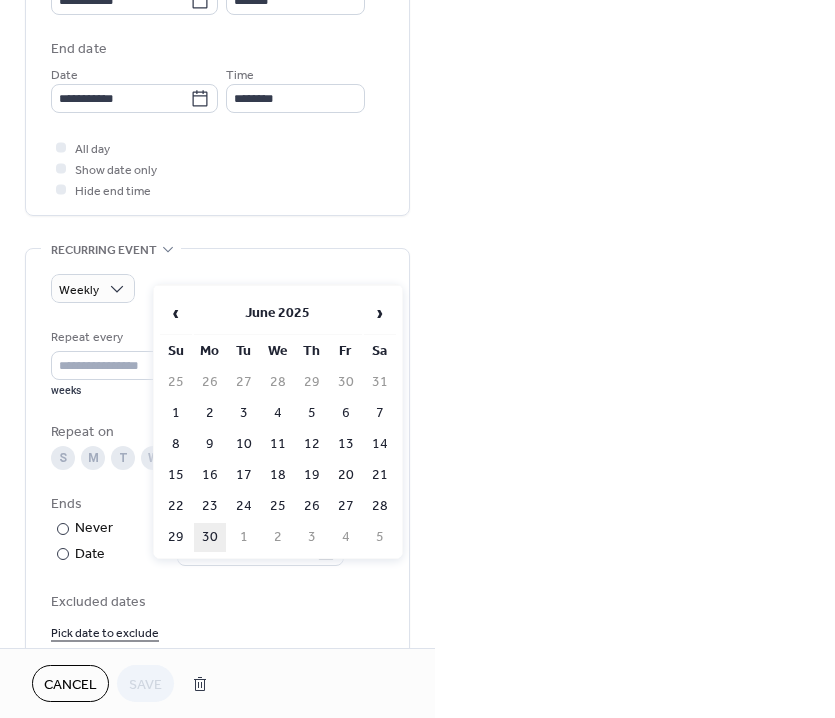 click on "30" at bounding box center (210, 537) 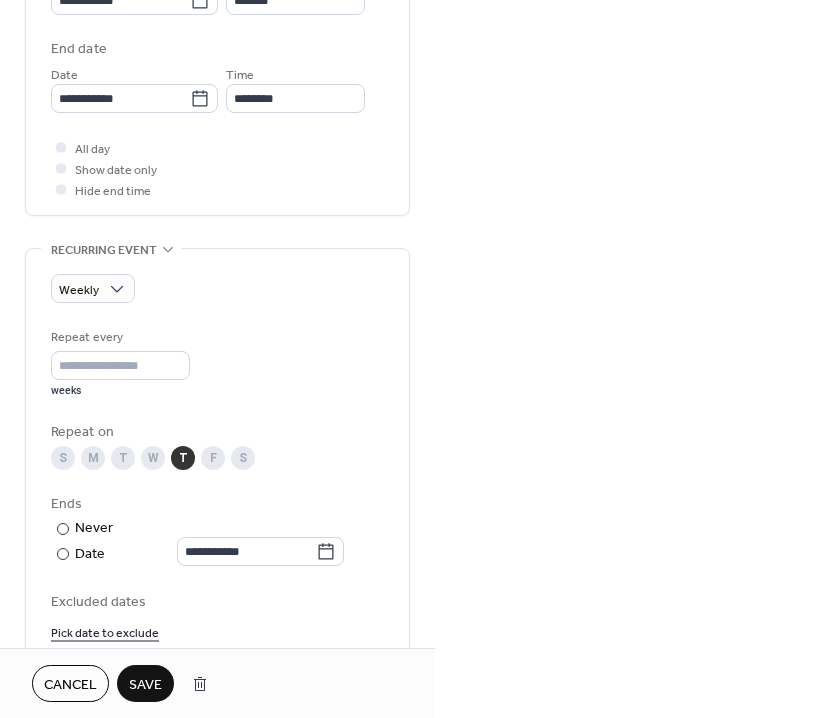 click on "Save" at bounding box center (145, 685) 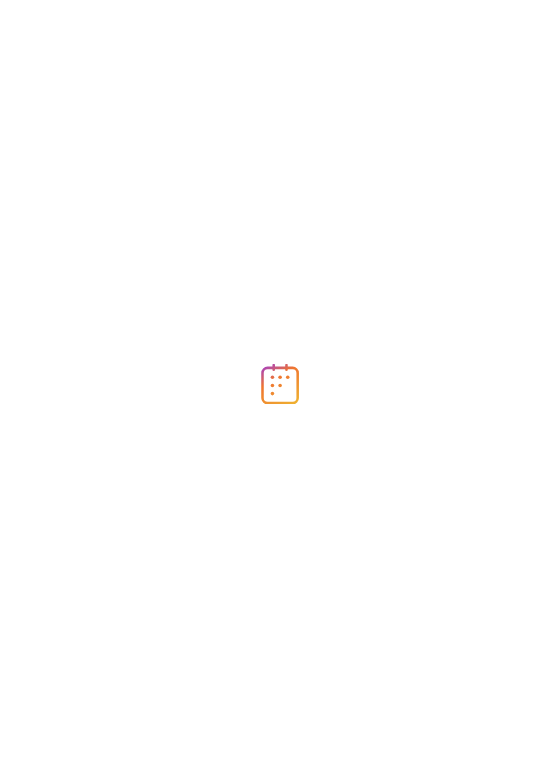 scroll, scrollTop: 0, scrollLeft: 0, axis: both 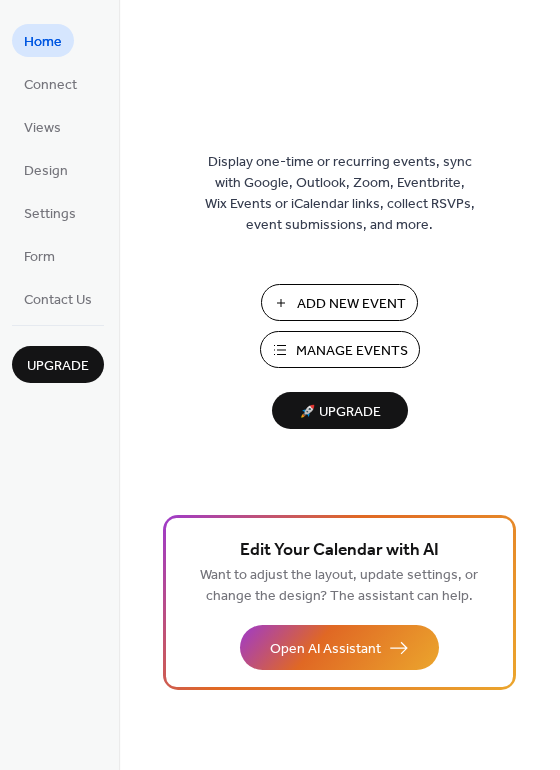 click on "Manage Events" at bounding box center [340, 349] 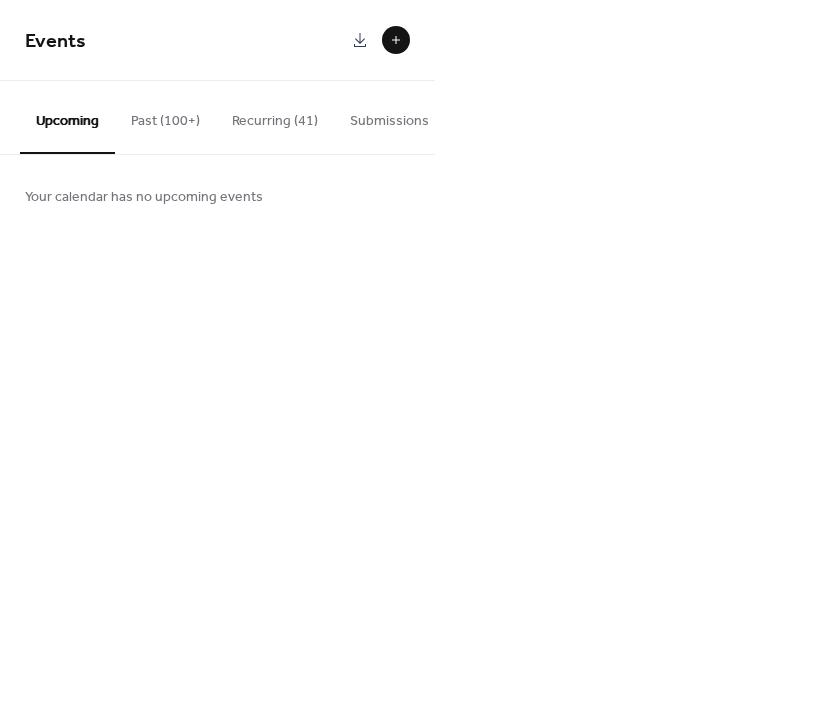 scroll, scrollTop: 0, scrollLeft: 0, axis: both 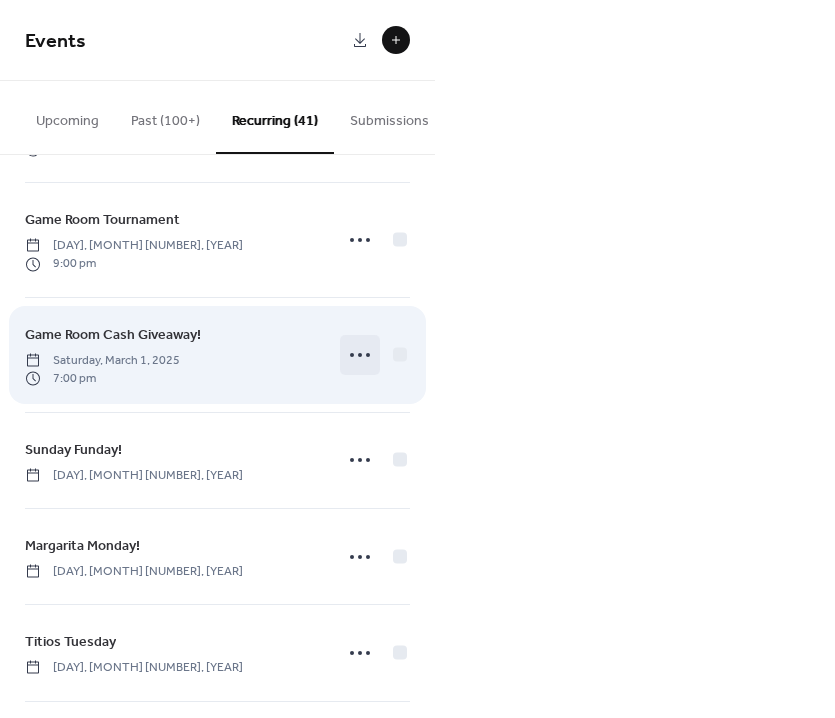 click 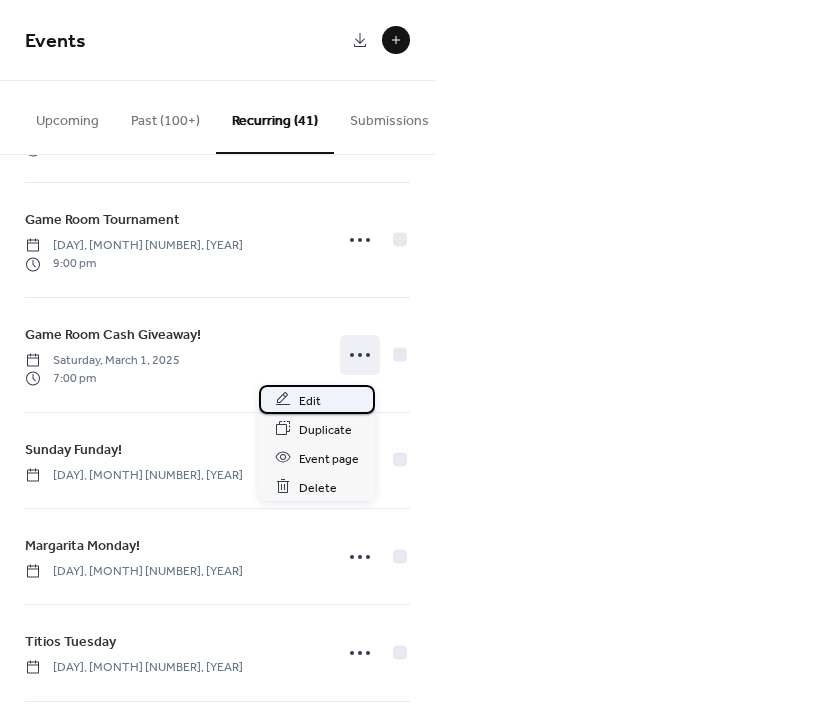 click on "Edit" at bounding box center (317, 399) 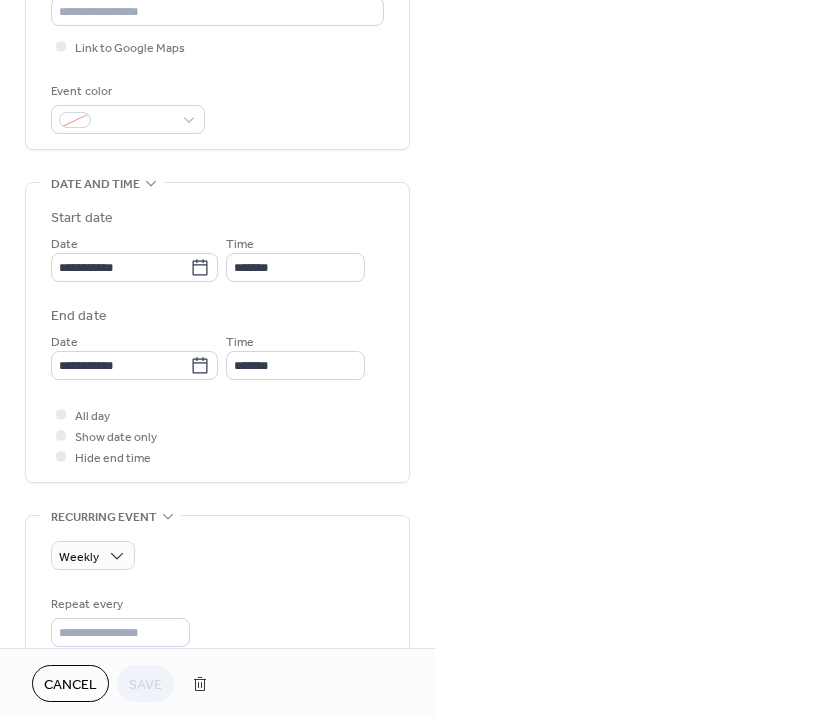 scroll, scrollTop: 837, scrollLeft: 0, axis: vertical 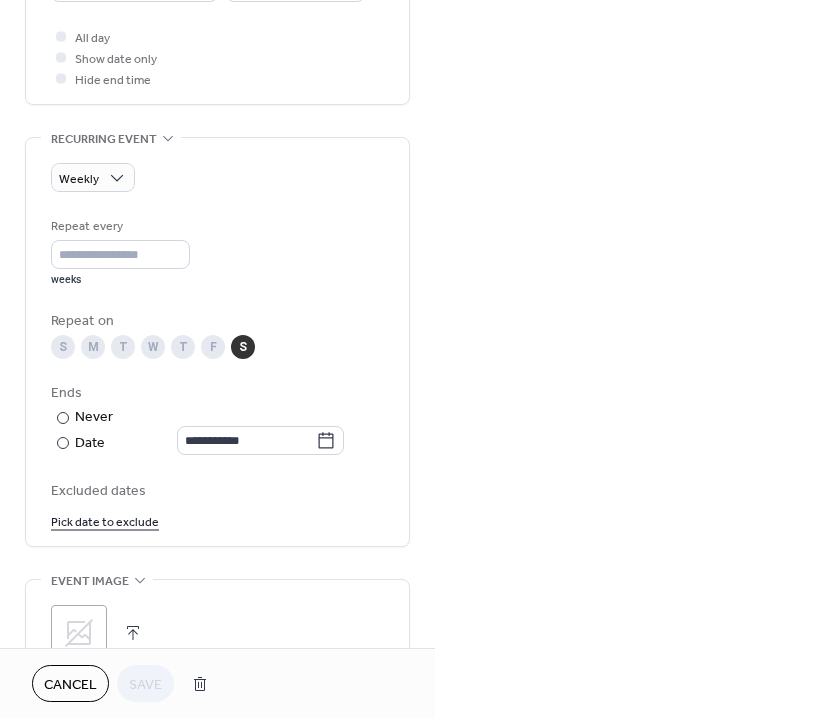 click on "Cancel" at bounding box center [70, 685] 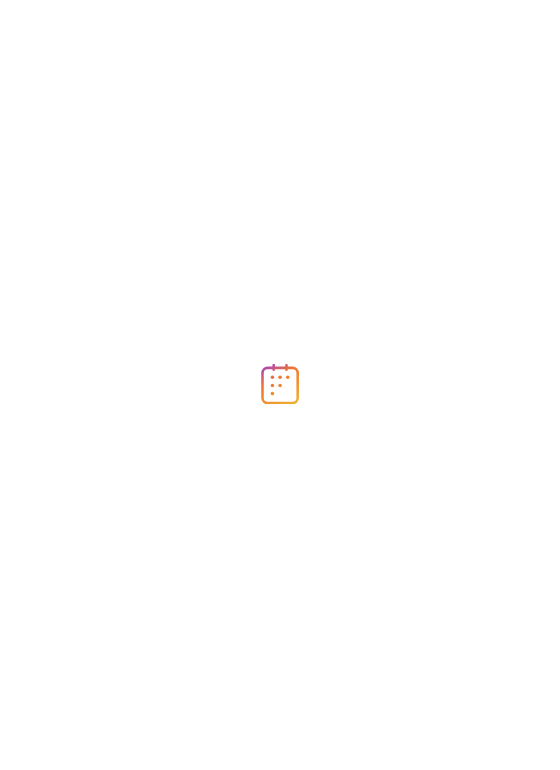 scroll, scrollTop: 0, scrollLeft: 0, axis: both 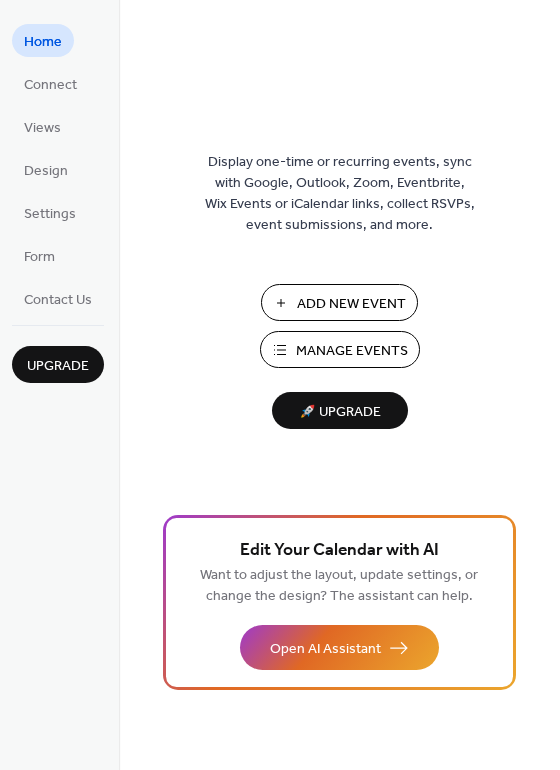 click on "Manage Events" at bounding box center [352, 351] 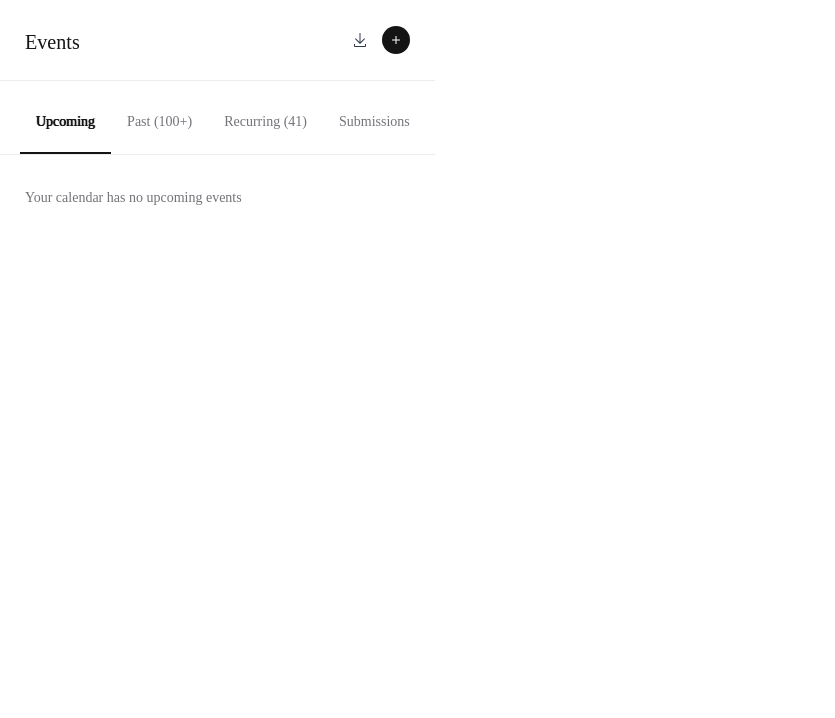 scroll, scrollTop: 0, scrollLeft: 0, axis: both 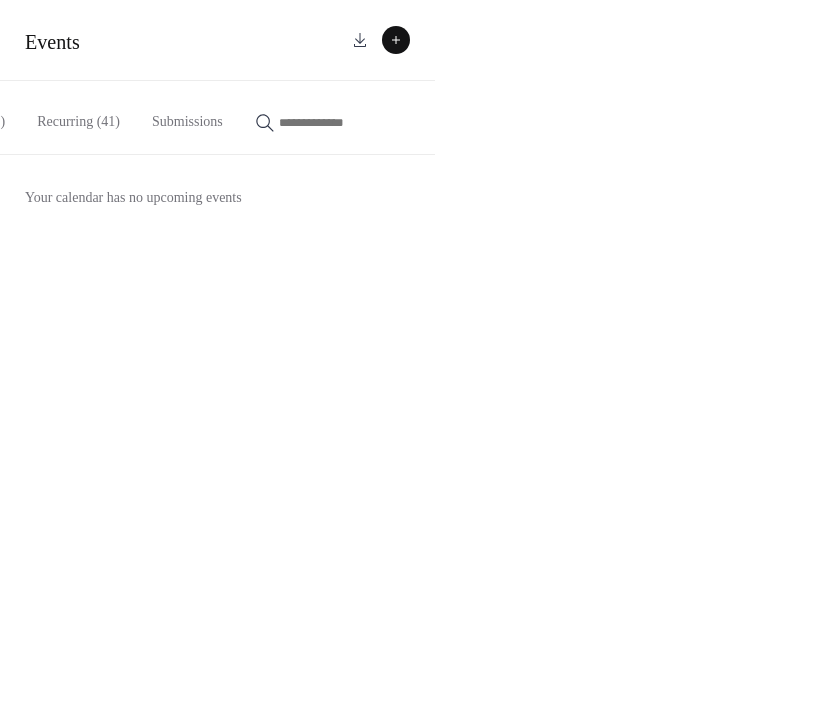 click at bounding box center [339, 122] 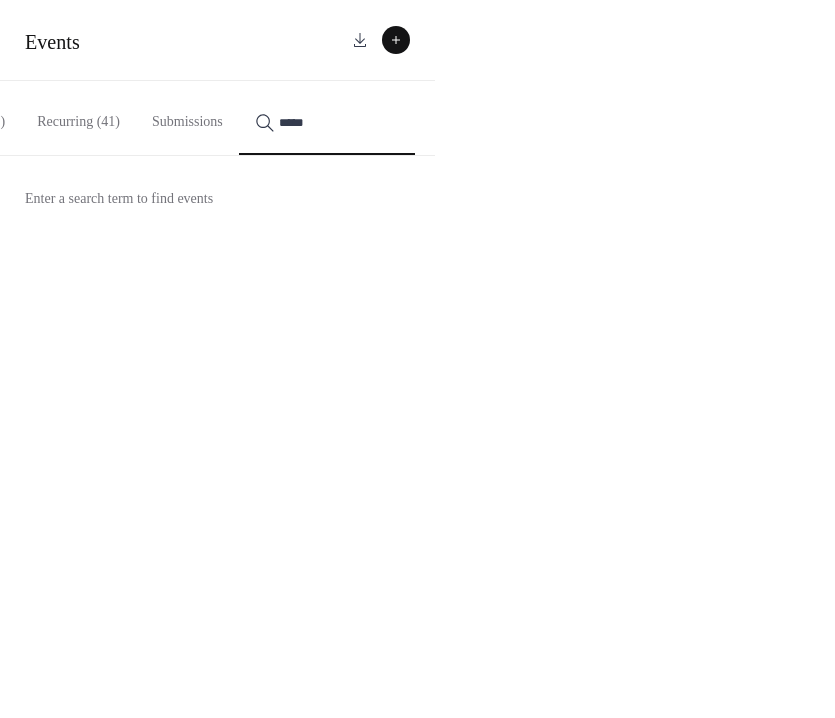 click on "****" at bounding box center (327, 118) 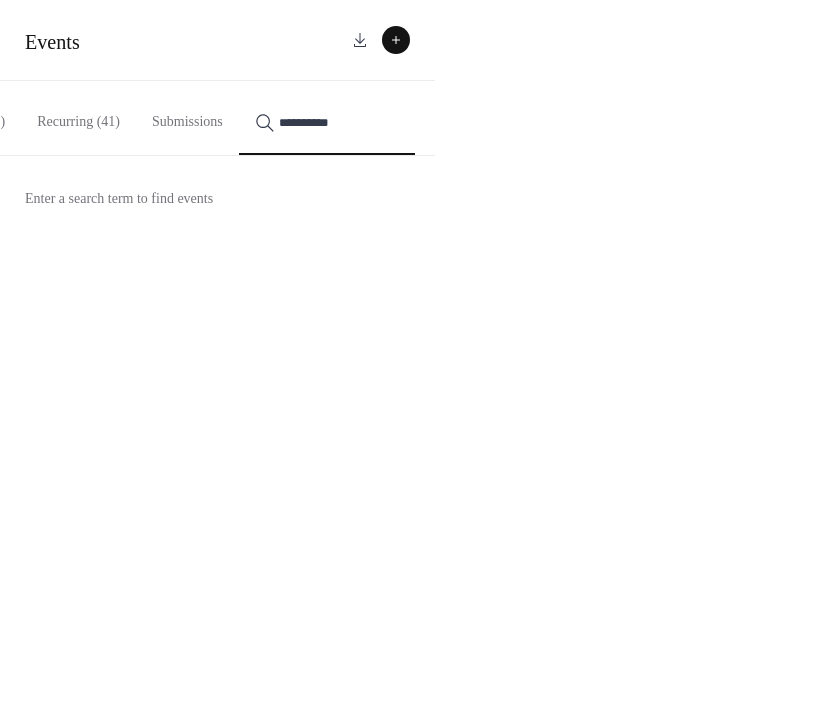 click on "*********" at bounding box center [327, 118] 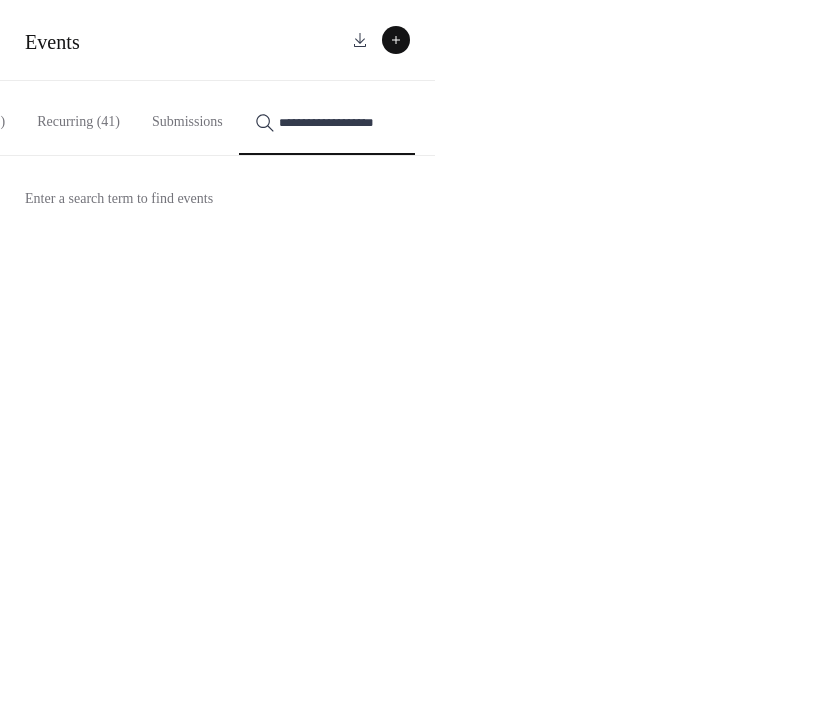 scroll, scrollTop: 0, scrollLeft: 6, axis: horizontal 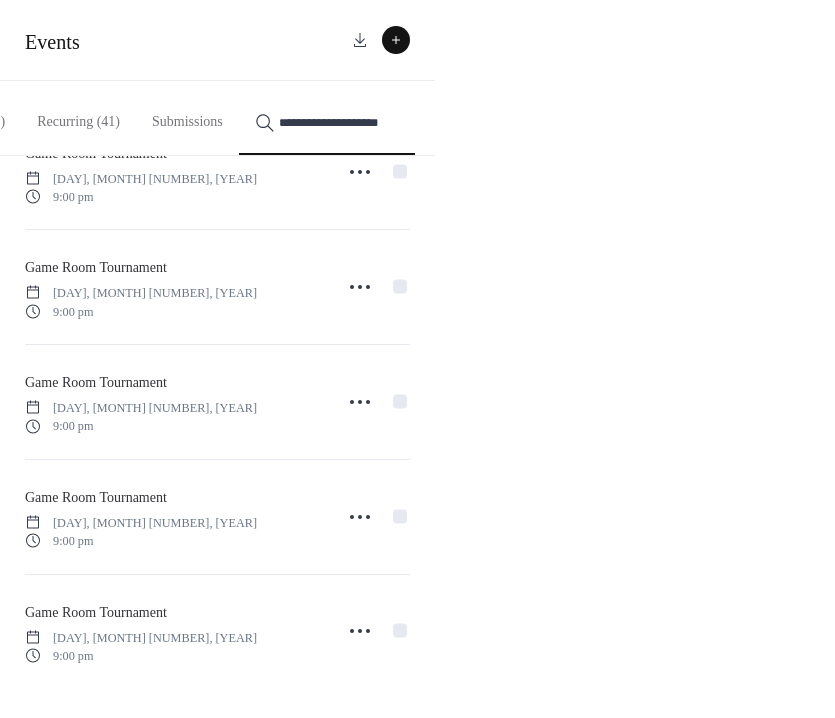 type on "**********" 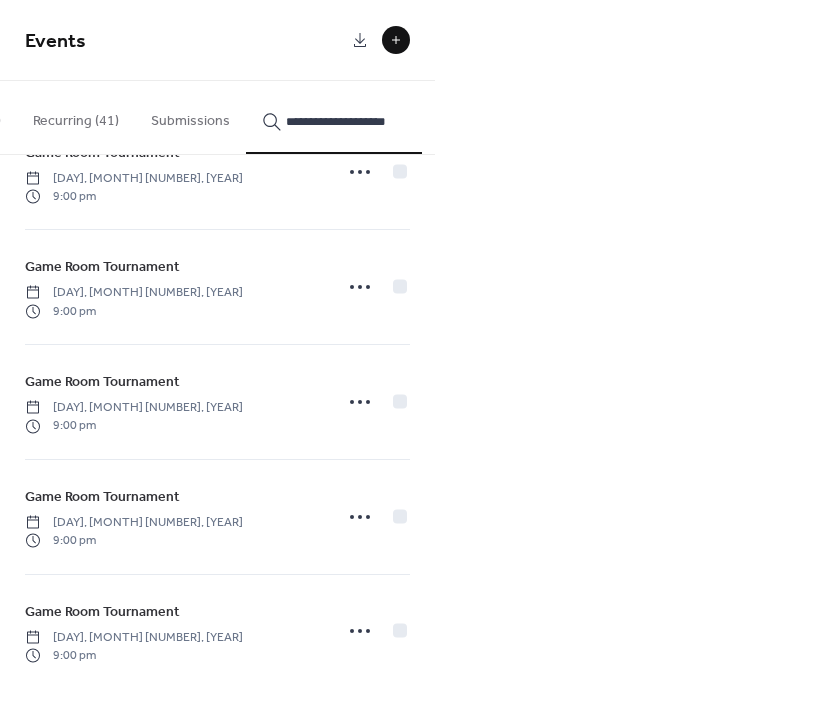 scroll, scrollTop: 0, scrollLeft: 0, axis: both 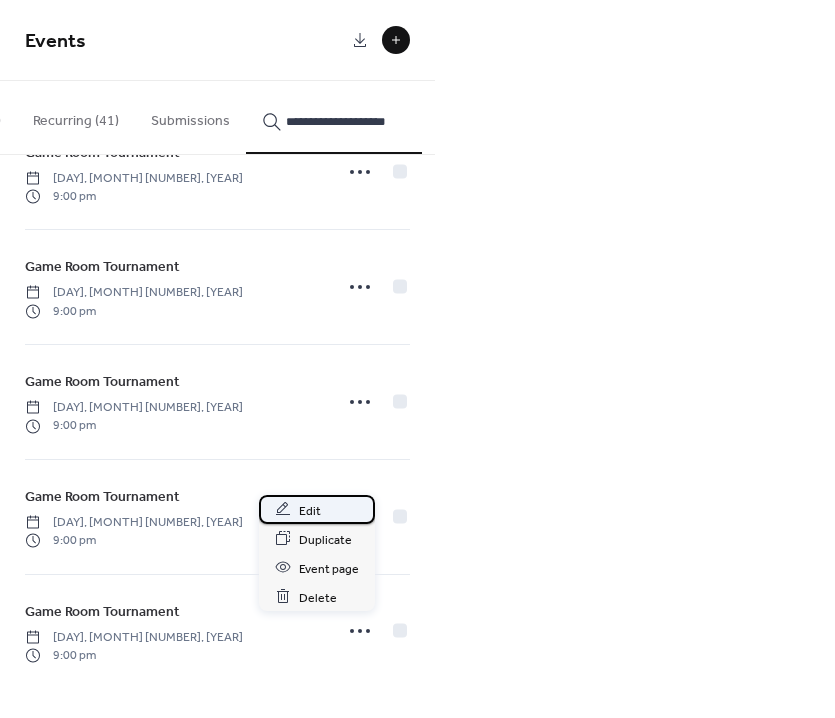 click on "Edit" at bounding box center (317, 509) 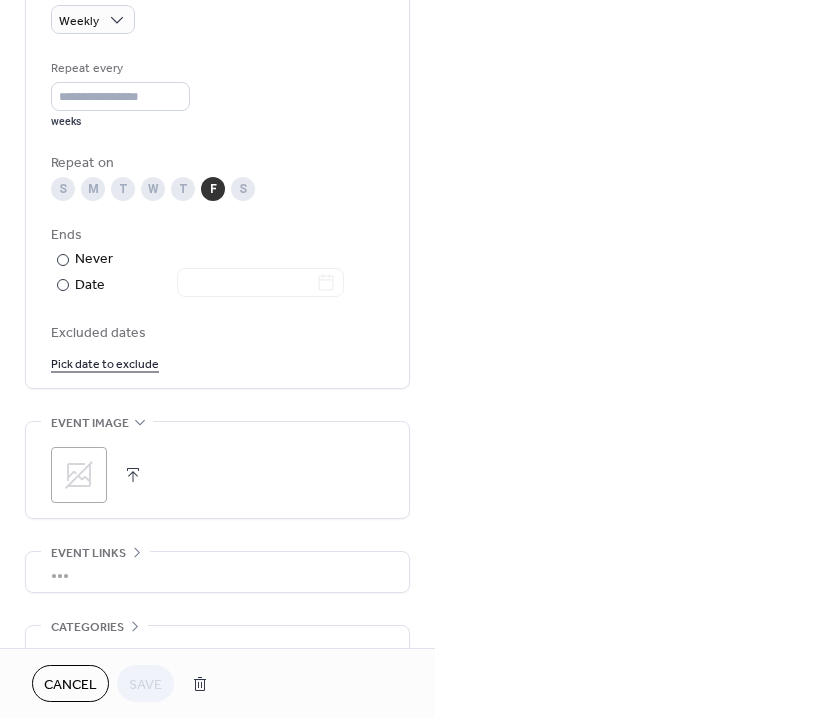 scroll, scrollTop: 1108, scrollLeft: 0, axis: vertical 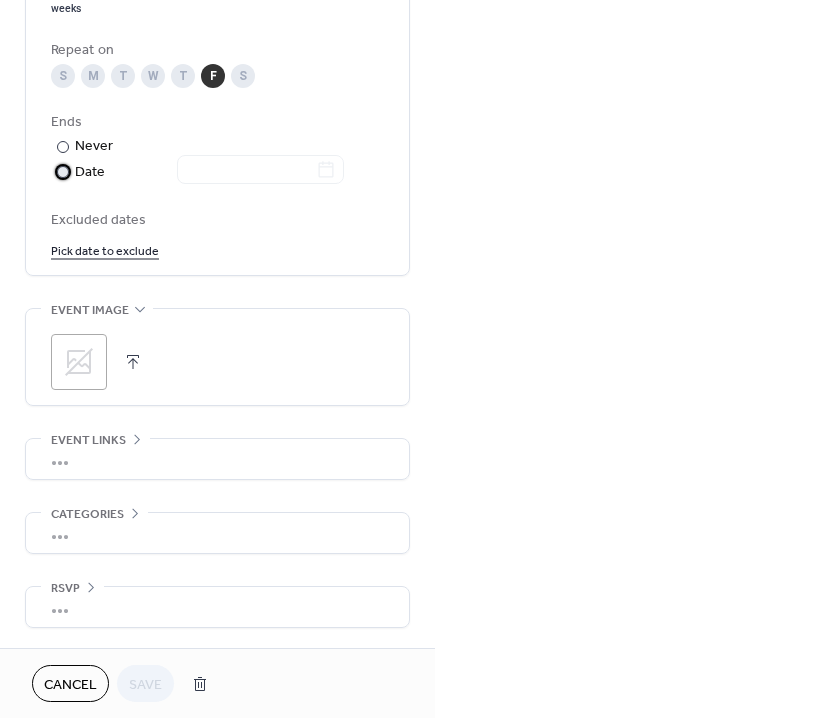 click on "Date" at bounding box center [209, 172] 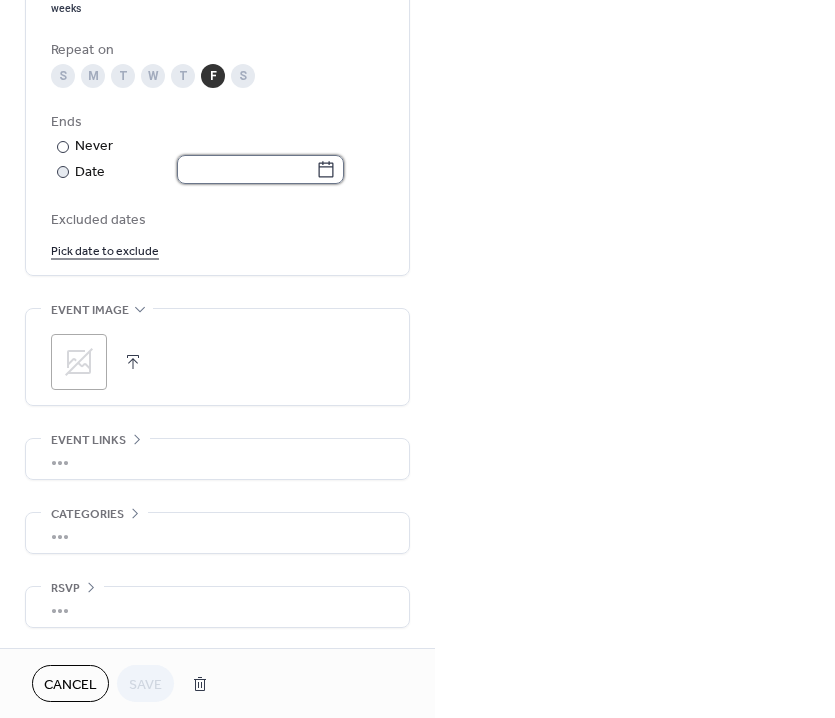 click at bounding box center (246, 169) 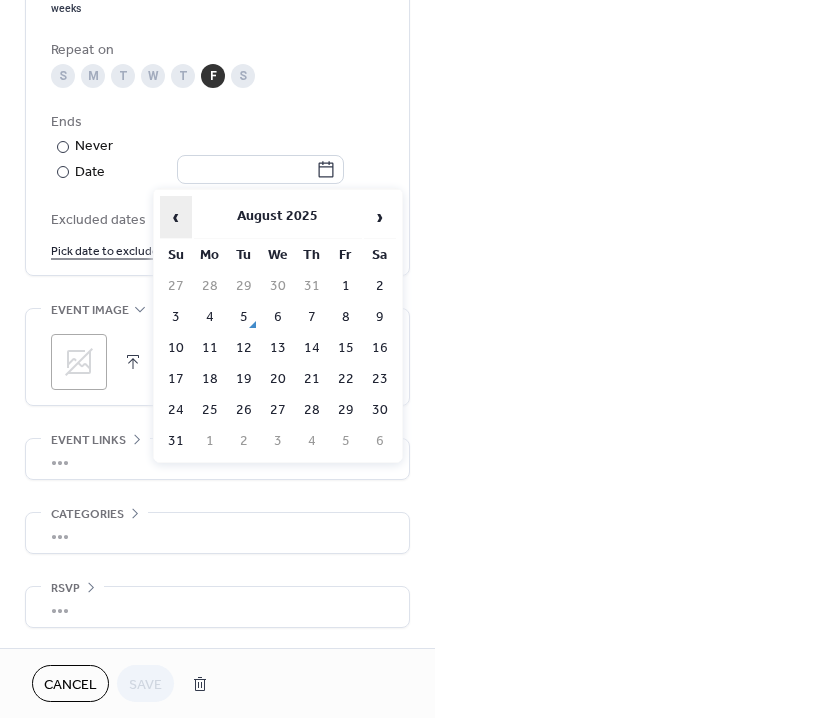 click on "‹" at bounding box center [176, 217] 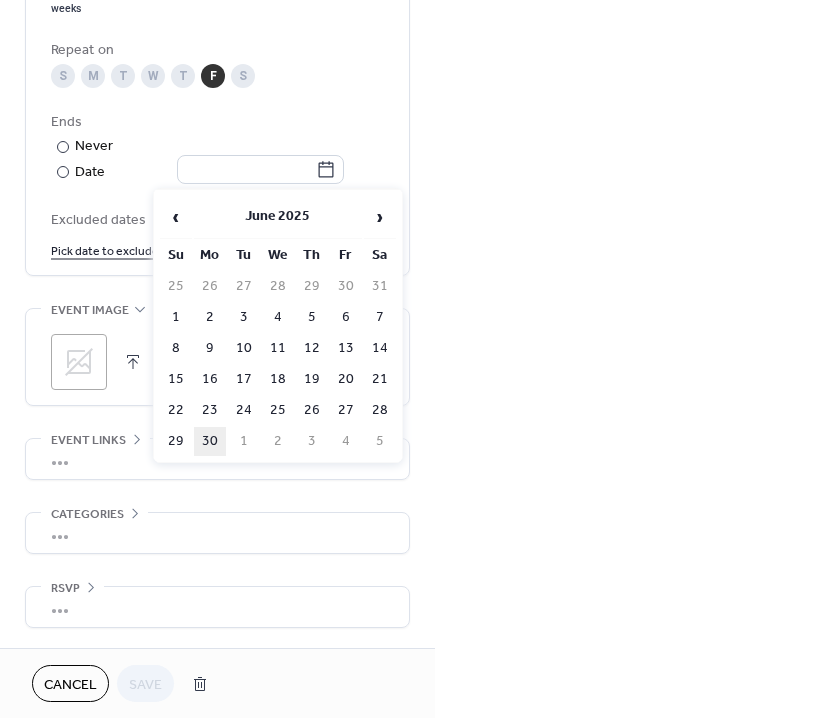 click on "30" at bounding box center (210, 441) 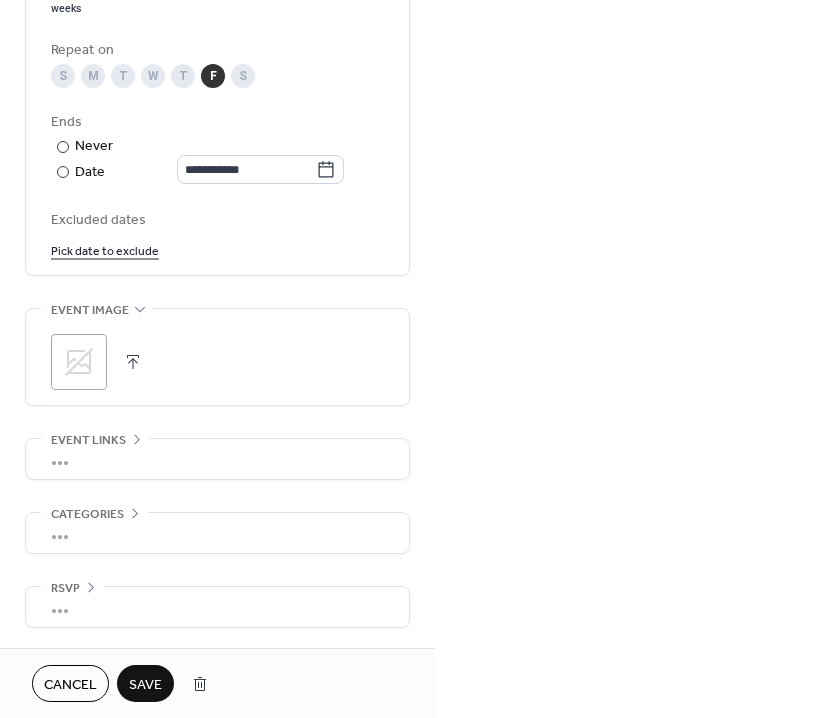 click on "Save" at bounding box center (145, 685) 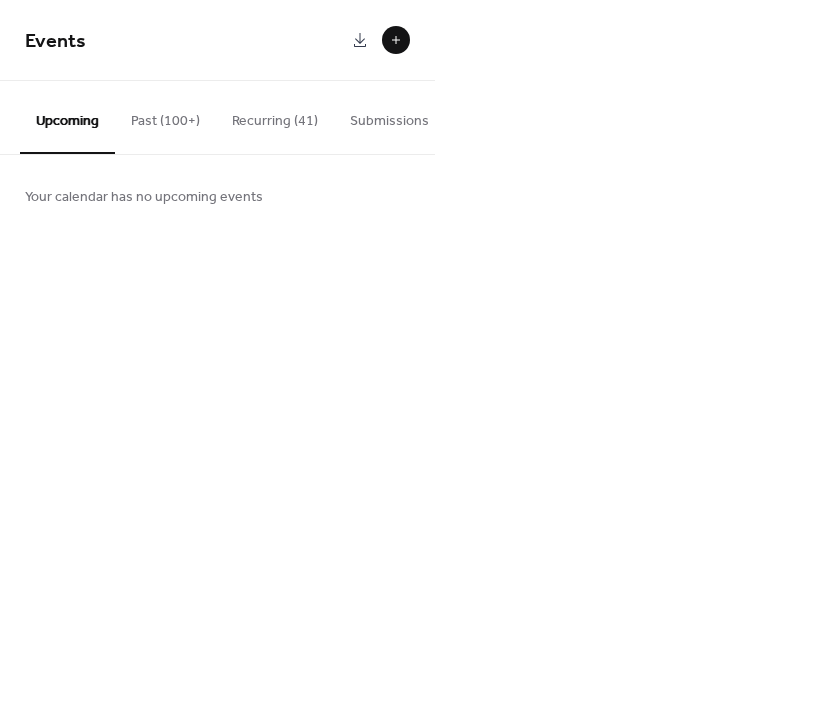 click on "Events" at bounding box center [217, 40] 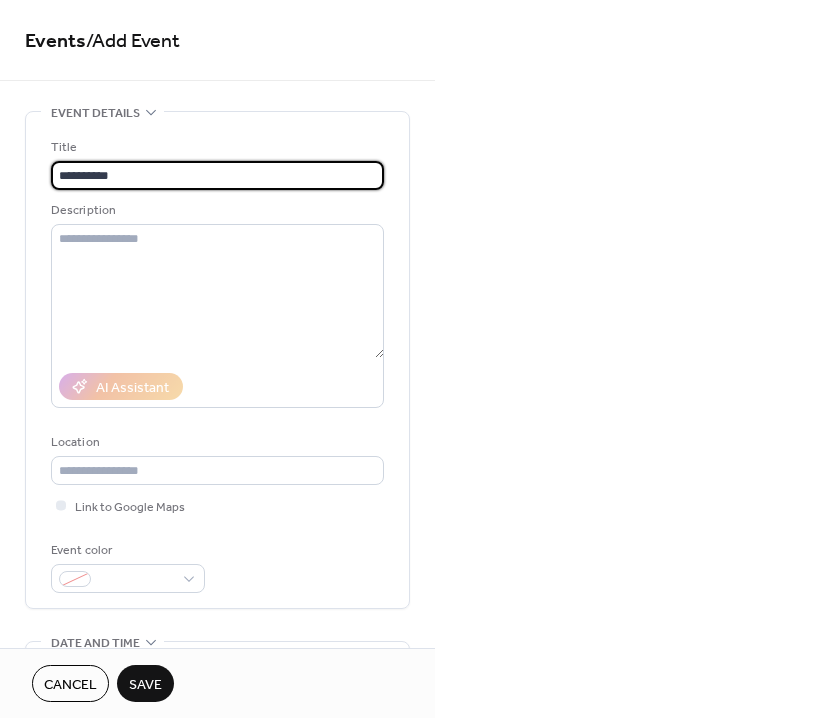 type on "**********" 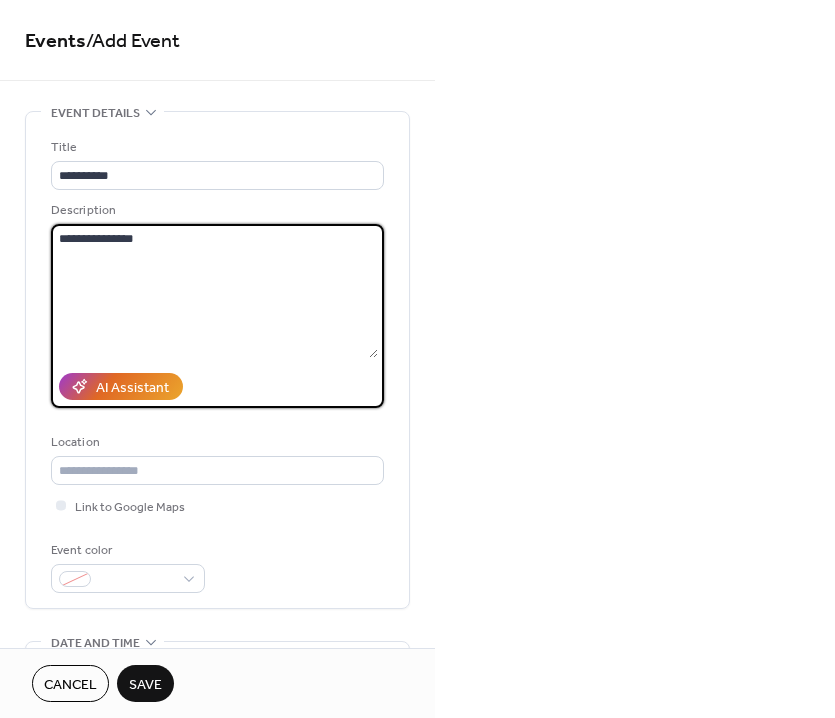 type on "**********" 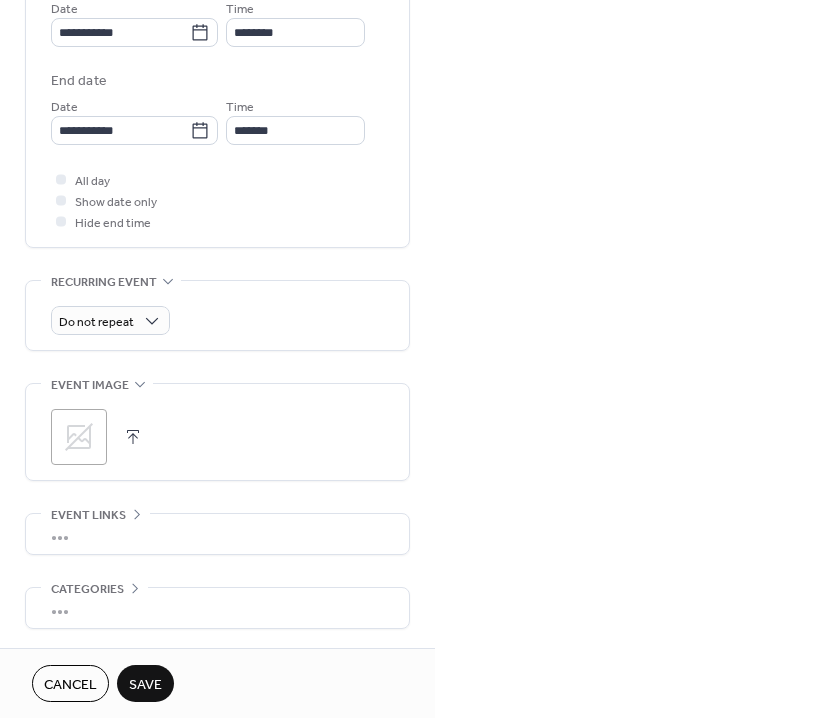 scroll, scrollTop: 651, scrollLeft: 0, axis: vertical 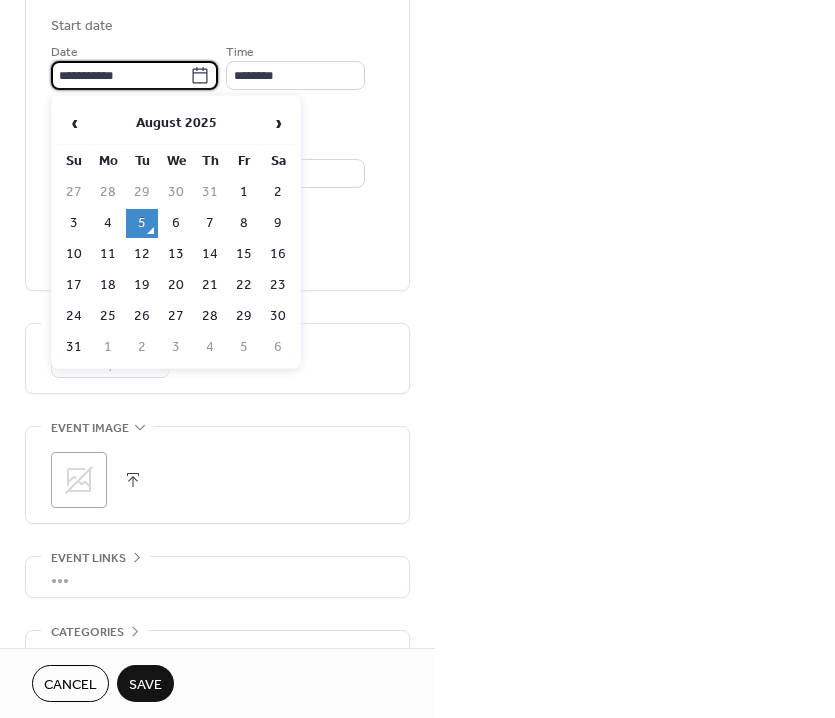 click on "**********" at bounding box center [120, 75] 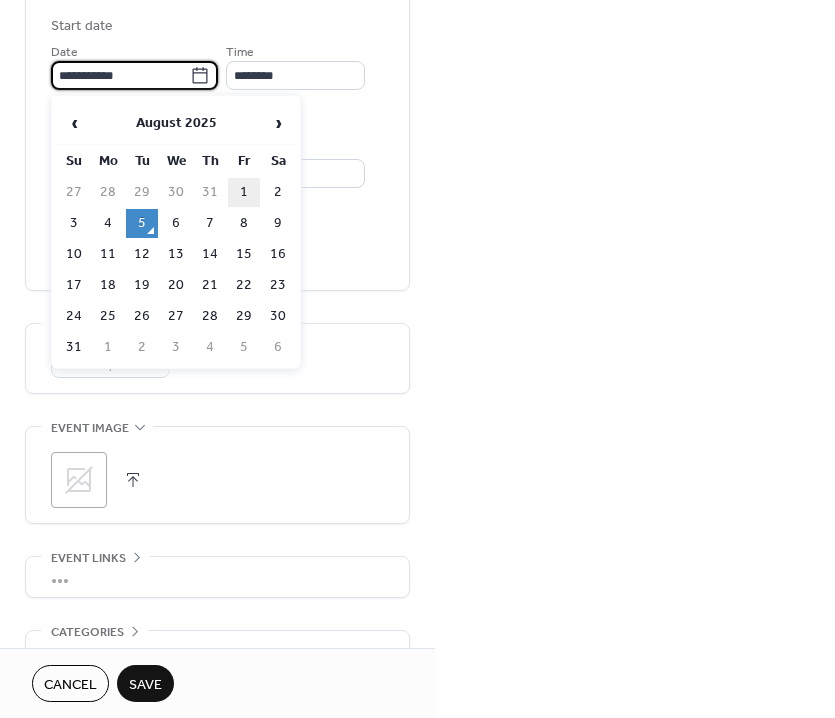 click on "1" at bounding box center [244, 192] 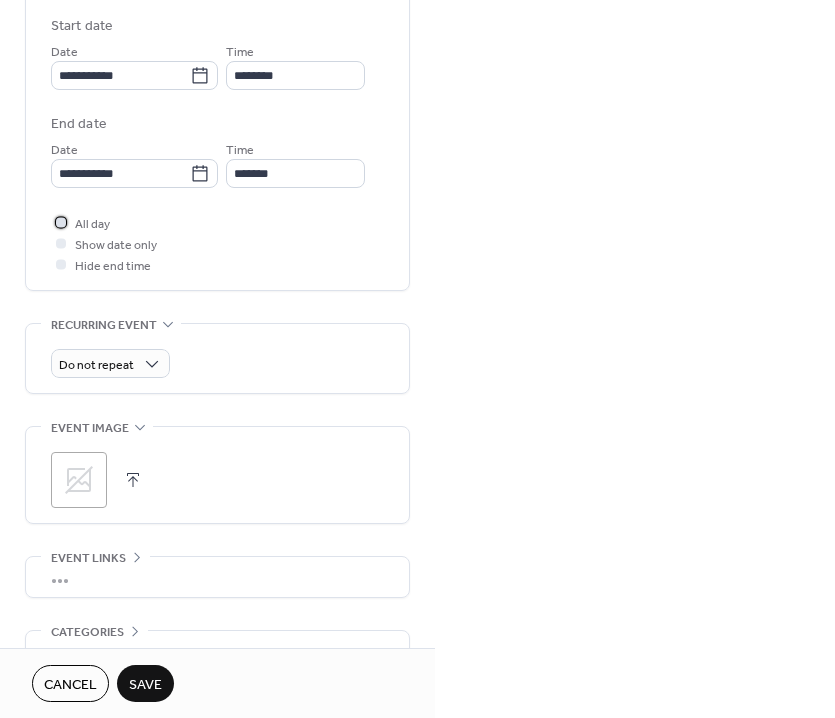 click on "All day" at bounding box center (92, 224) 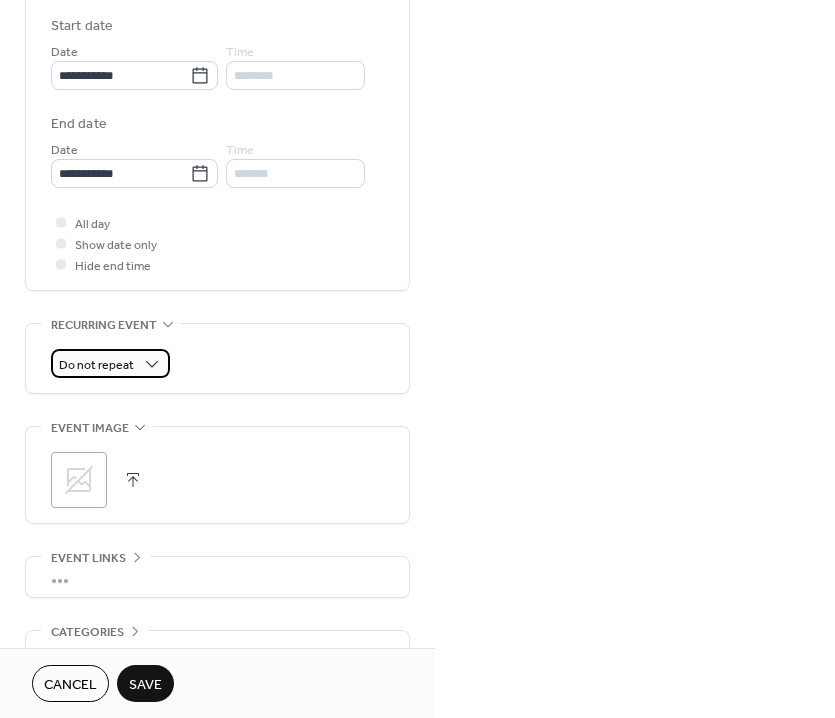 click on "Do not repeat" at bounding box center (96, 365) 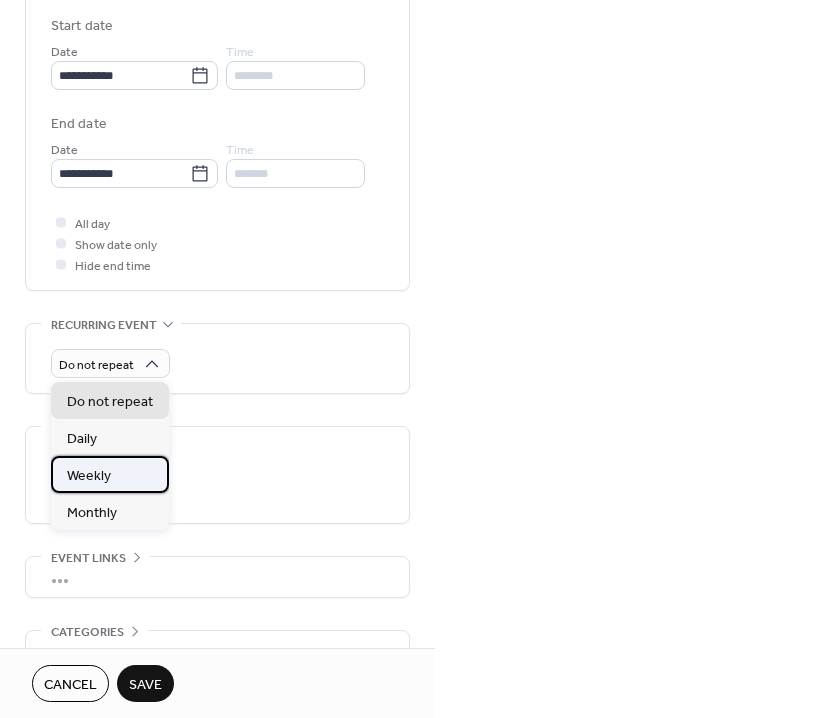 click on "Weekly" at bounding box center (110, 474) 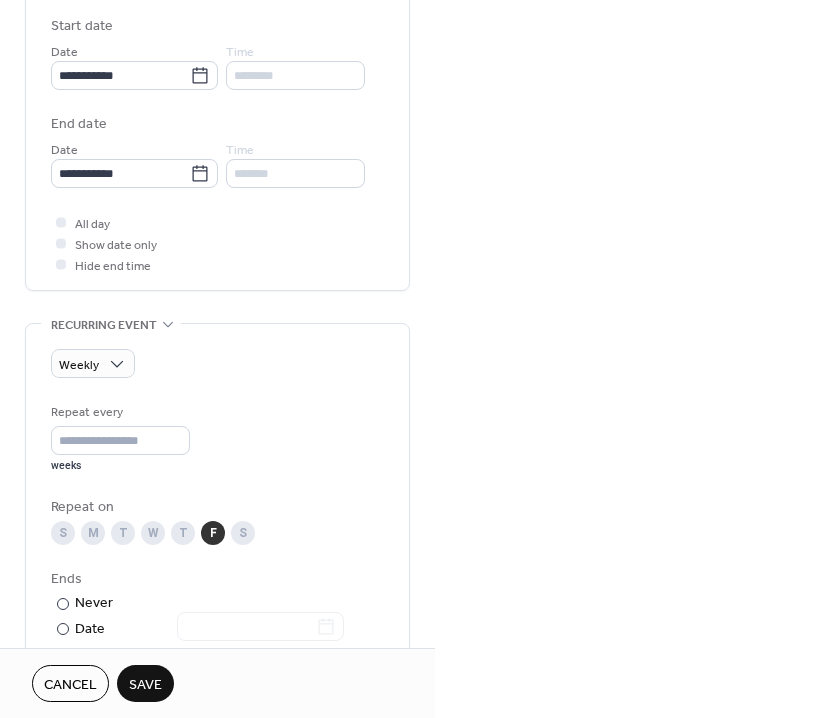 click on "Save" at bounding box center [145, 685] 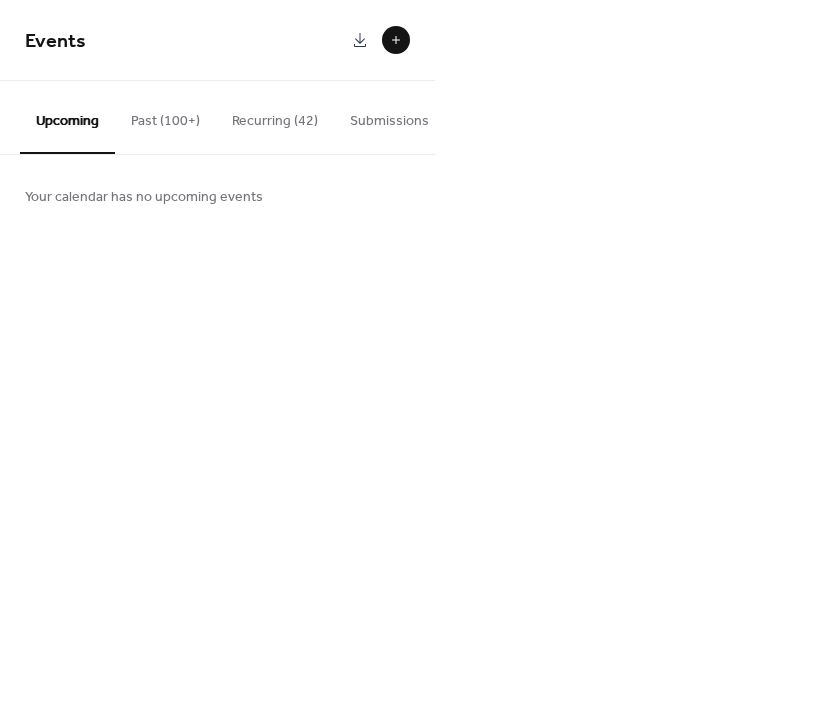 click at bounding box center [378, 40] 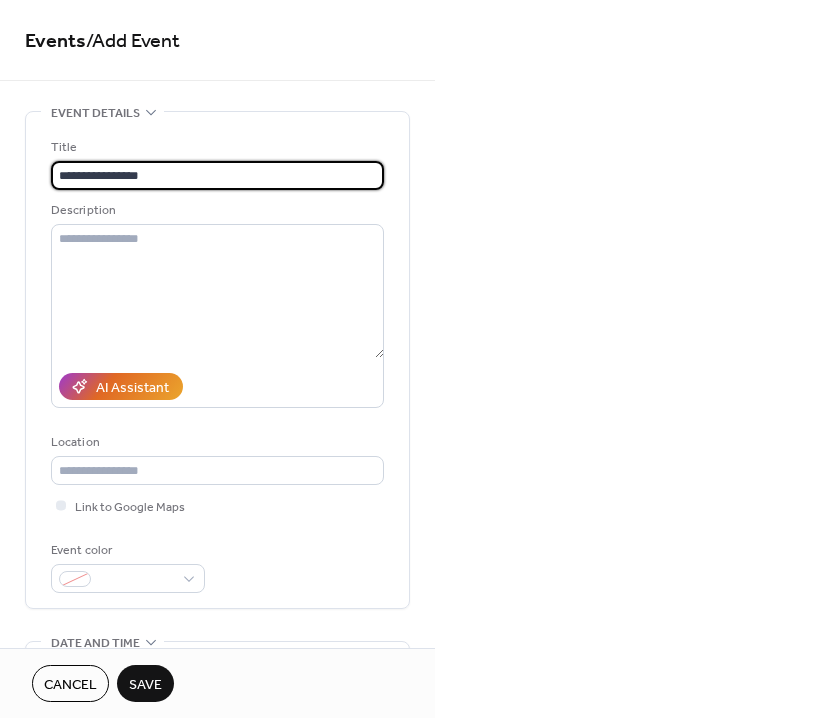 type on "**********" 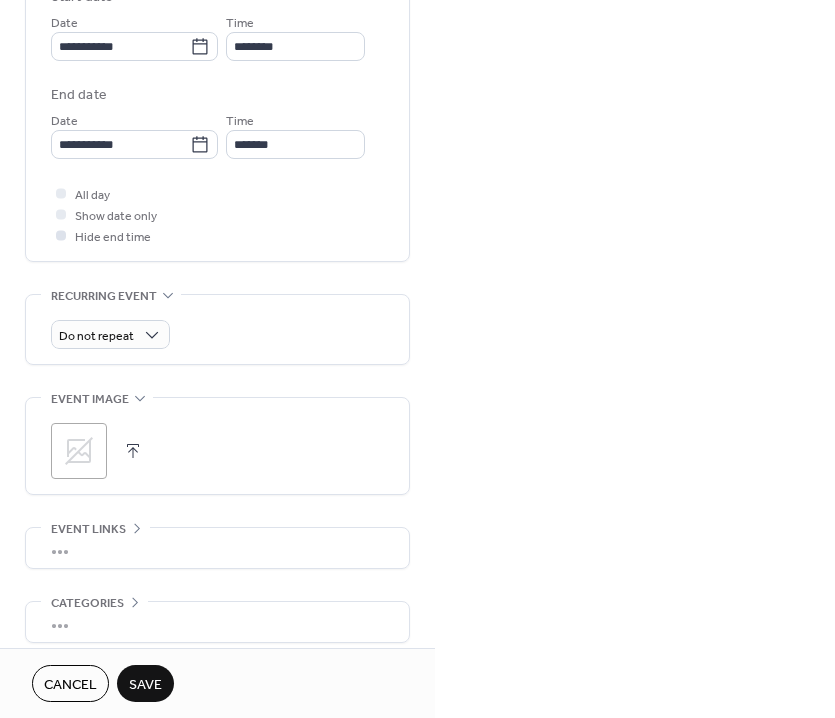 scroll, scrollTop: 568, scrollLeft: 0, axis: vertical 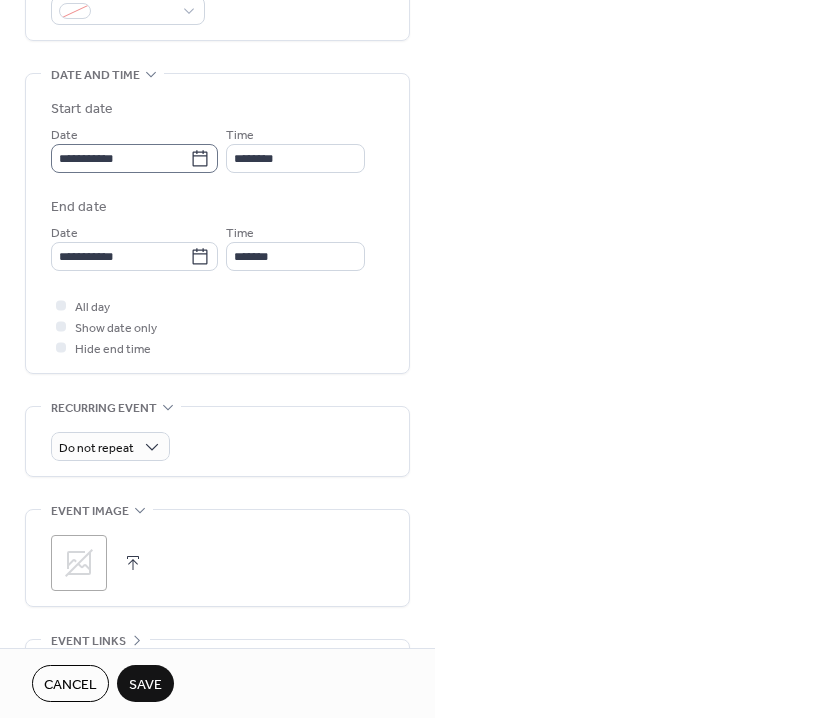 type on "**********" 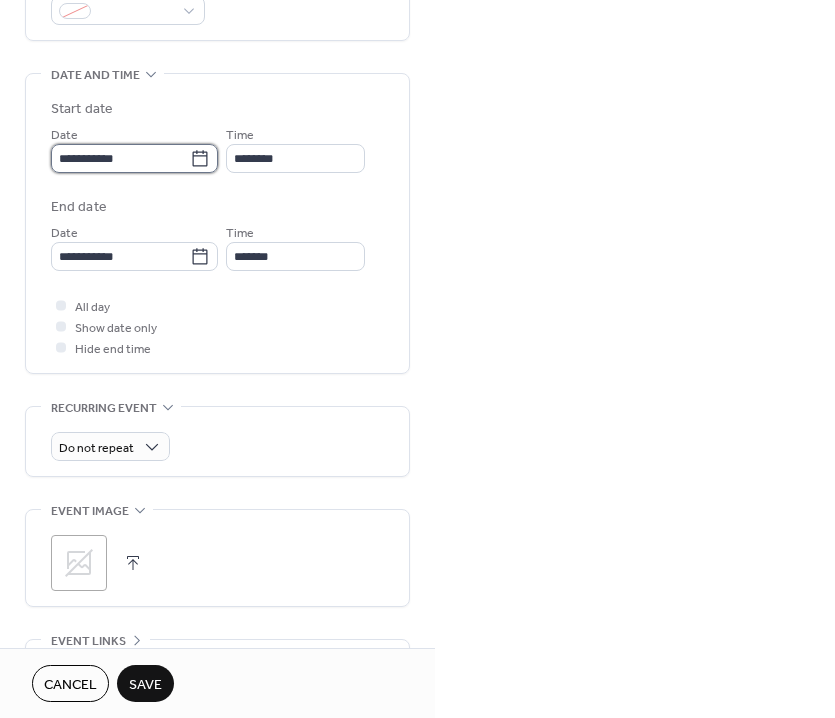 click on "**********" at bounding box center (120, 158) 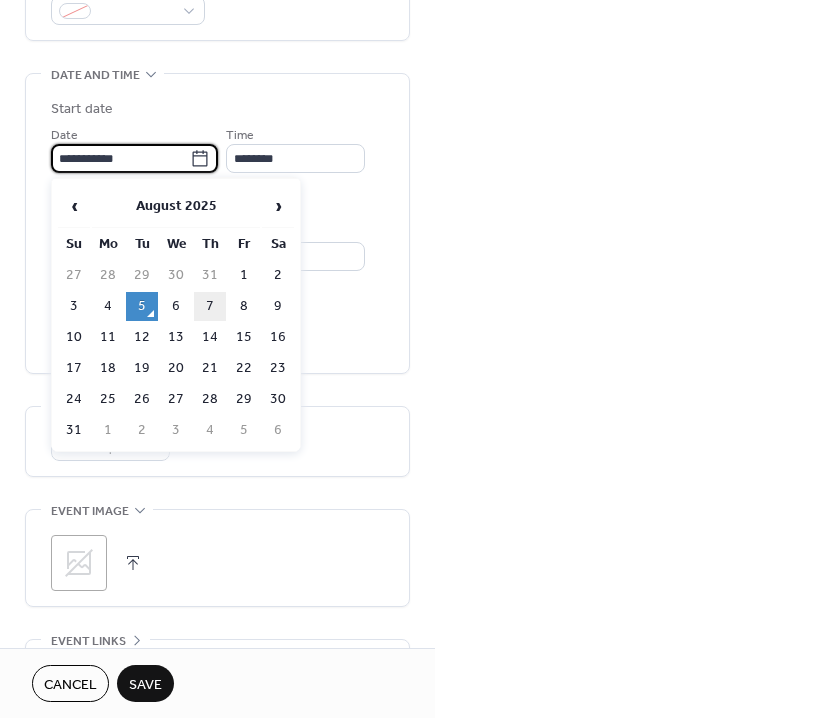 click on "7" at bounding box center [210, 306] 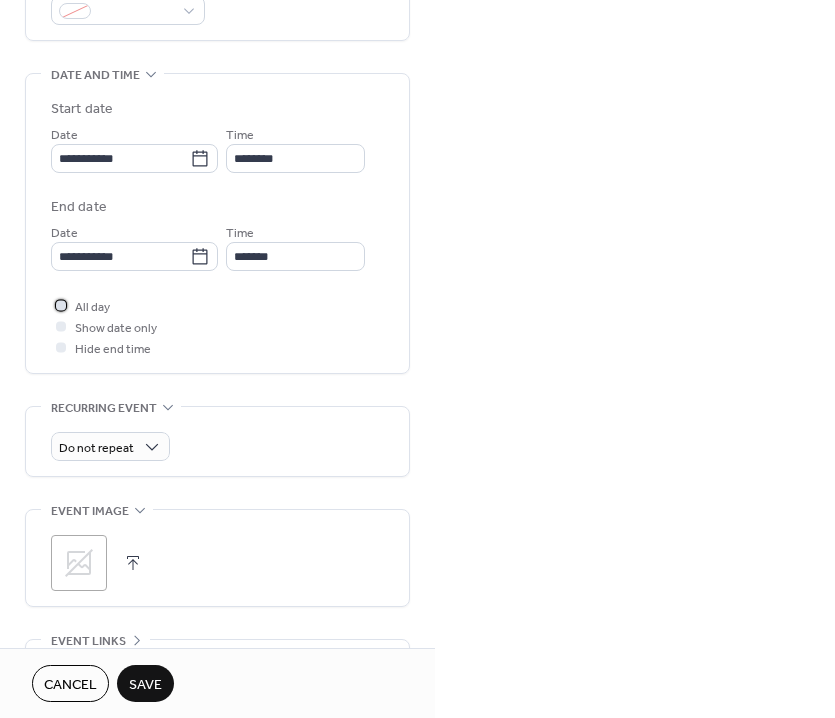 click on "All day" at bounding box center (80, 305) 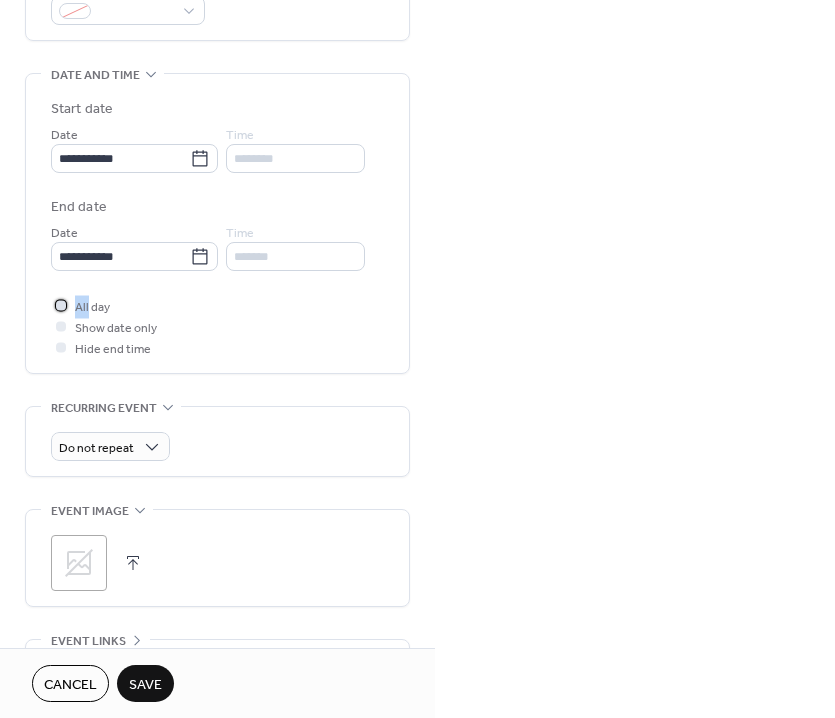 click on "All day" at bounding box center (80, 305) 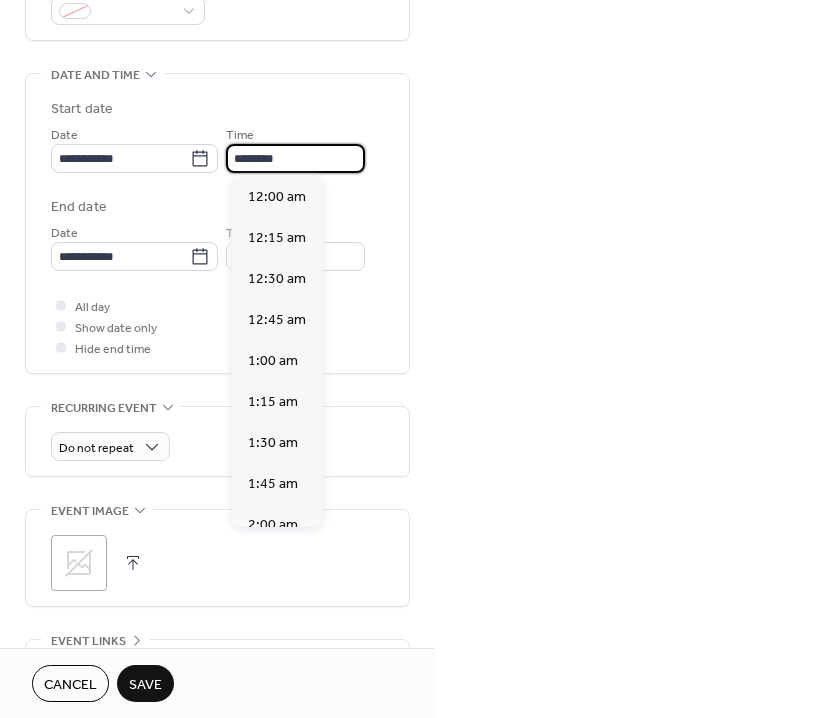 click on "********" at bounding box center (295, 158) 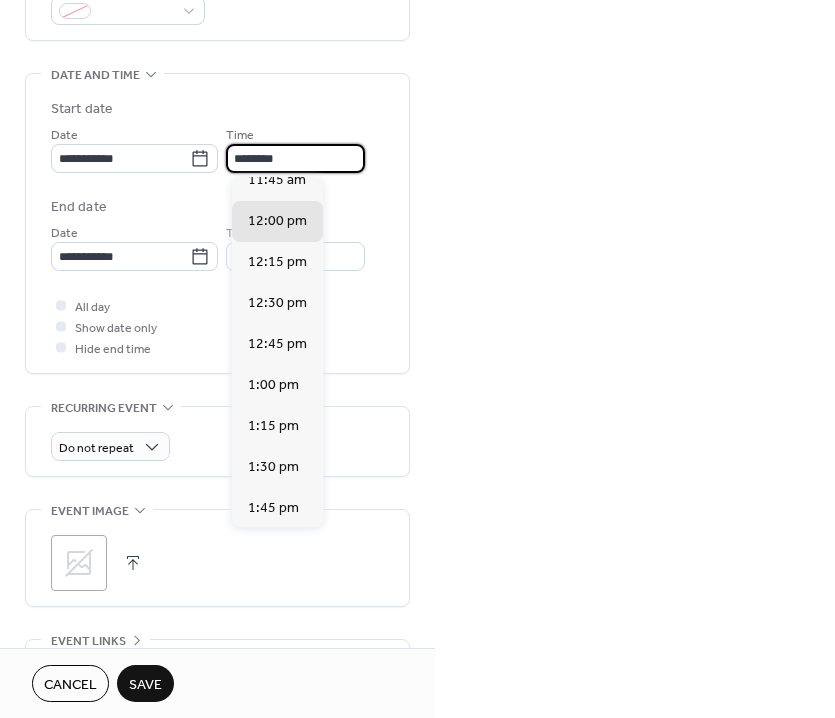click on "********" at bounding box center (295, 158) 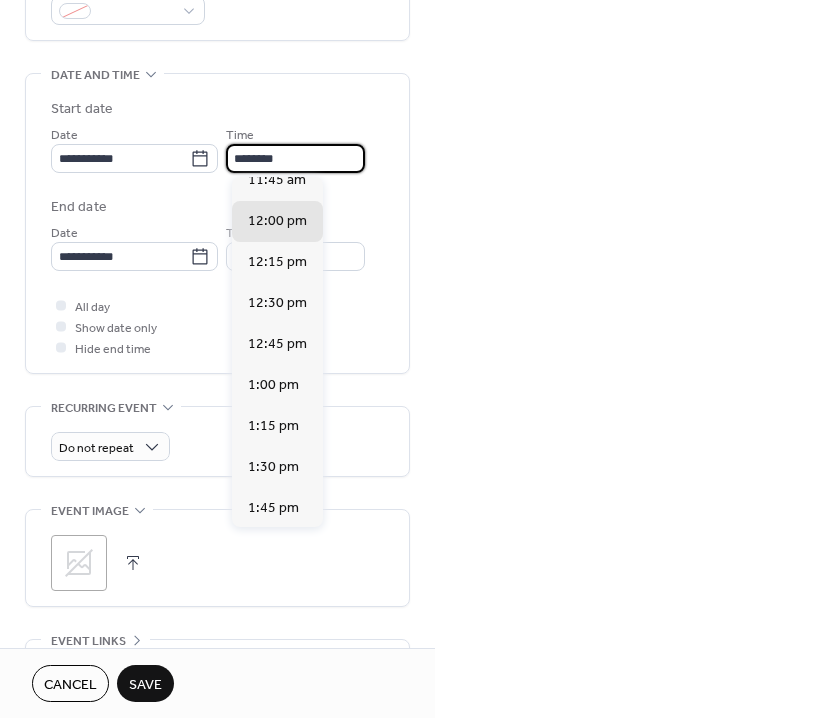 click on "********" at bounding box center [295, 158] 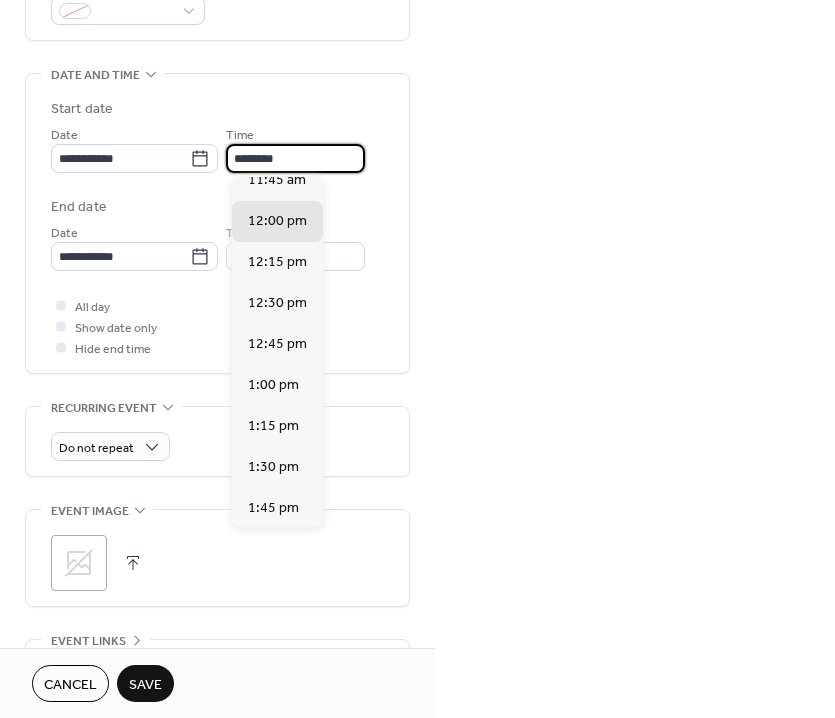 click on "********" at bounding box center [295, 158] 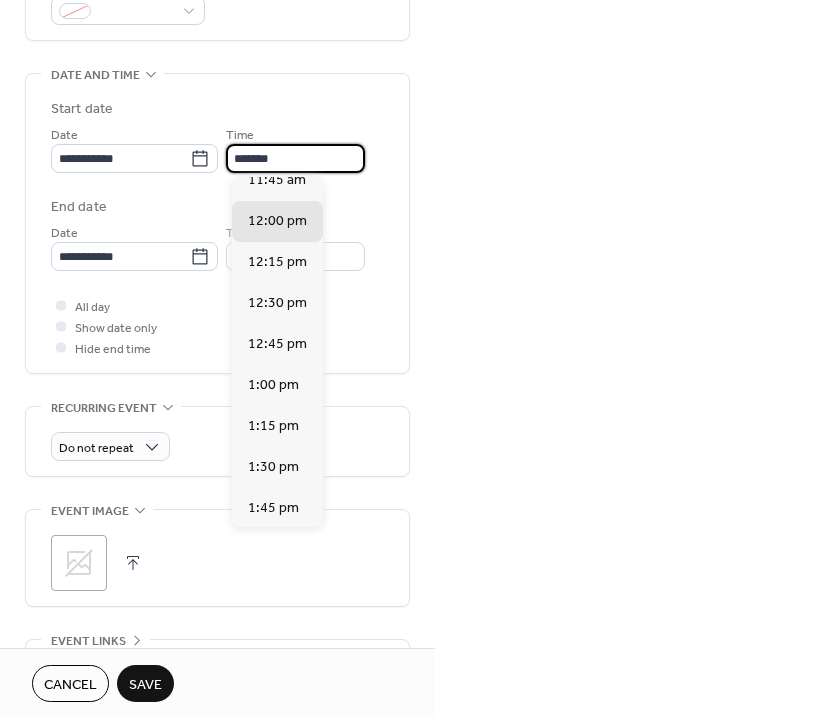 scroll, scrollTop: 2916, scrollLeft: 0, axis: vertical 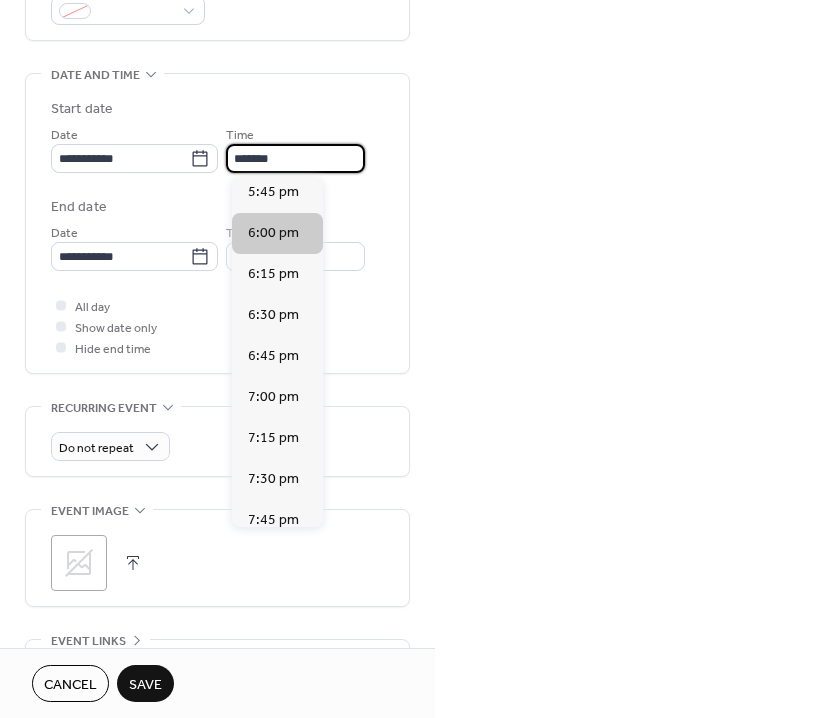 type on "*******" 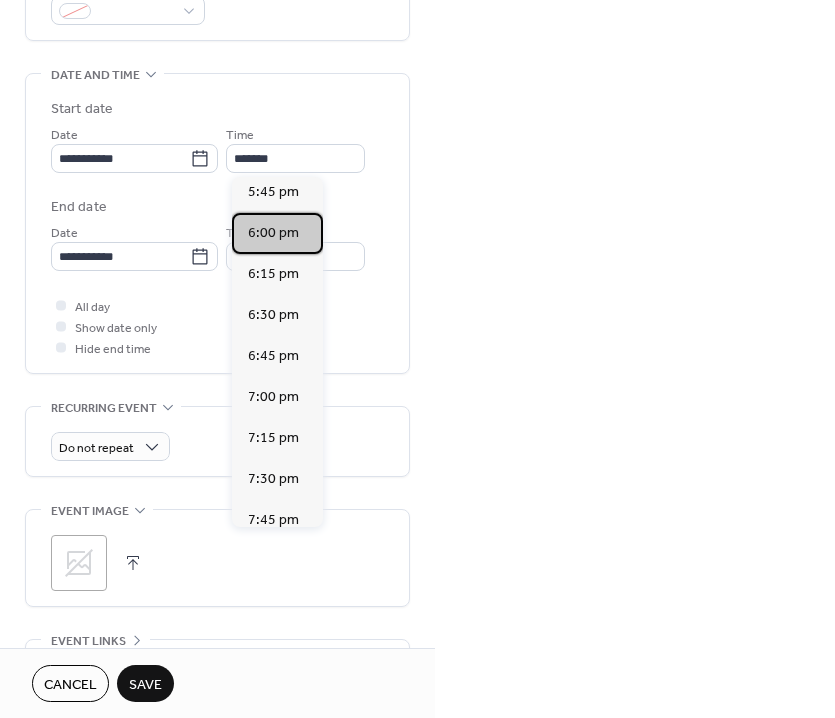 click on "6:00 pm" at bounding box center [273, 233] 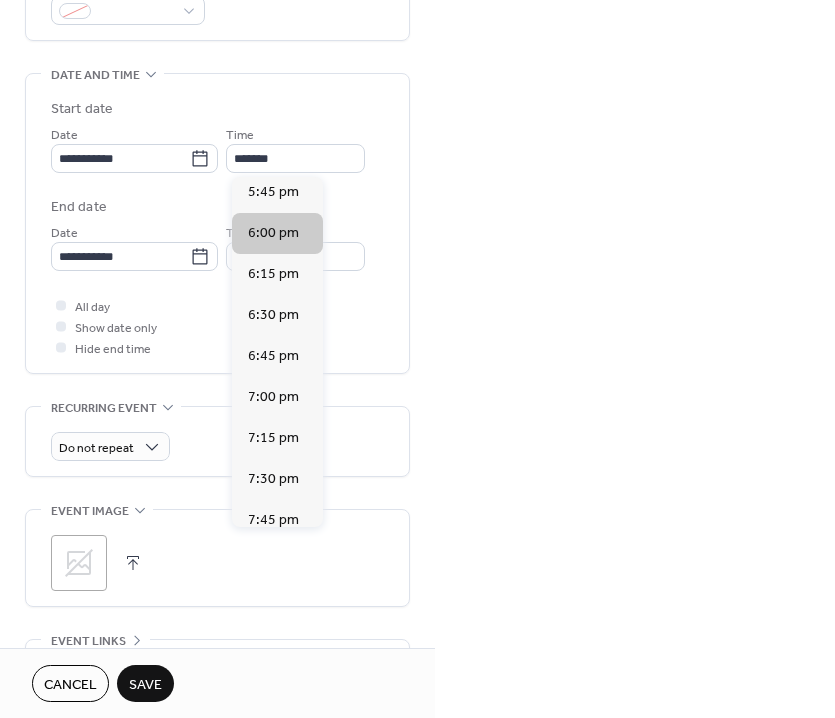 type on "*******" 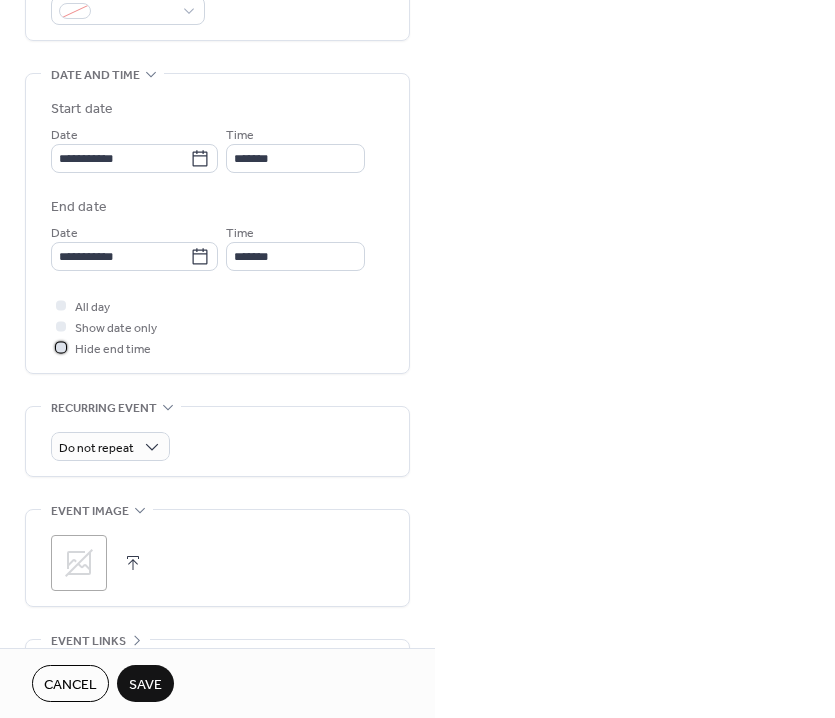 click on "Hide end time" at bounding box center (113, 349) 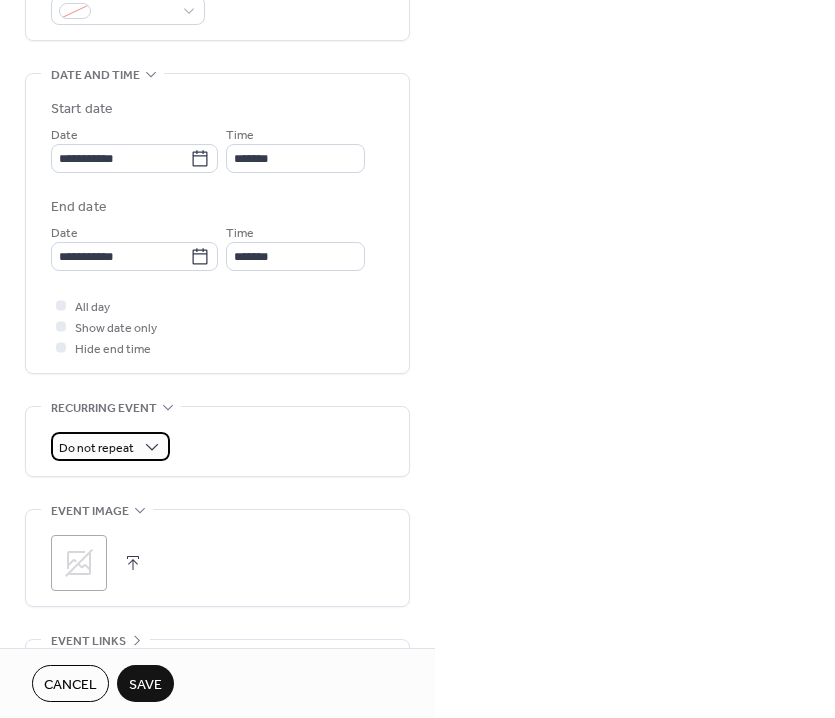 click on "Do not repeat" at bounding box center [96, 448] 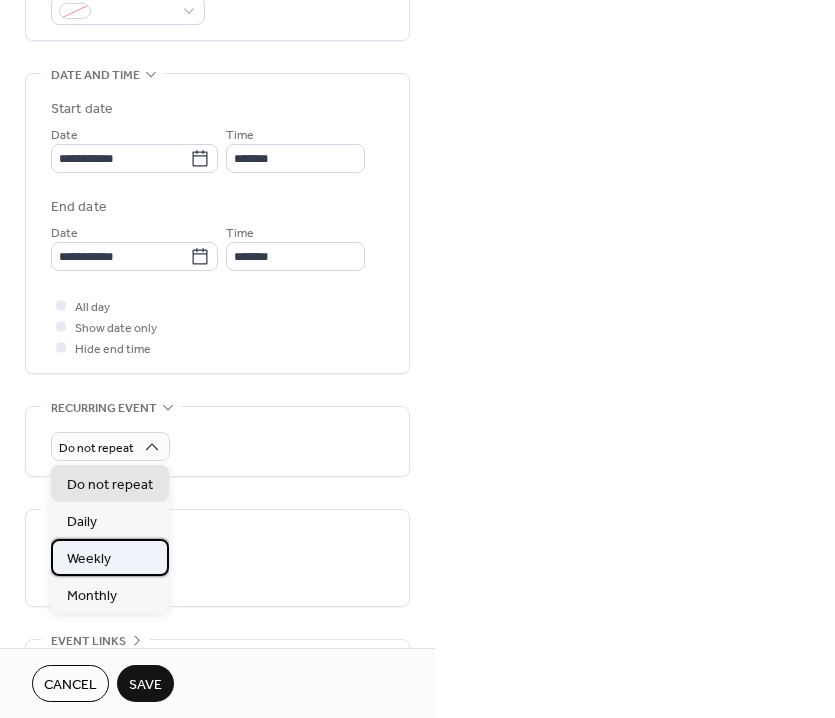 click on "Weekly" at bounding box center (110, 557) 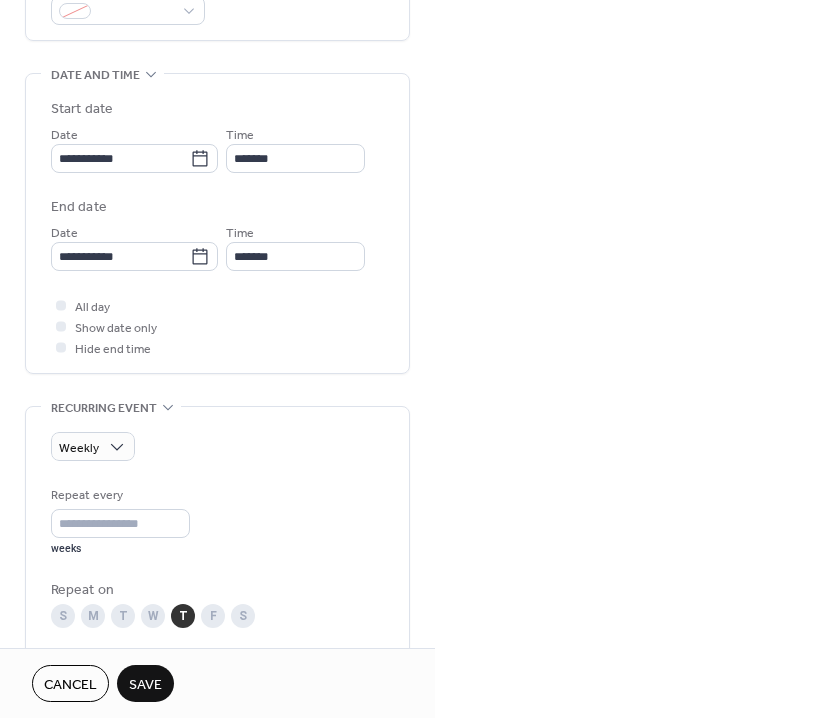 click on "Save" at bounding box center (145, 683) 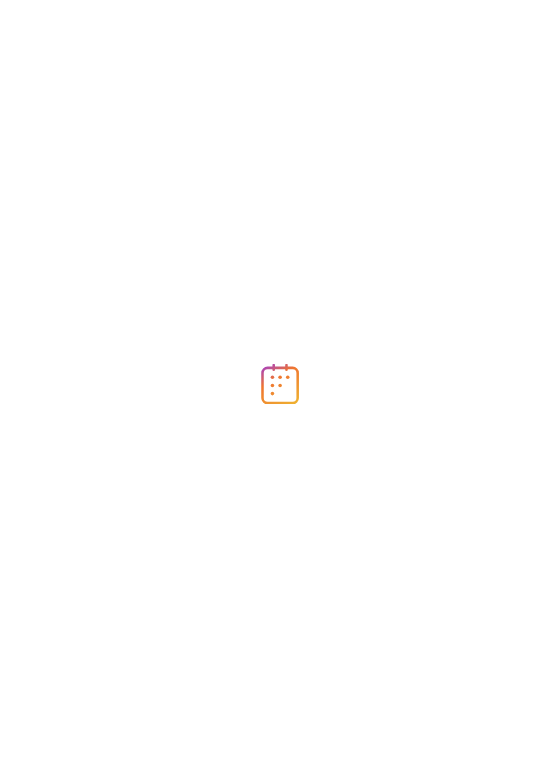 scroll, scrollTop: 0, scrollLeft: 0, axis: both 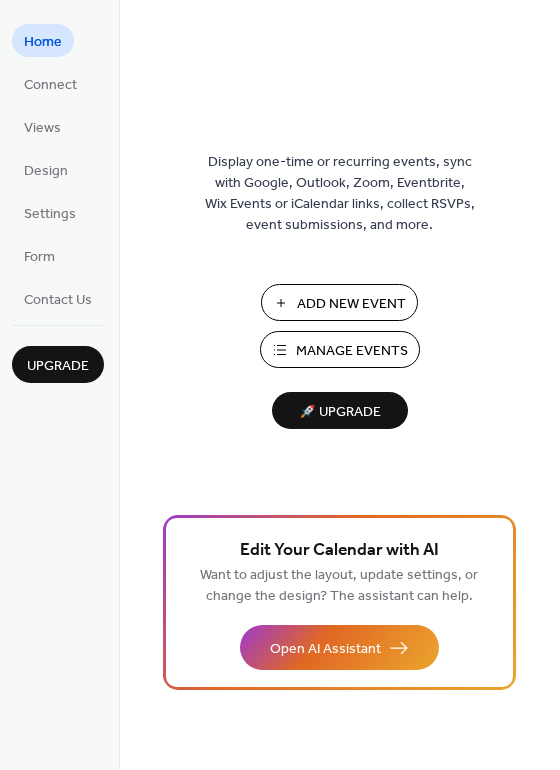 click on "Add New Event" at bounding box center [351, 304] 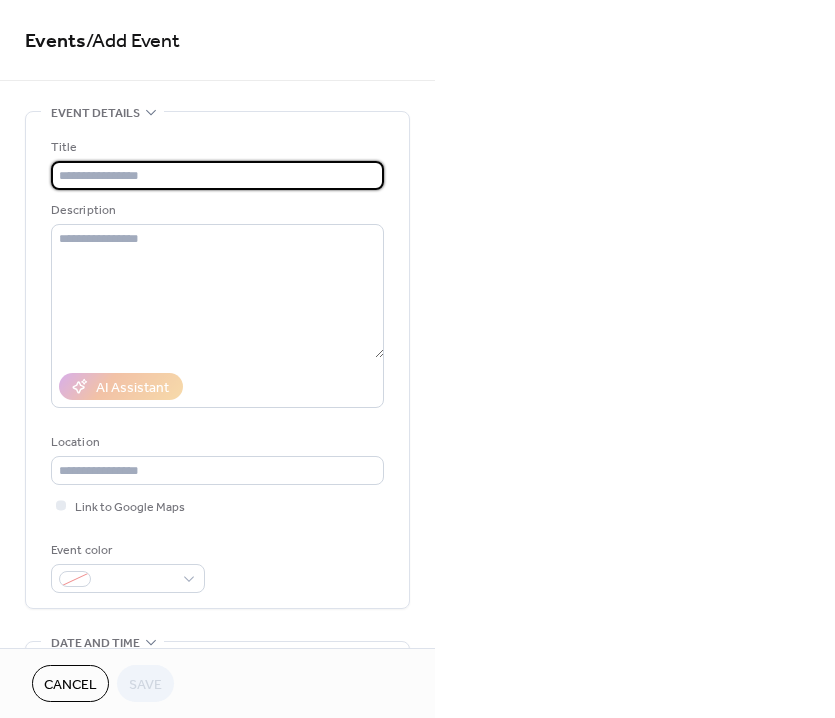 scroll, scrollTop: 0, scrollLeft: 0, axis: both 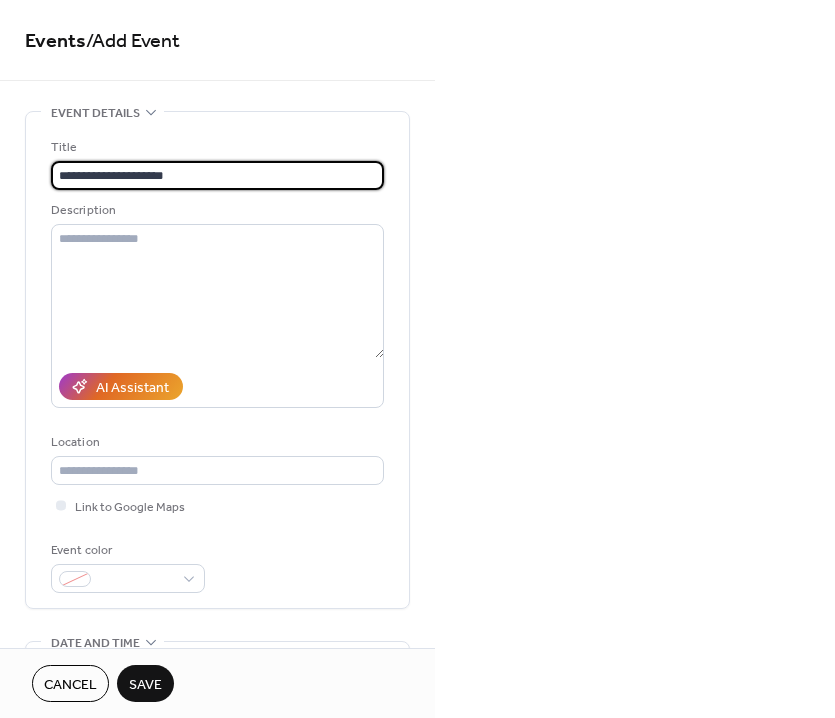type on "**********" 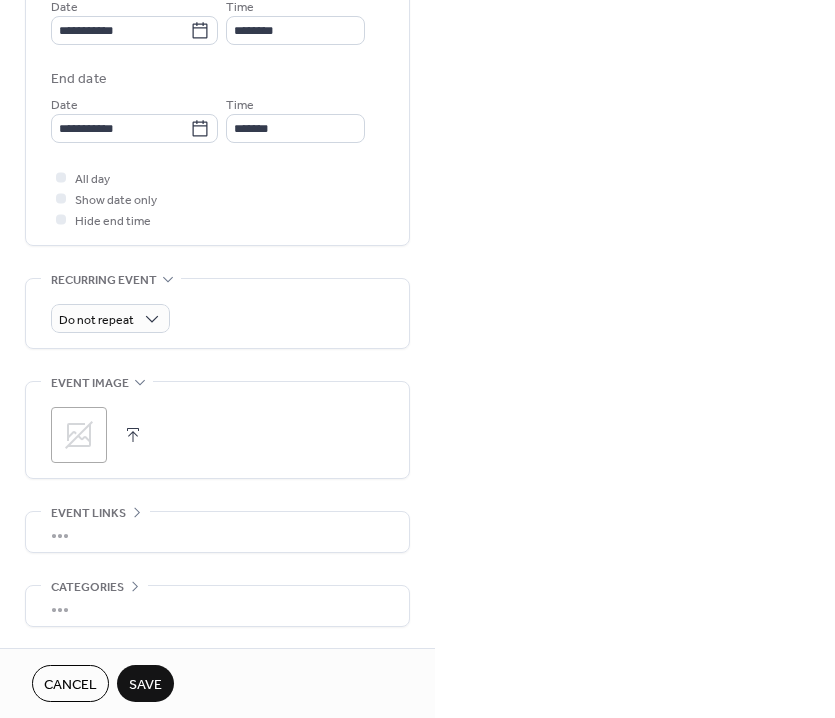 scroll, scrollTop: 566, scrollLeft: 0, axis: vertical 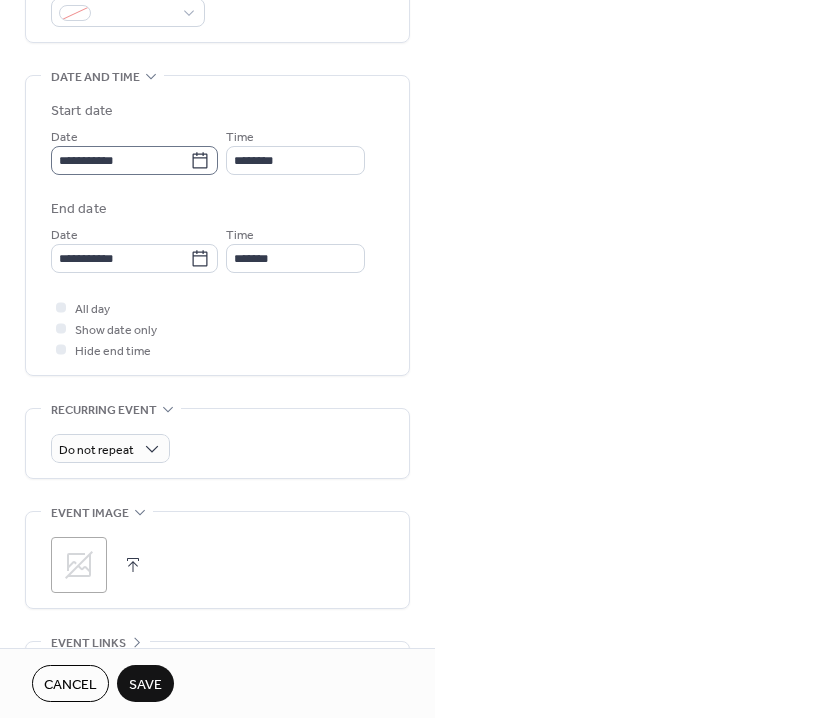 type on "**********" 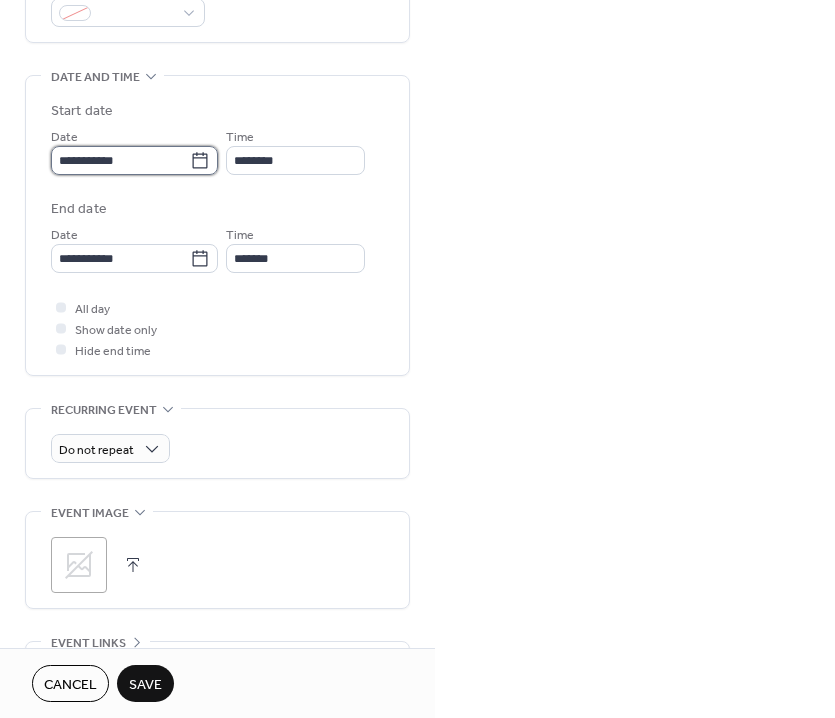 click on "**********" at bounding box center (120, 160) 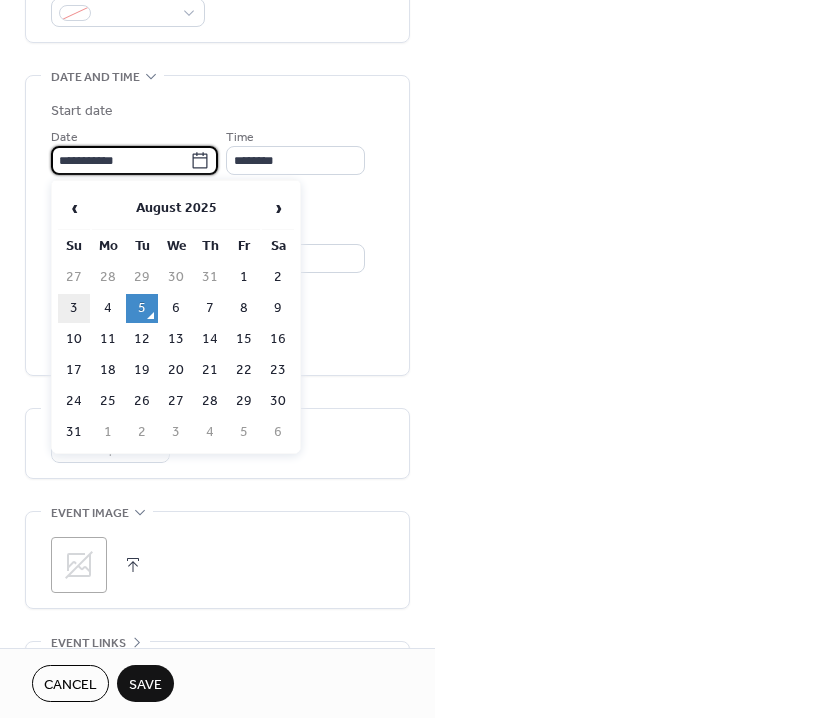 click on "3" at bounding box center (74, 308) 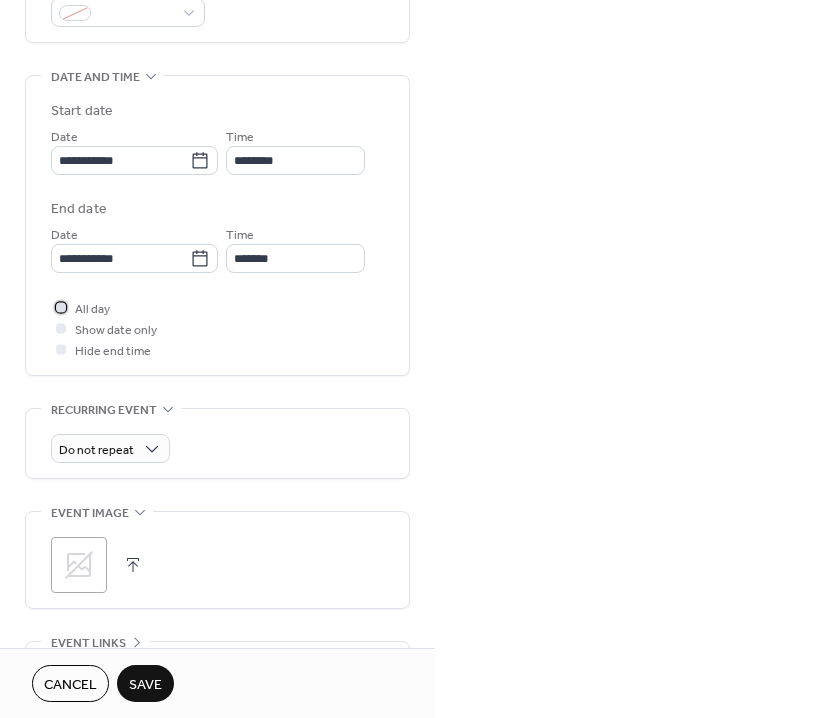click on "All day" at bounding box center [92, 309] 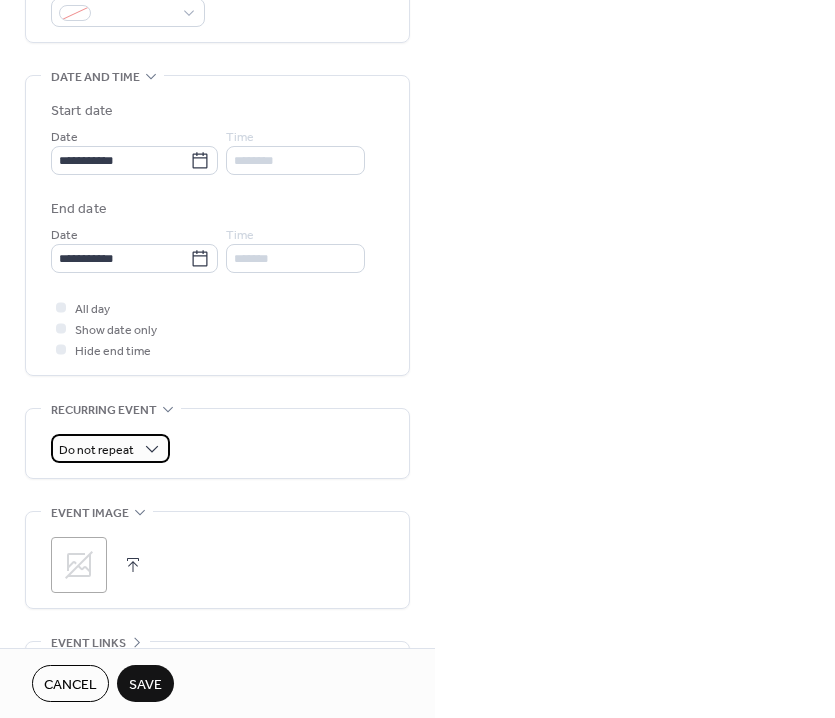 click on "Do not repeat" at bounding box center [96, 450] 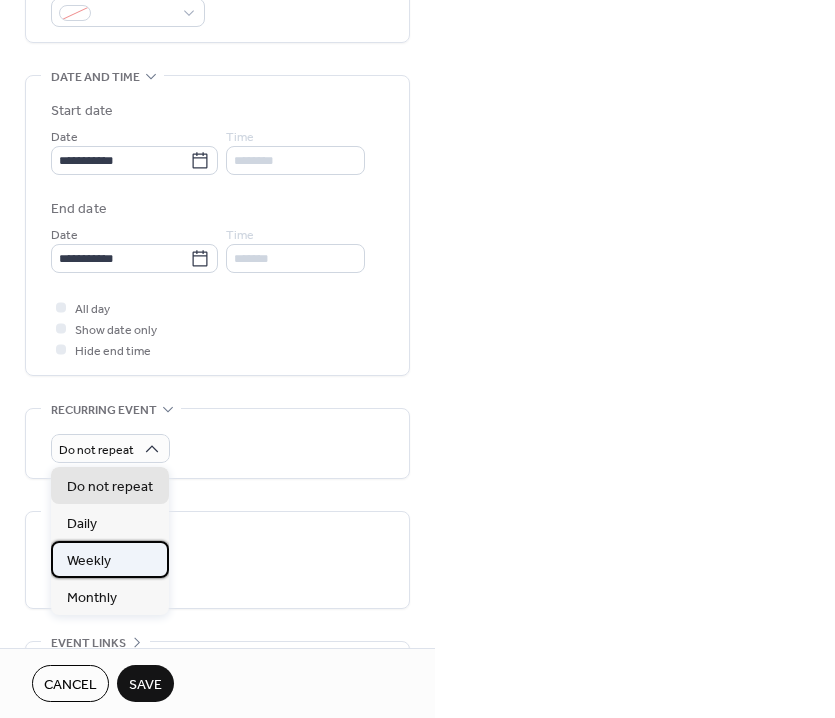 click on "Weekly" at bounding box center (110, 559) 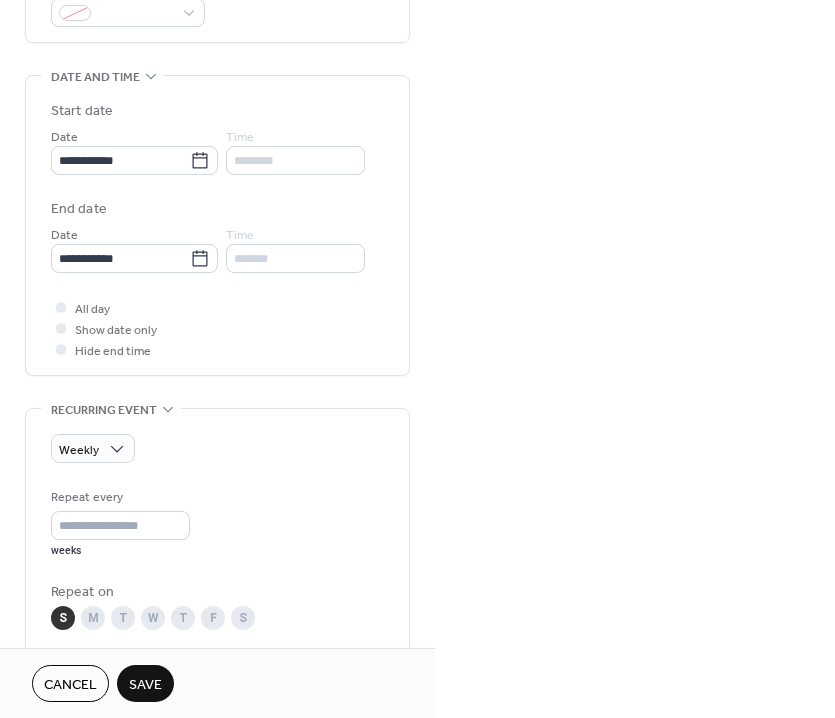 click on "Save" at bounding box center [145, 683] 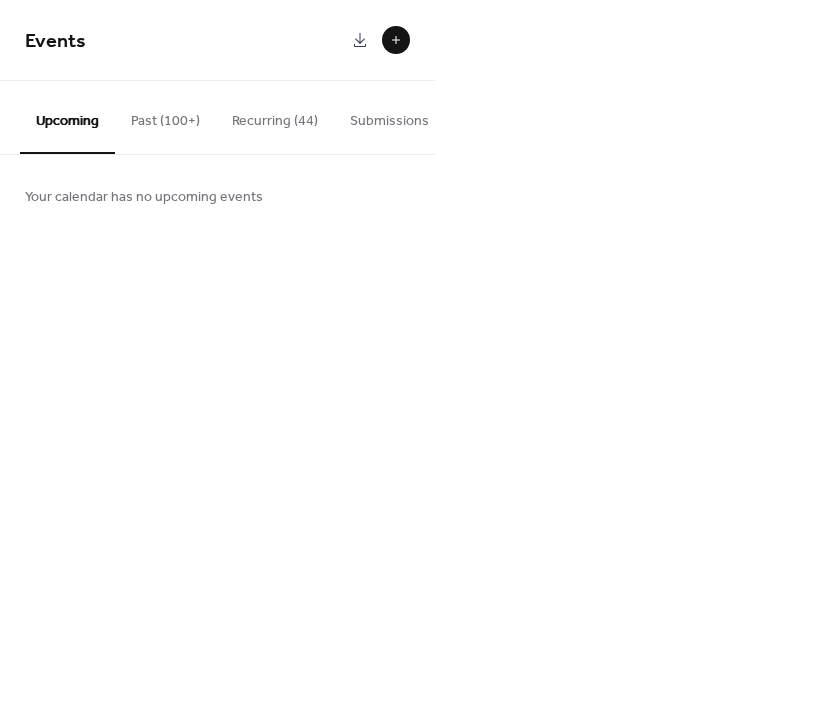 click at bounding box center (396, 40) 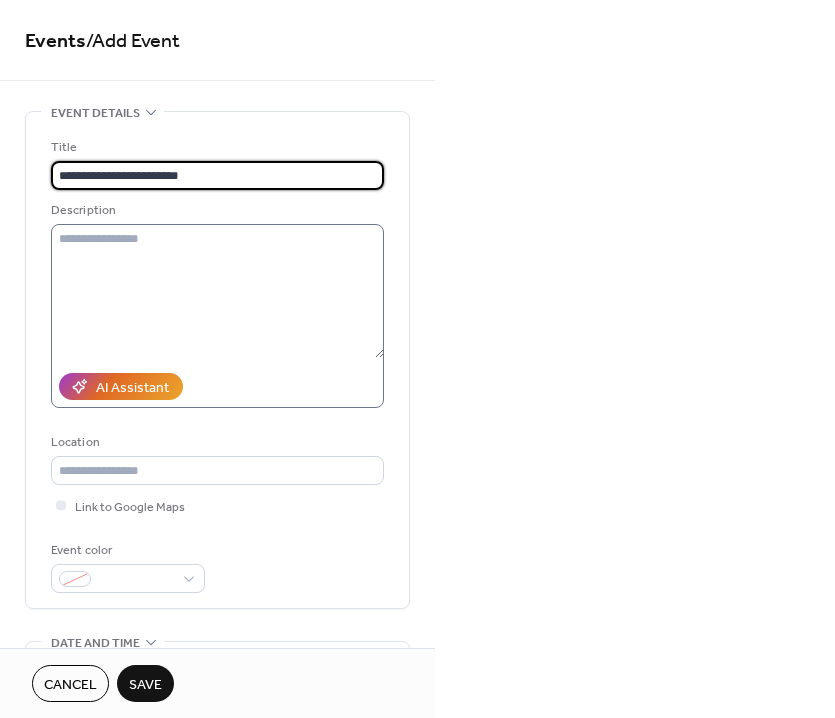 type on "**********" 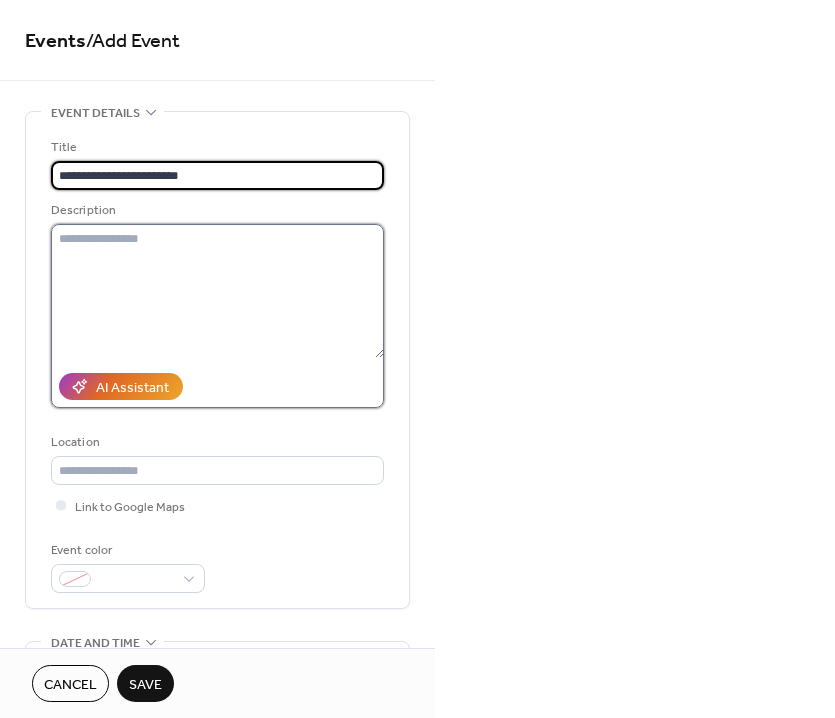 click at bounding box center [217, 291] 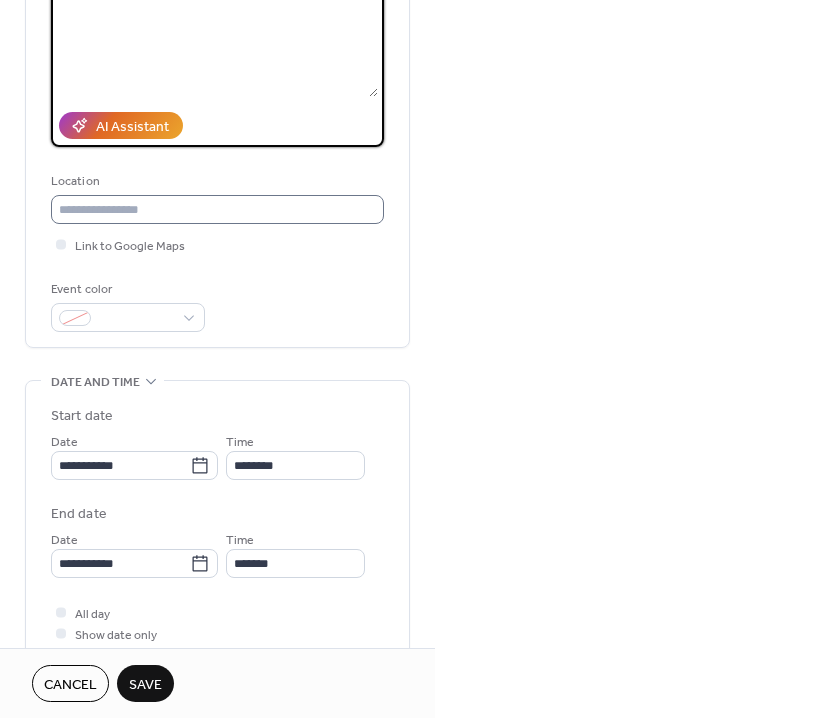scroll, scrollTop: 375, scrollLeft: 0, axis: vertical 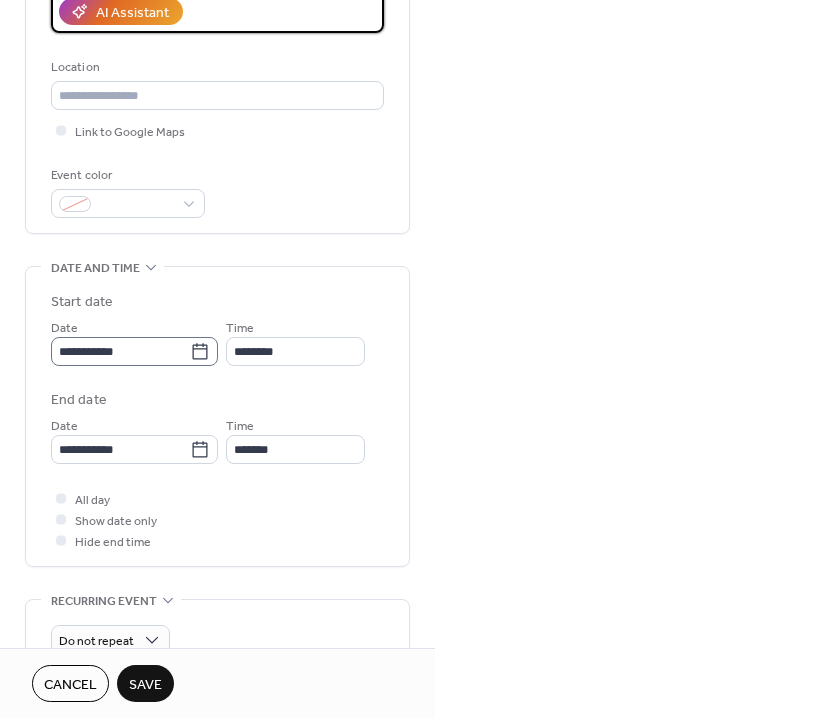 type on "**********" 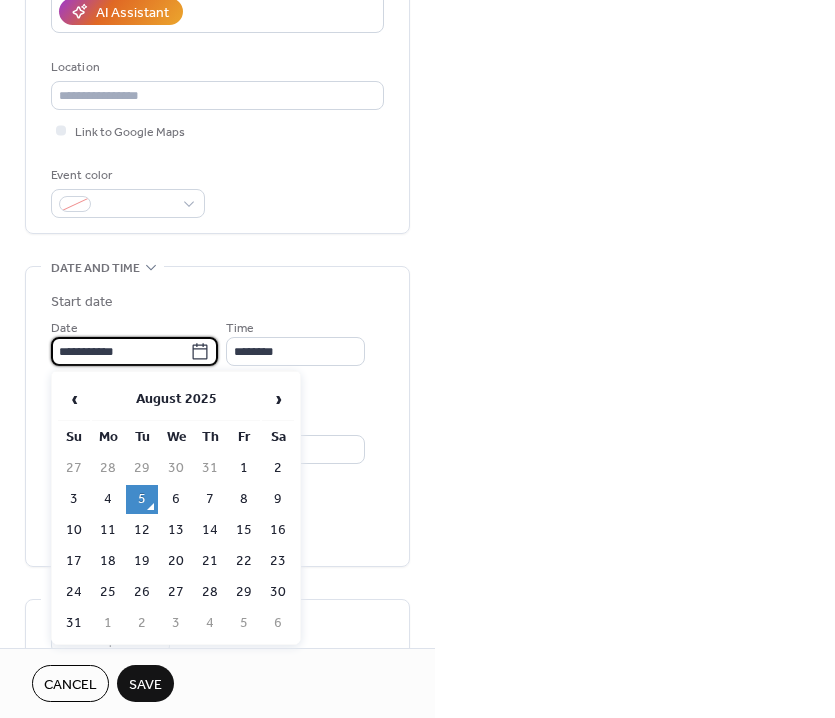 click on "**********" at bounding box center [120, 351] 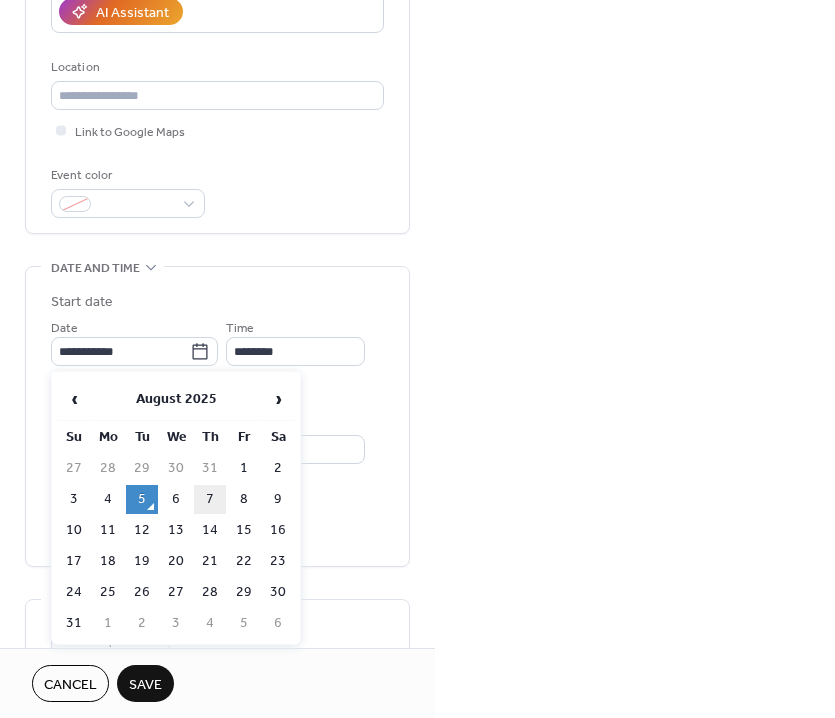 click on "7" at bounding box center [210, 499] 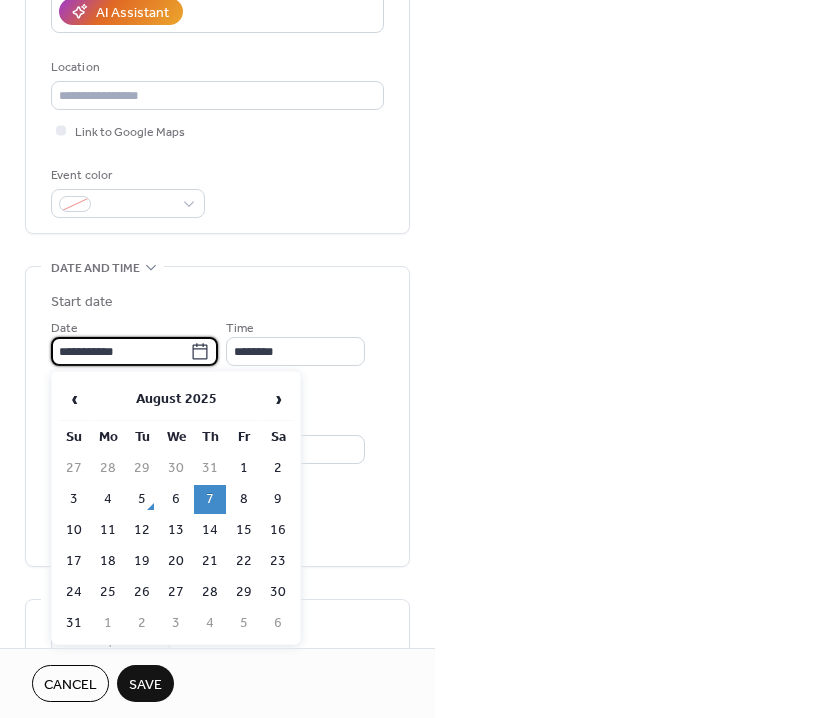 click on "**********" at bounding box center [417, 359] 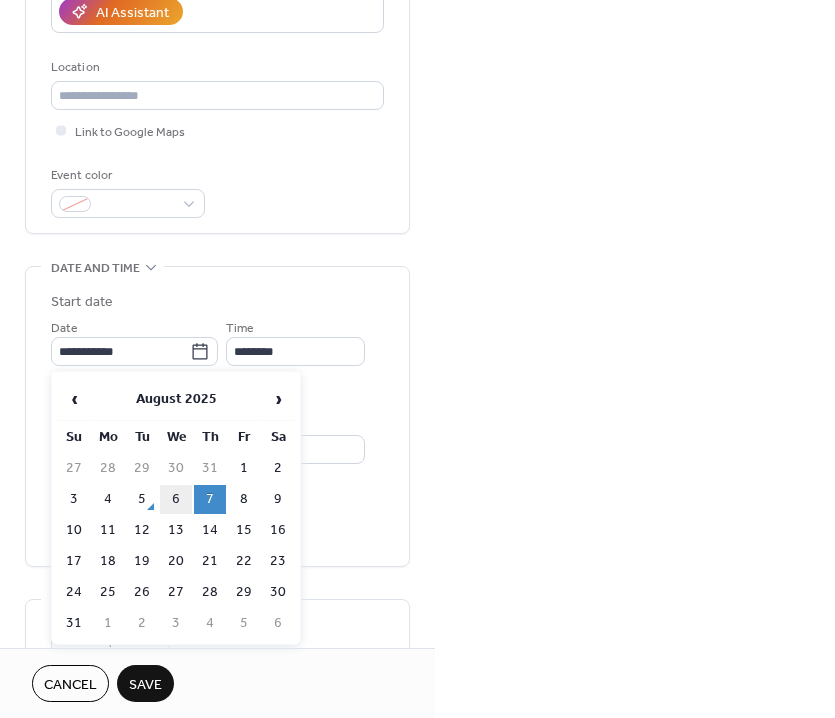 click on "6" at bounding box center [176, 499] 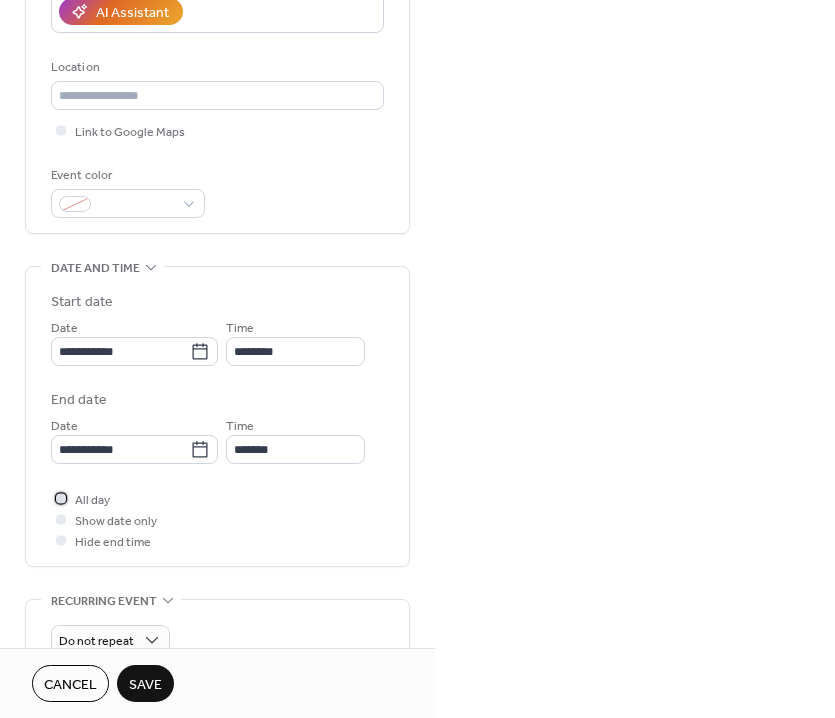 click on "All day" at bounding box center [92, 500] 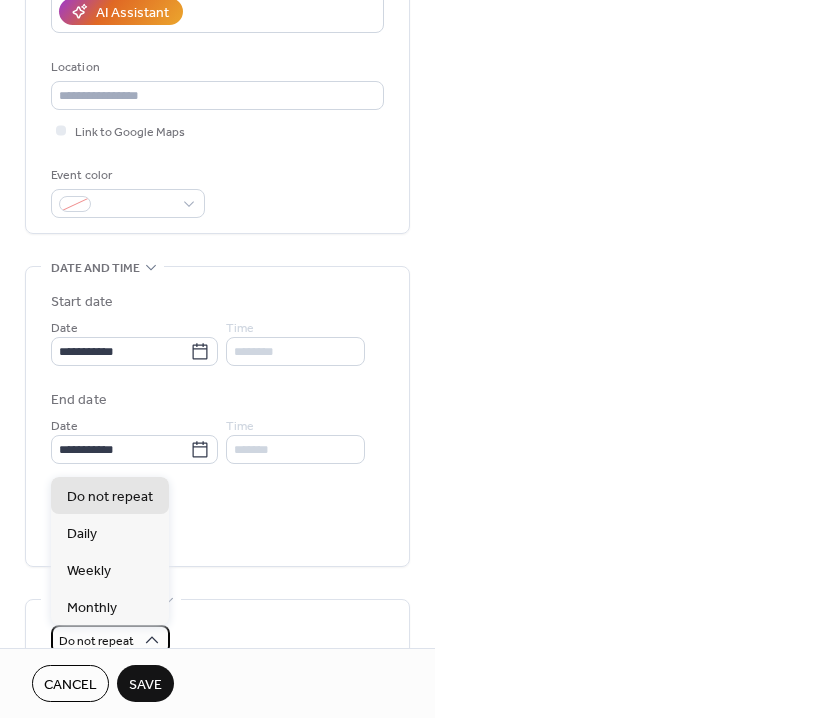 click on "Do not repeat" at bounding box center (96, 641) 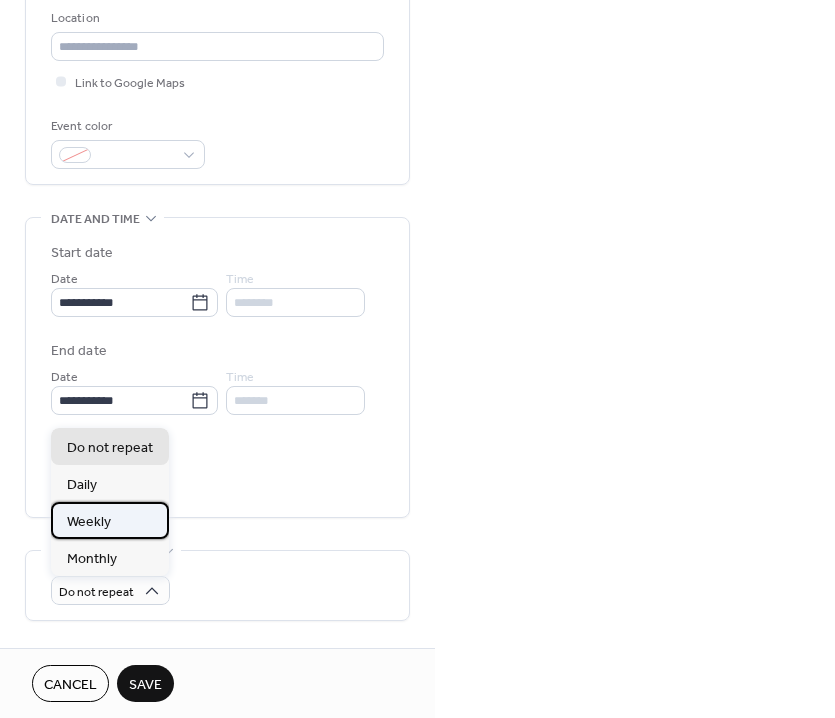 click on "Weekly" at bounding box center [110, 520] 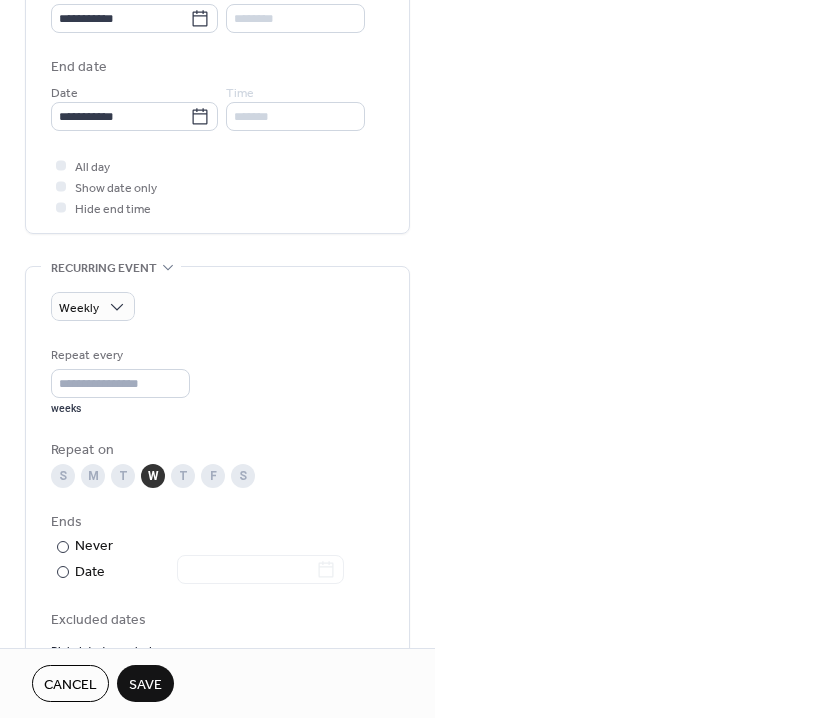 scroll, scrollTop: 710, scrollLeft: 0, axis: vertical 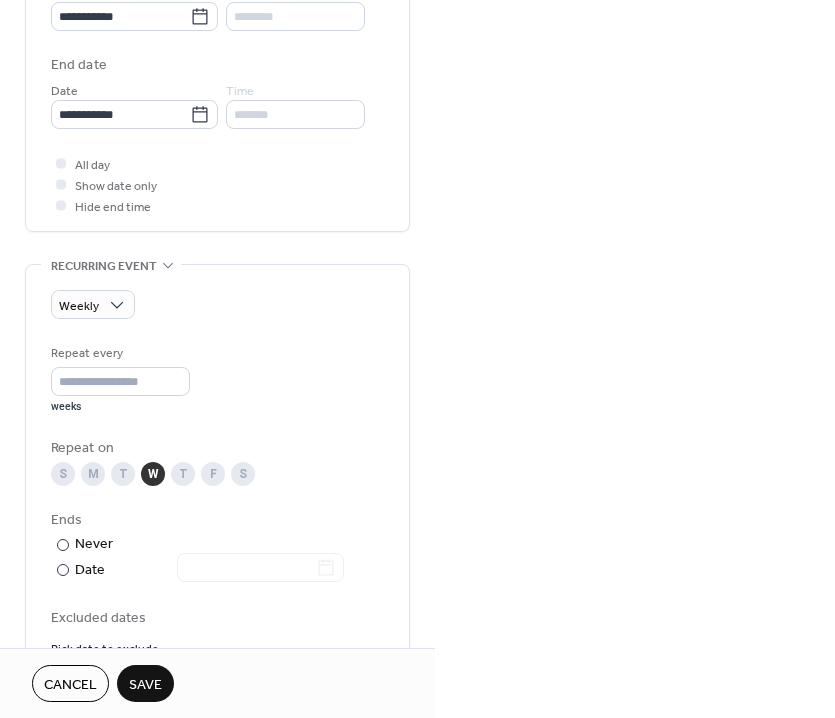 click on "Save" at bounding box center [145, 685] 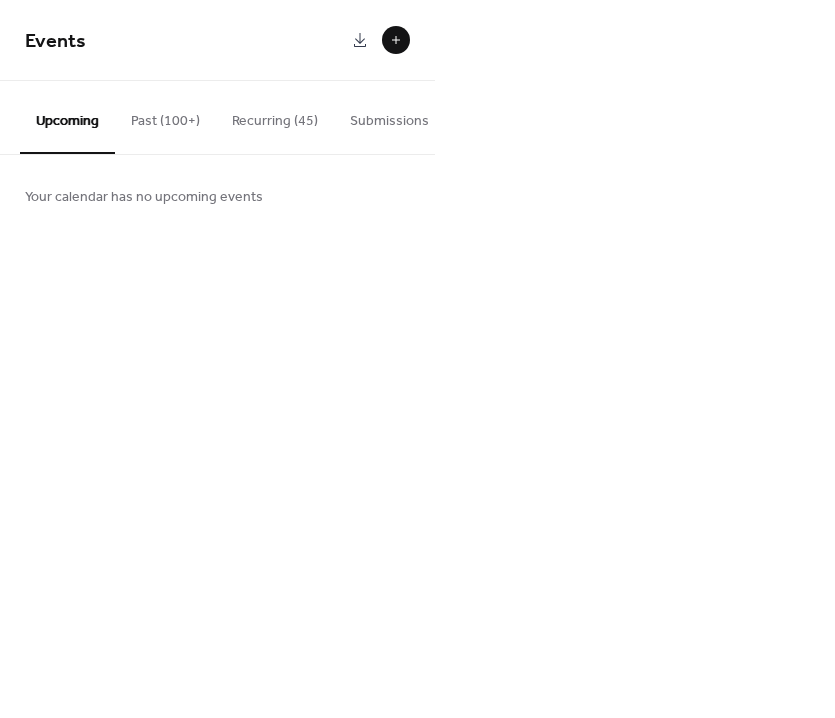 click at bounding box center (396, 40) 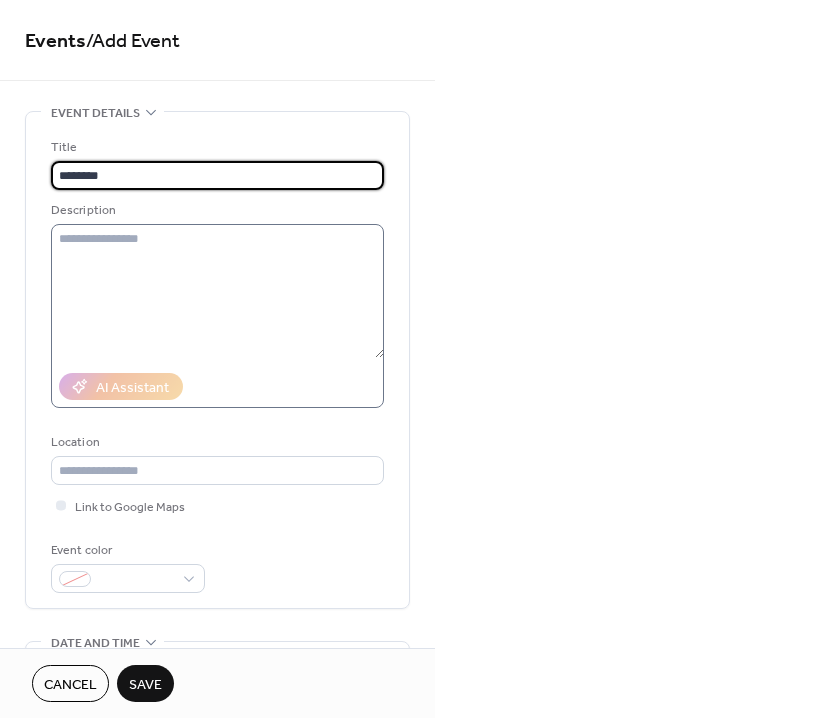 type on "********" 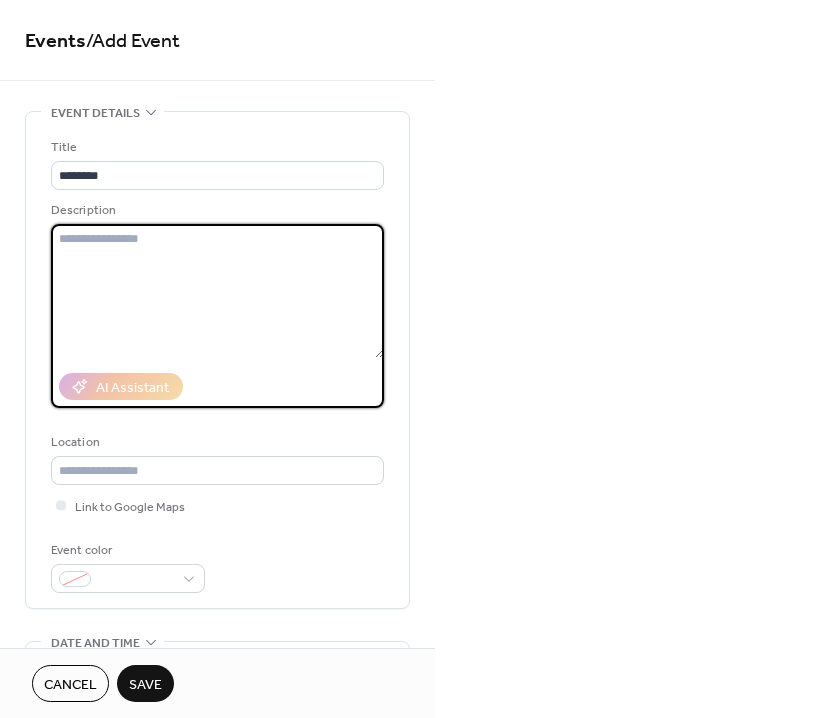 click at bounding box center (217, 291) 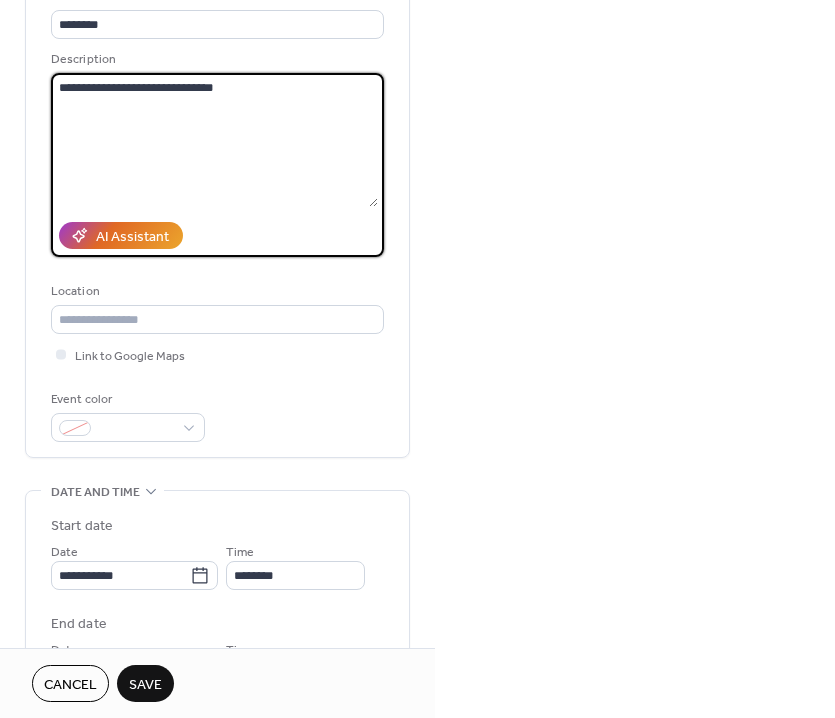 scroll, scrollTop: 216, scrollLeft: 0, axis: vertical 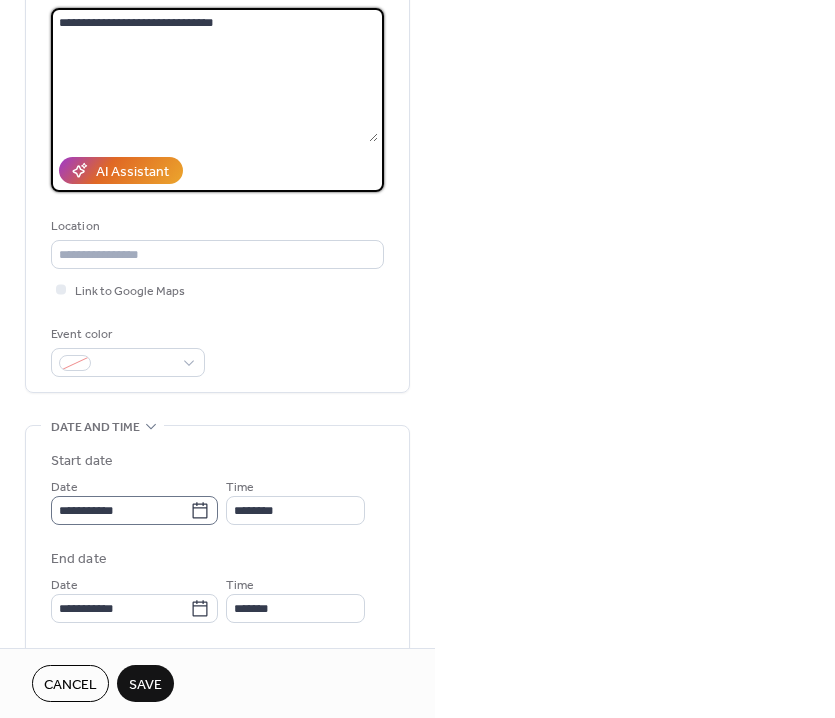 type on "**********" 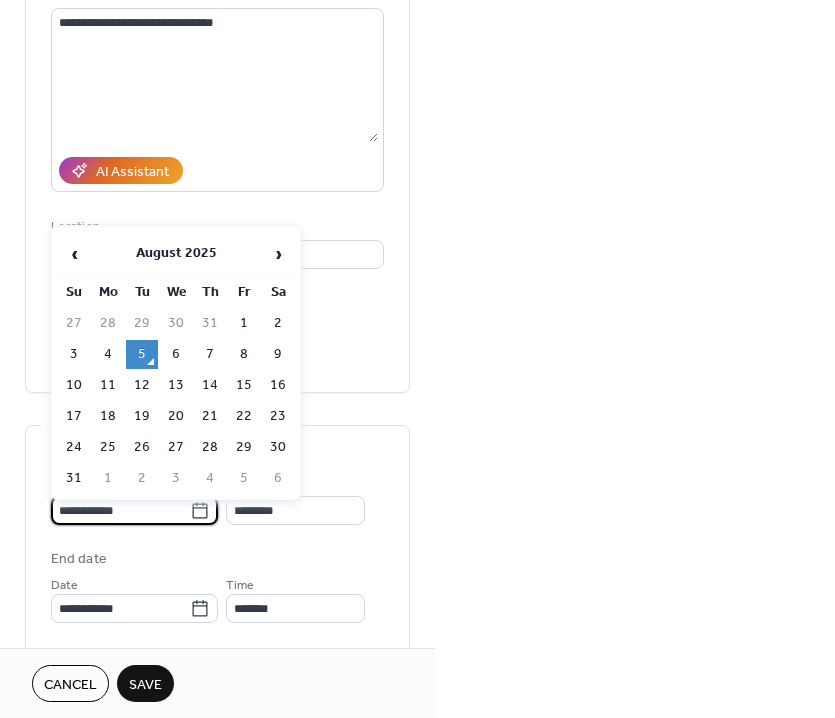 click on "**********" at bounding box center [120, 510] 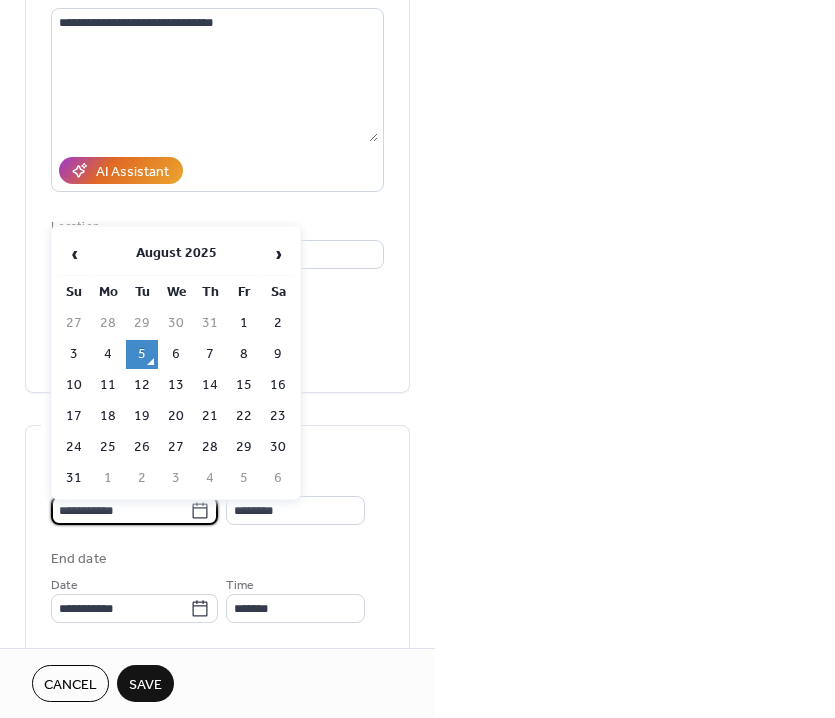 click on "5" at bounding box center [142, 354] 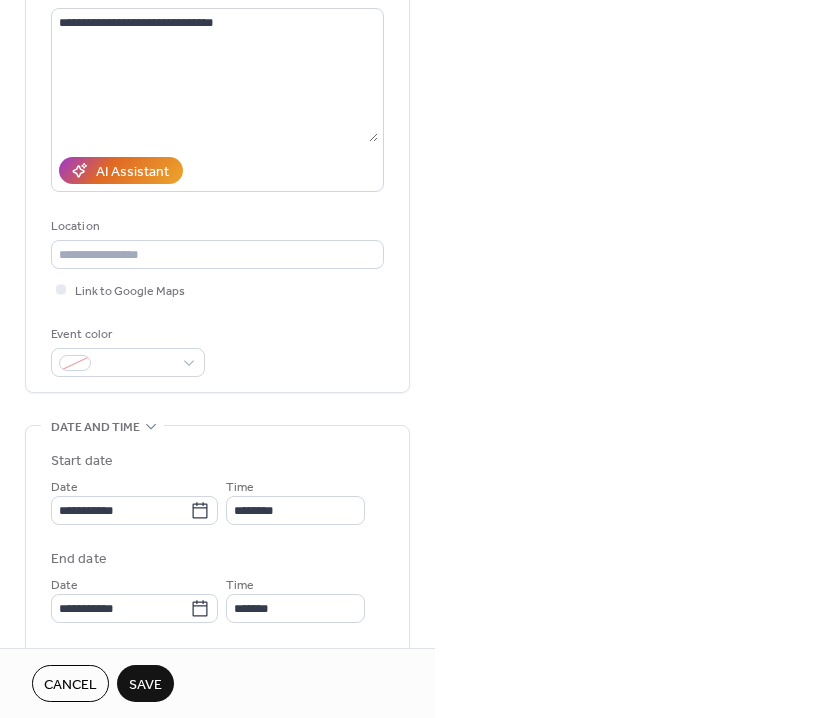 scroll, scrollTop: 339, scrollLeft: 0, axis: vertical 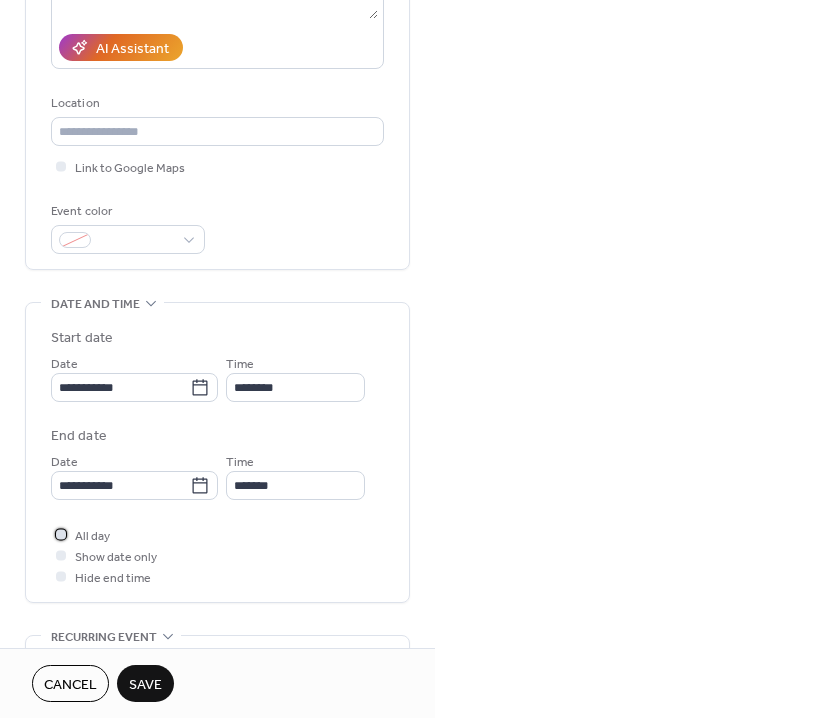 click on "All day" at bounding box center (92, 536) 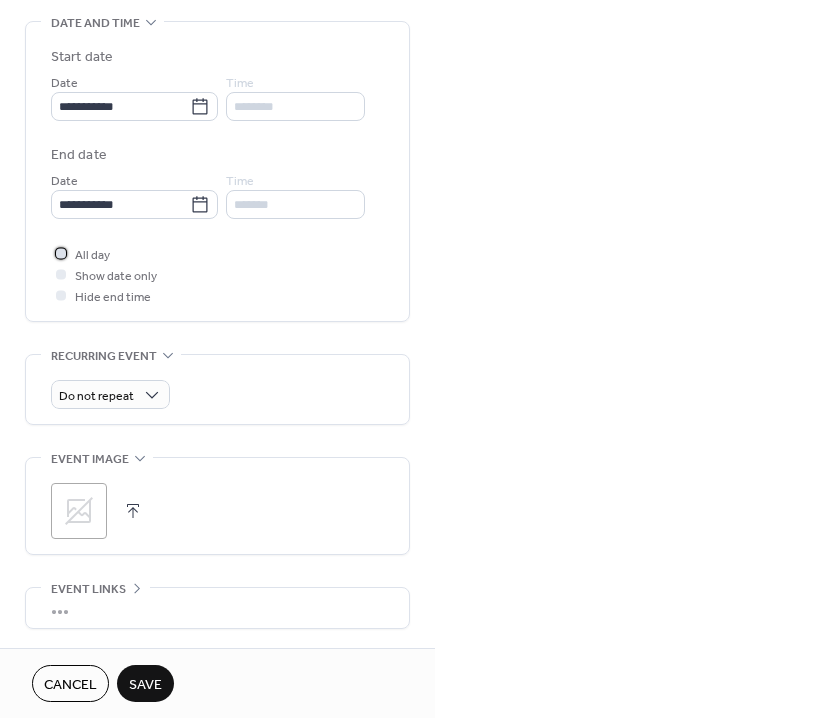 scroll, scrollTop: 682, scrollLeft: 0, axis: vertical 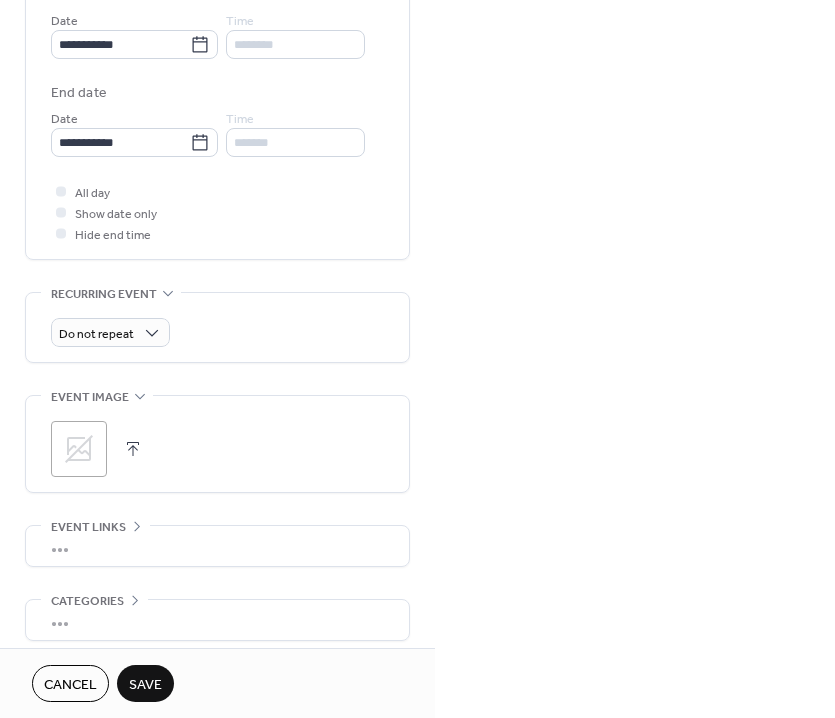 click on "**********" at bounding box center (217, 72) 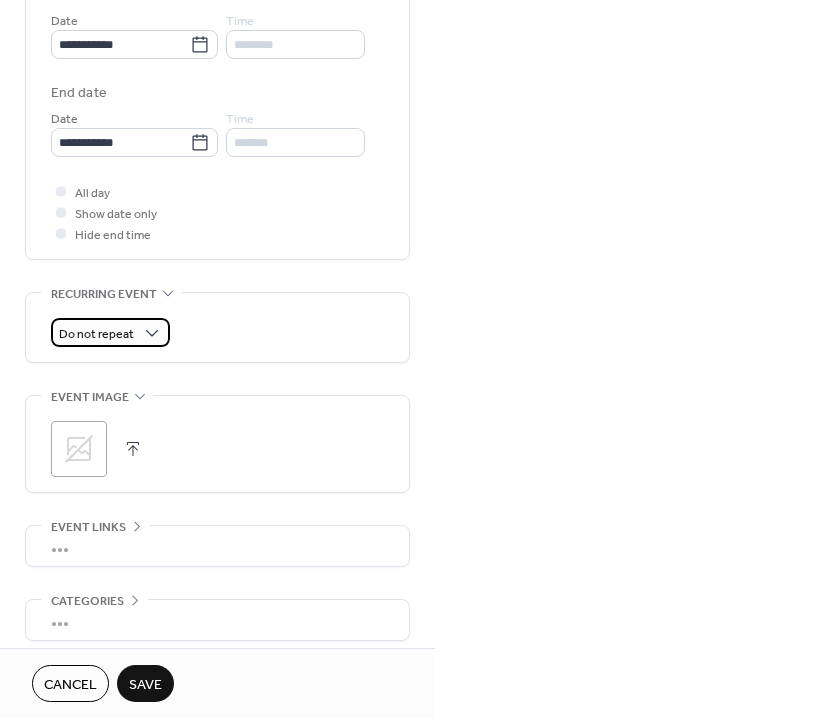 click on "Do not repeat" at bounding box center [96, 334] 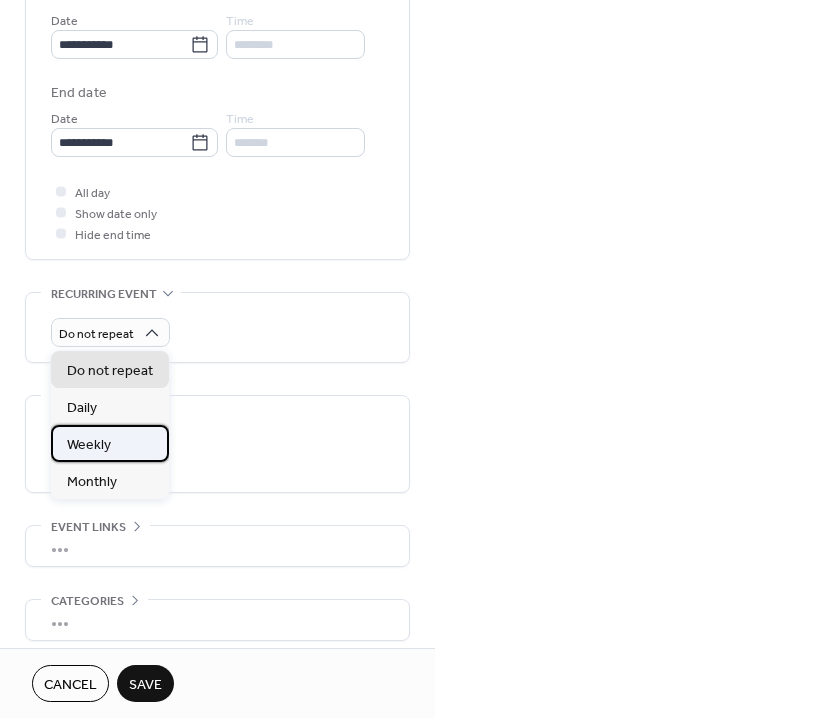 click on "Weekly" at bounding box center (89, 445) 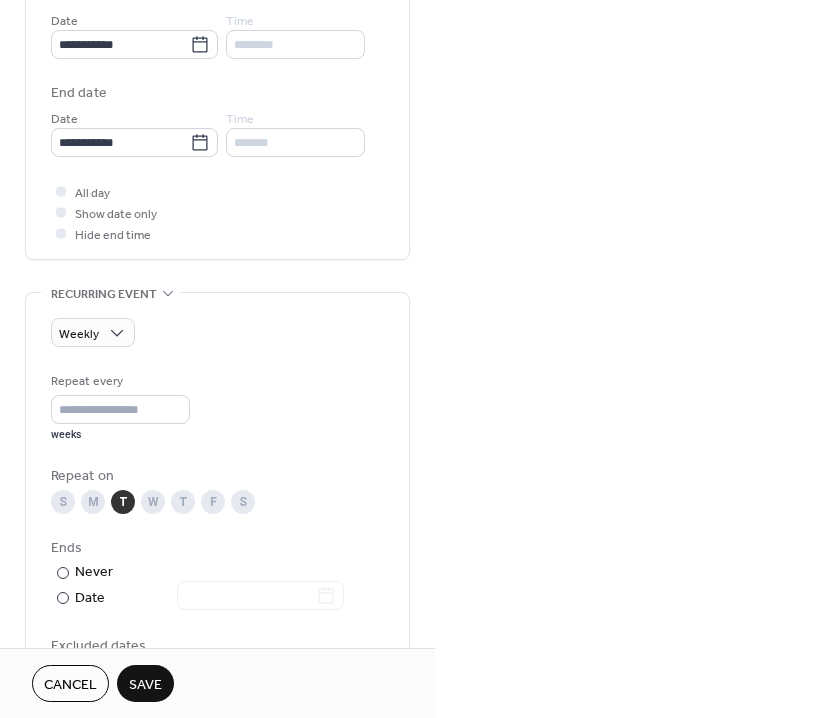 click on "Save" at bounding box center (145, 685) 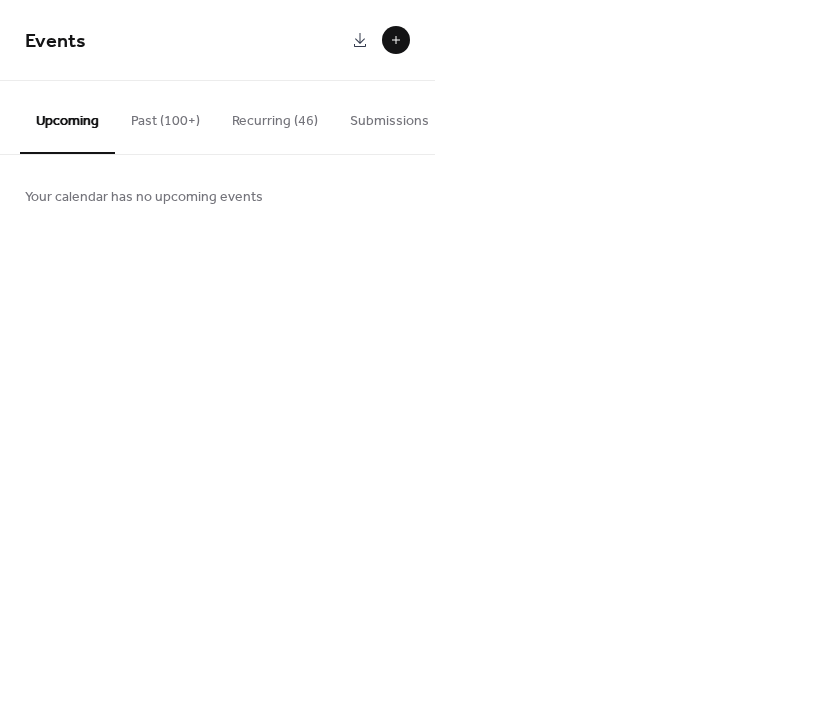 click at bounding box center (396, 40) 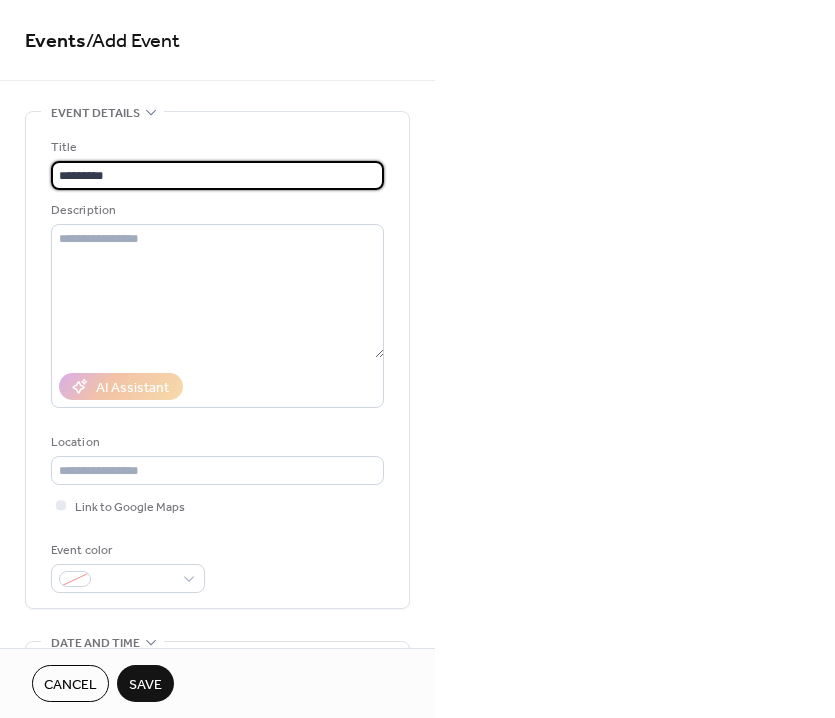 scroll, scrollTop: 1, scrollLeft: 0, axis: vertical 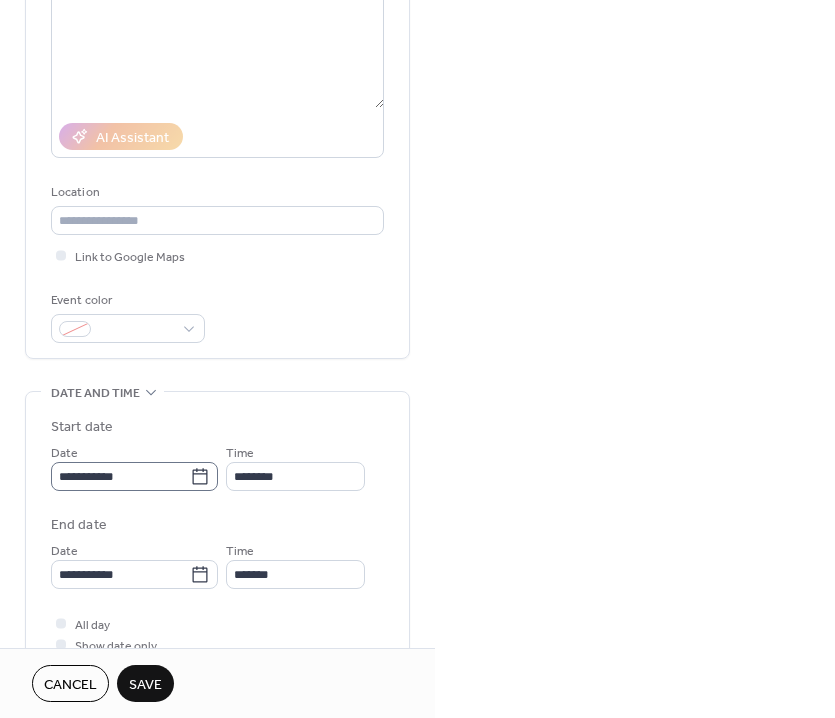 type on "*********" 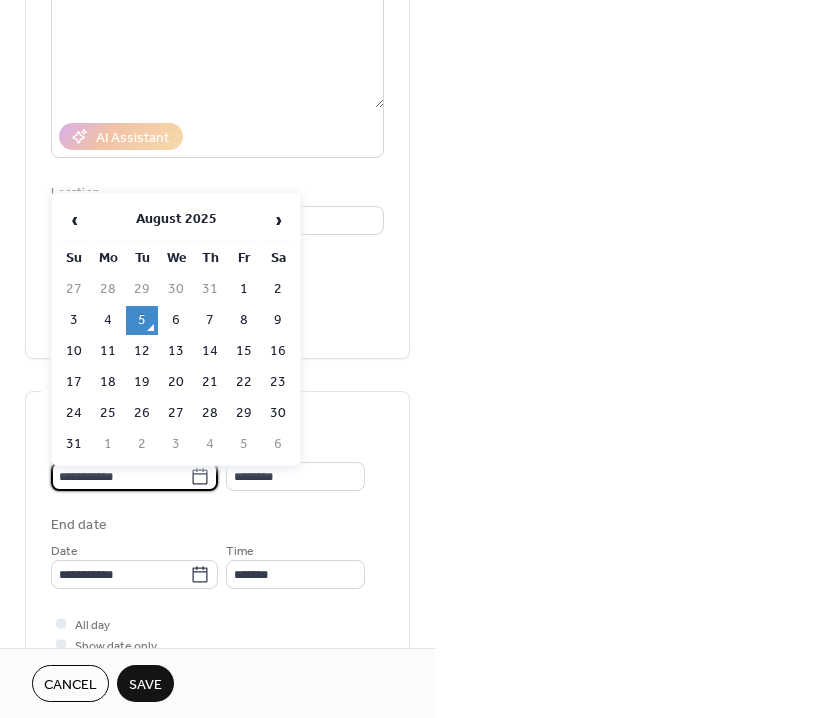 scroll, scrollTop: 0, scrollLeft: 0, axis: both 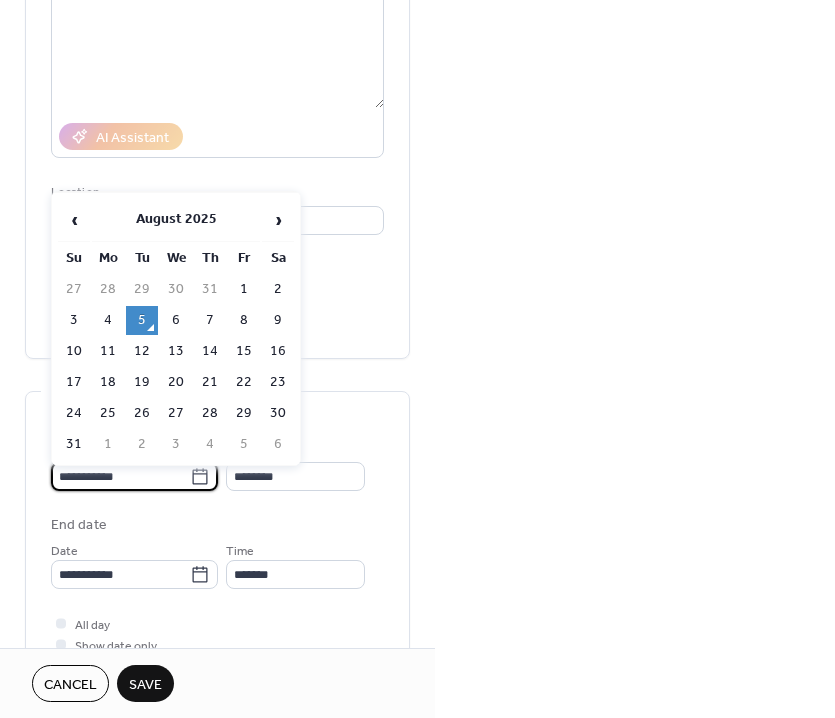 click on "**********" at bounding box center [120, 476] 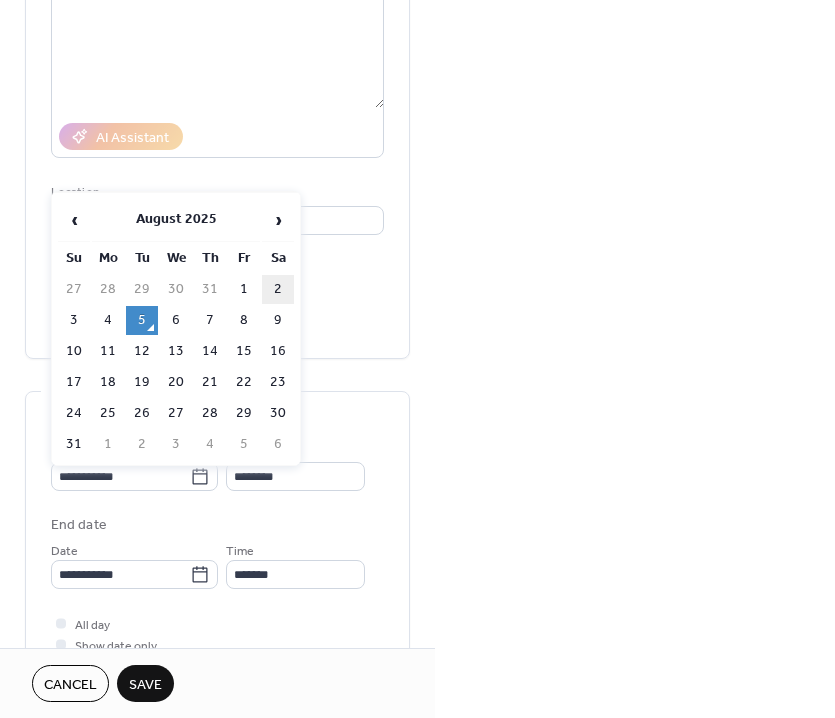 click on "2" at bounding box center (278, 289) 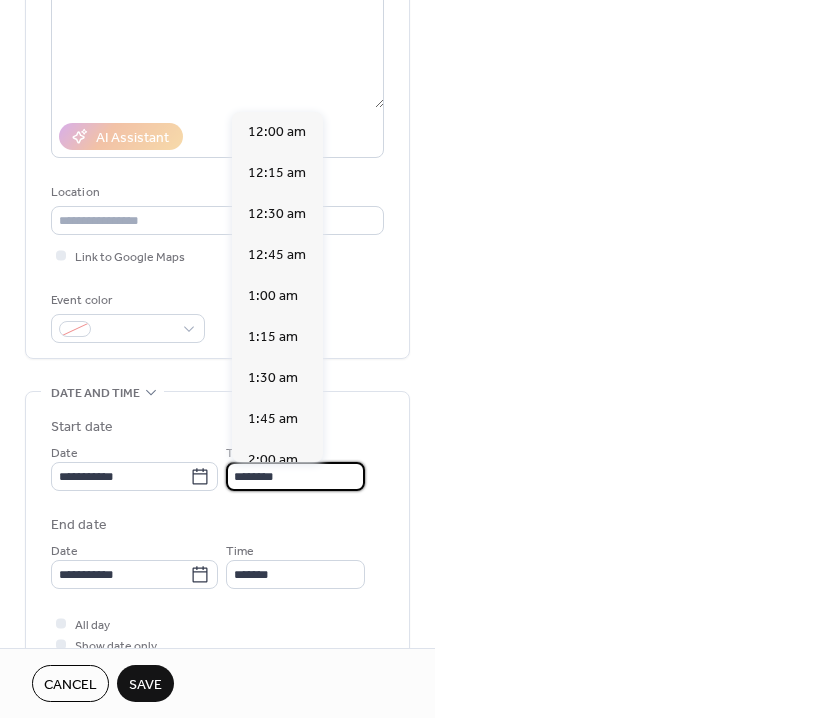 click on "********" at bounding box center [295, 476] 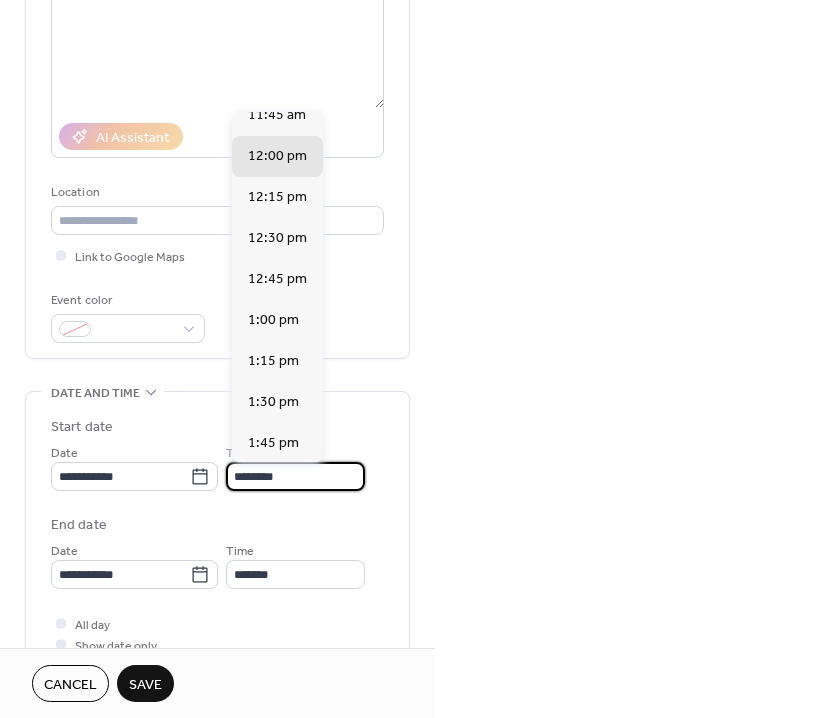 click on "********" at bounding box center [295, 476] 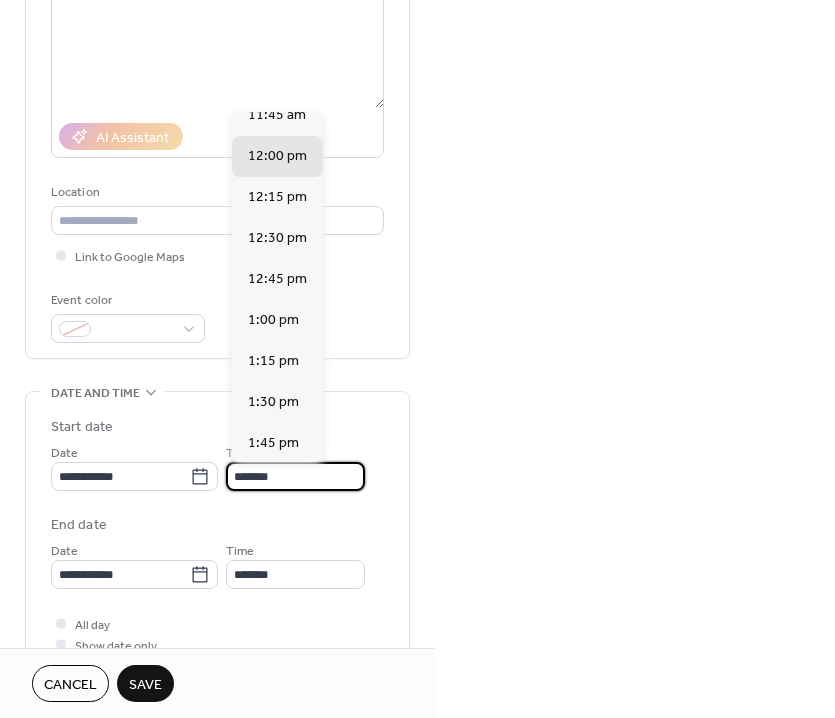 scroll, scrollTop: 3402, scrollLeft: 0, axis: vertical 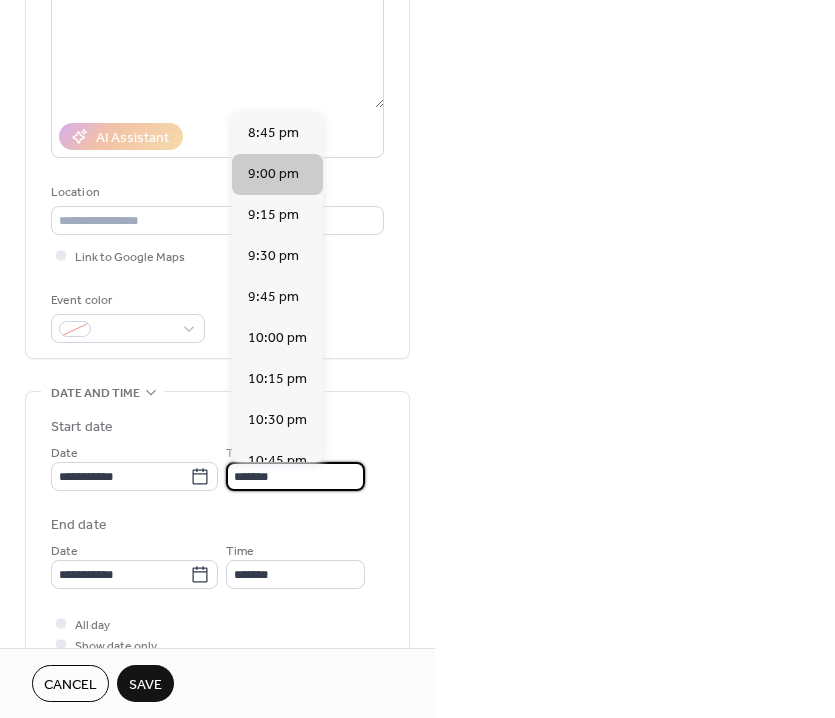 type on "*******" 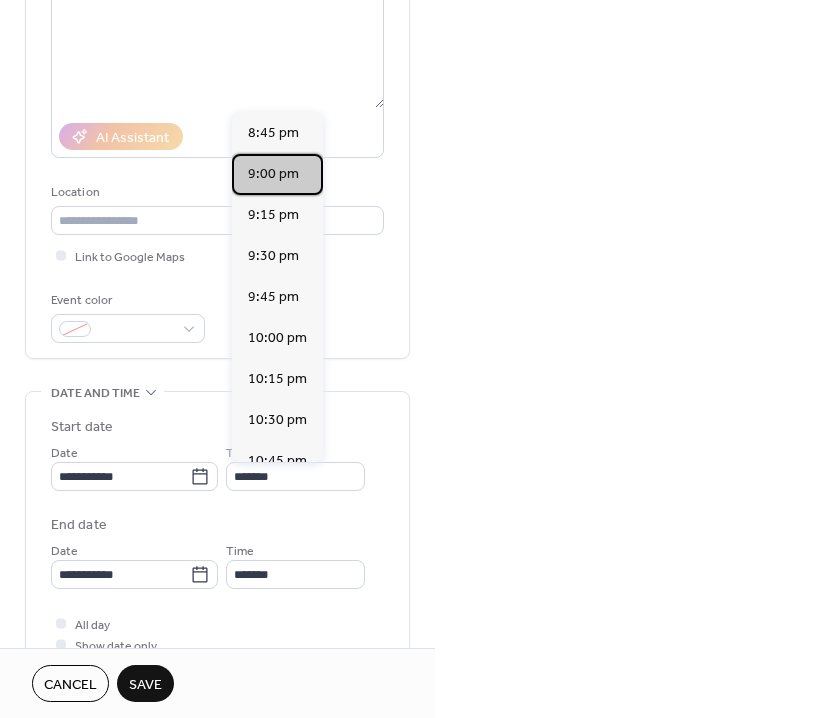 click on "9:00 pm" at bounding box center (273, 174) 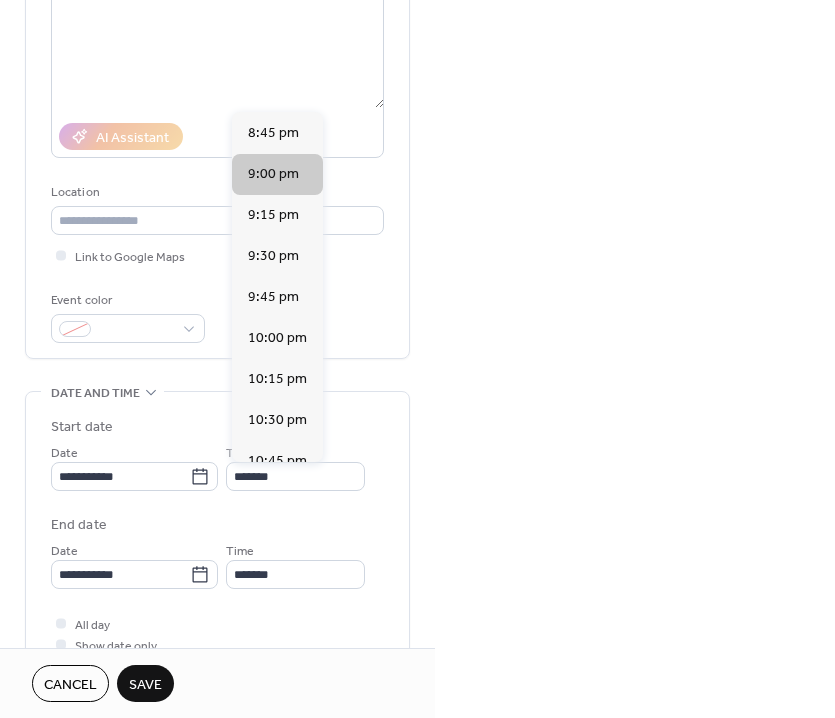 type on "********" 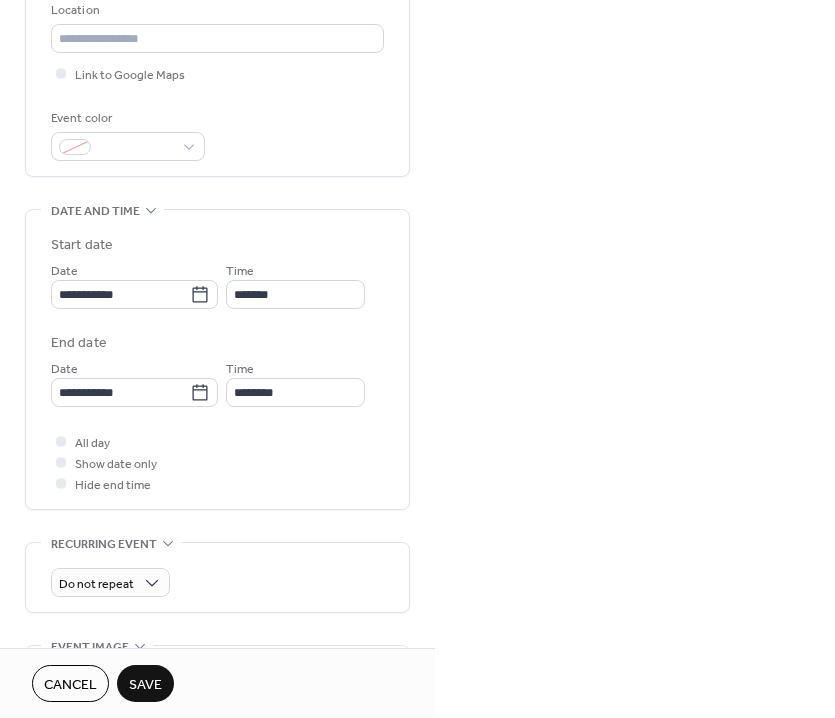 scroll, scrollTop: 506, scrollLeft: 0, axis: vertical 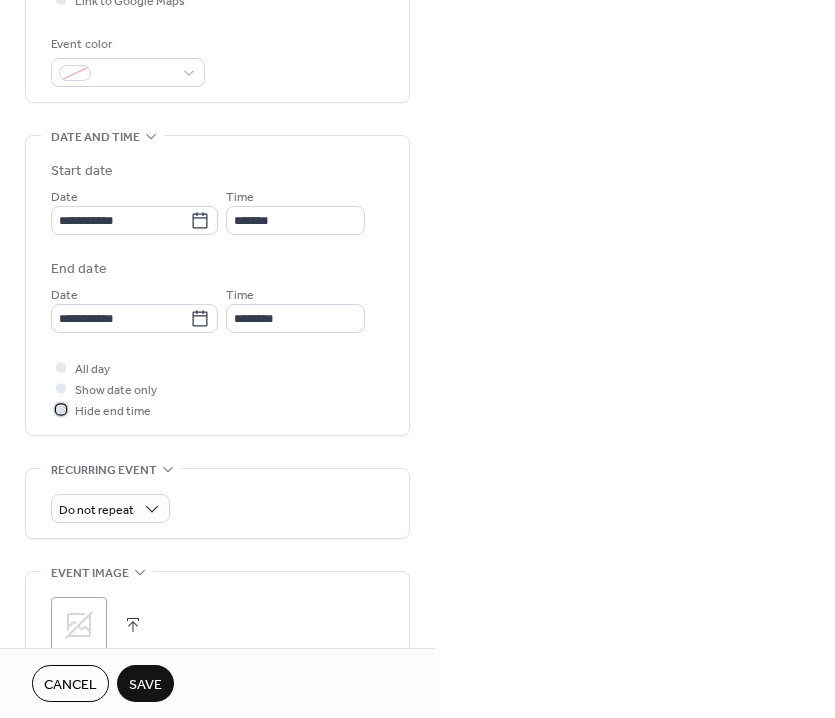 click on "Hide end time" at bounding box center (113, 411) 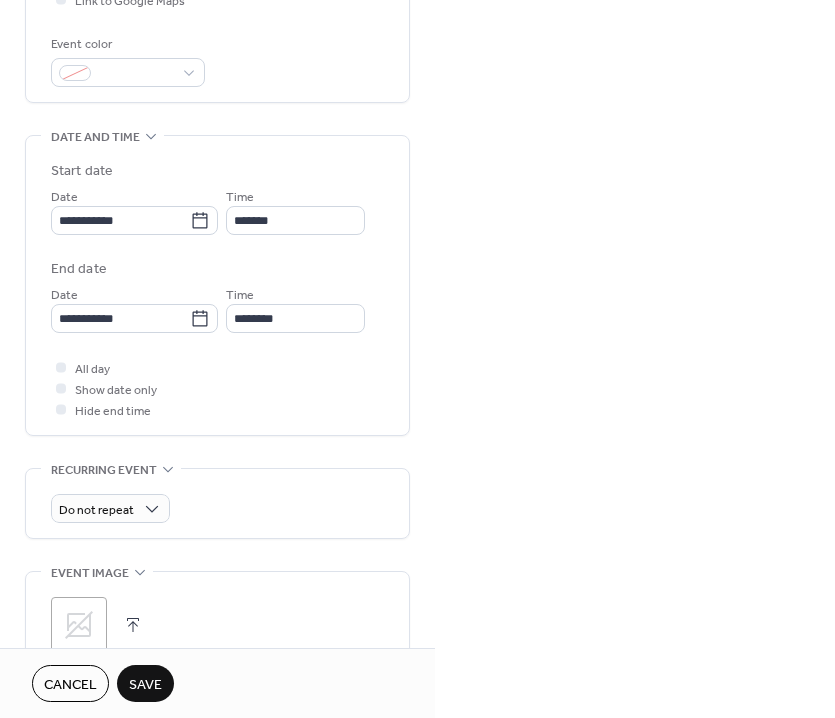 click on "Save" at bounding box center [145, 683] 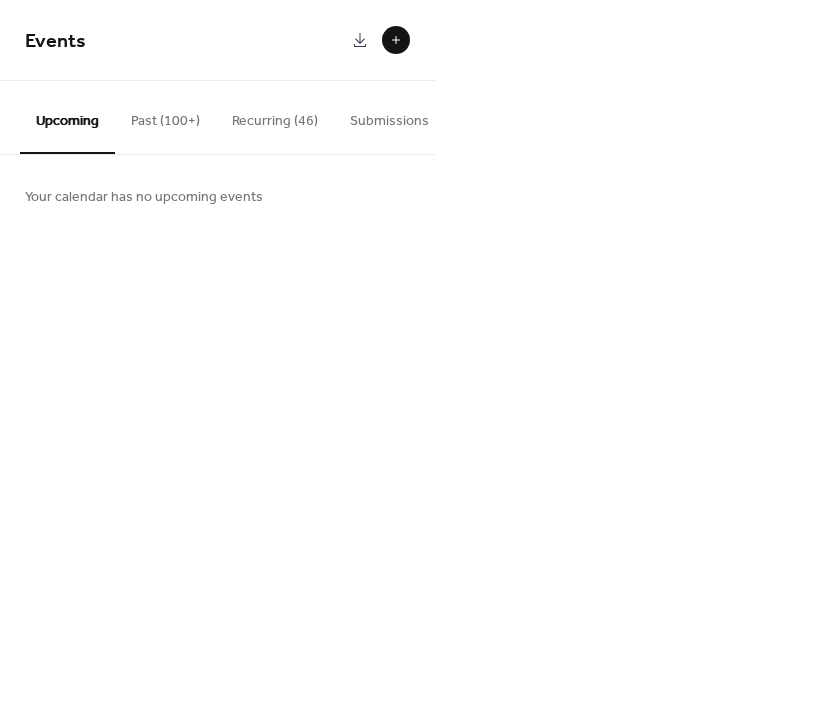 click at bounding box center (396, 40) 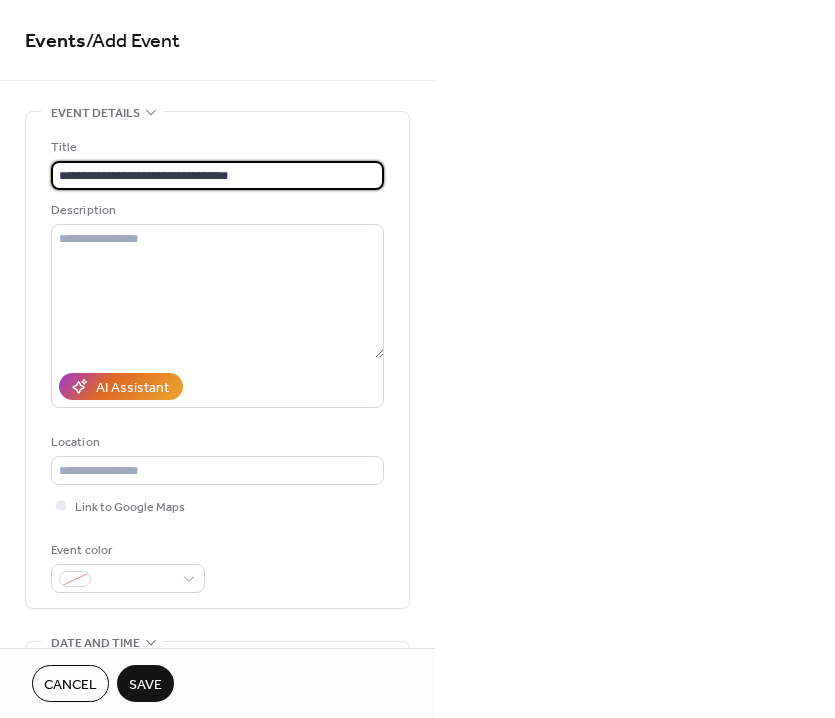 type on "**********" 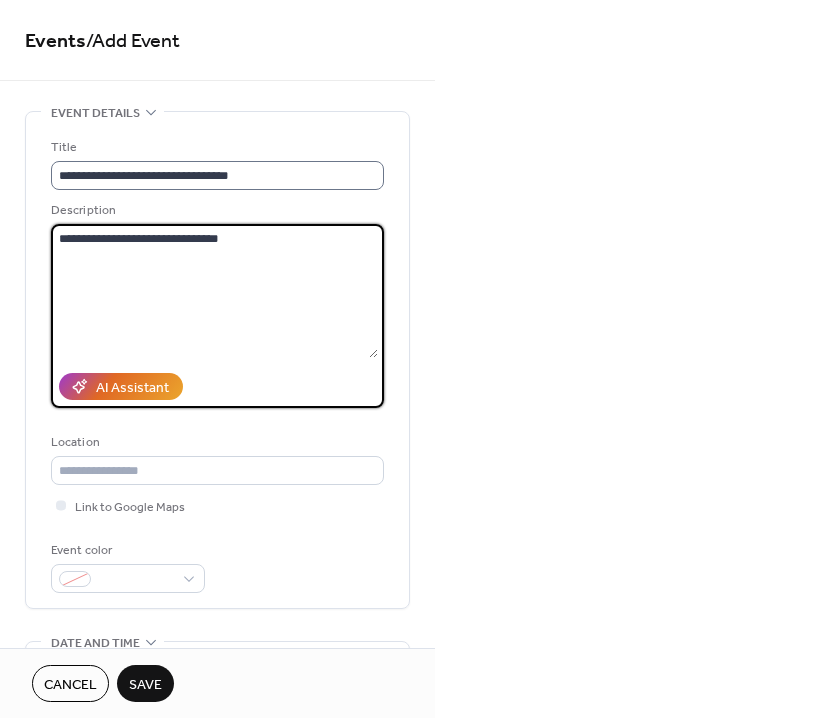 scroll, scrollTop: 1, scrollLeft: 0, axis: vertical 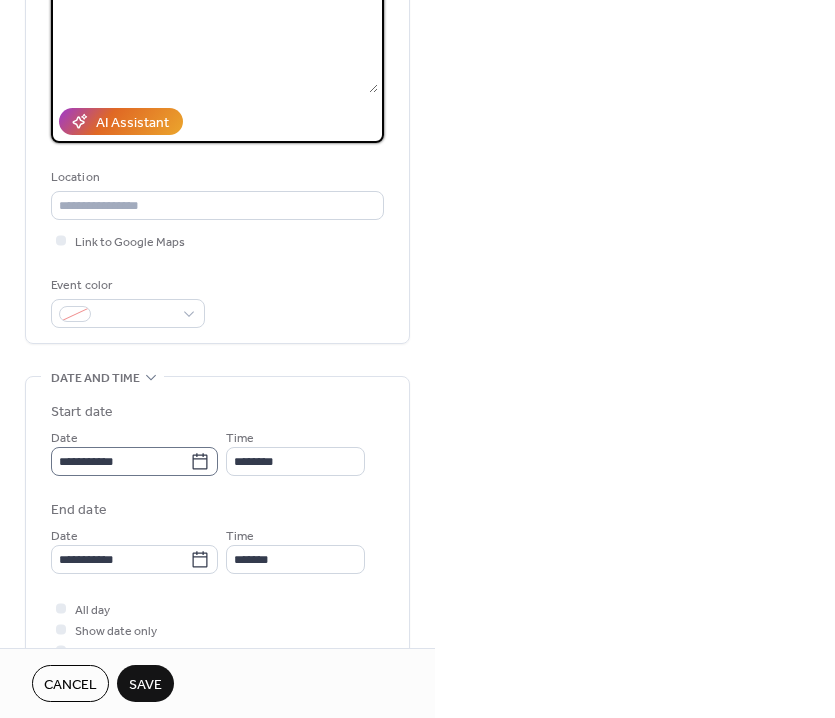 type on "**********" 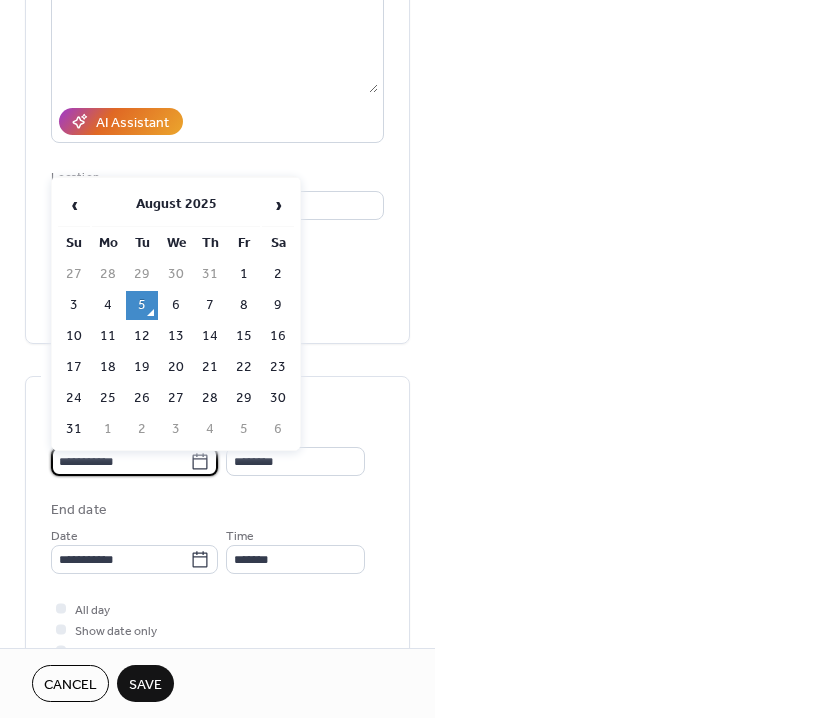 click on "**********" at bounding box center (120, 461) 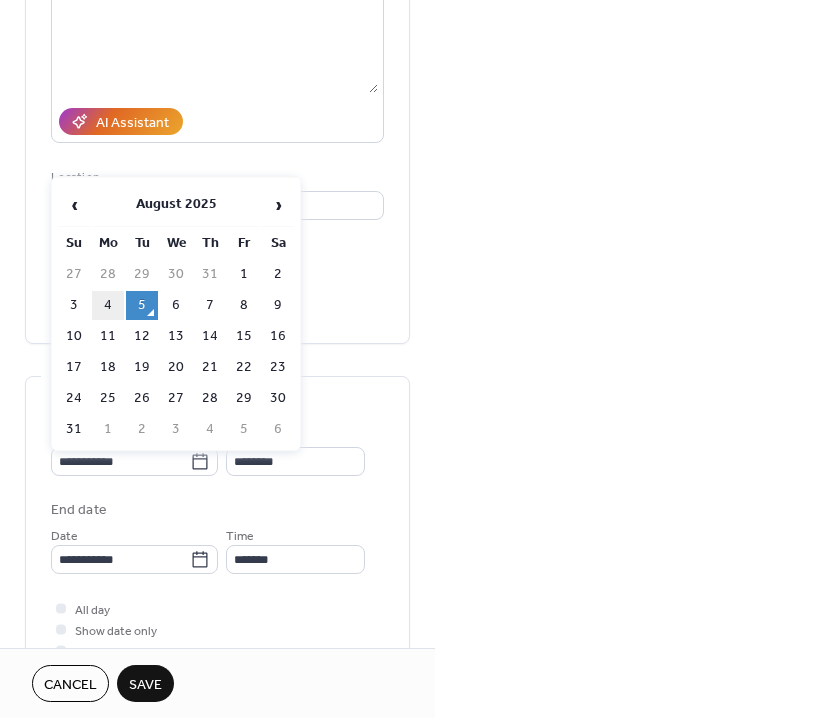 click on "4" at bounding box center [108, 305] 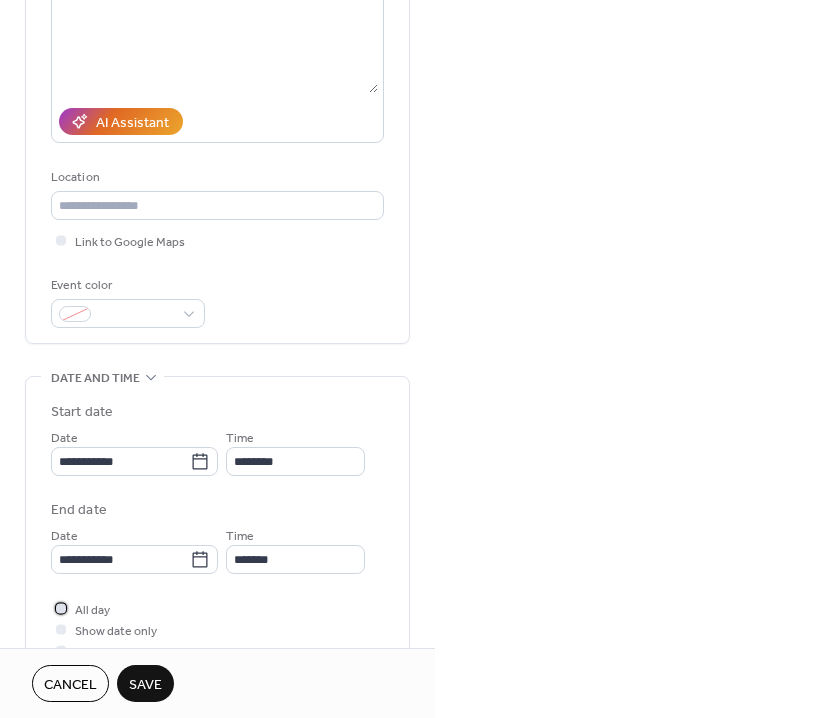 click on "All day" at bounding box center (92, 610) 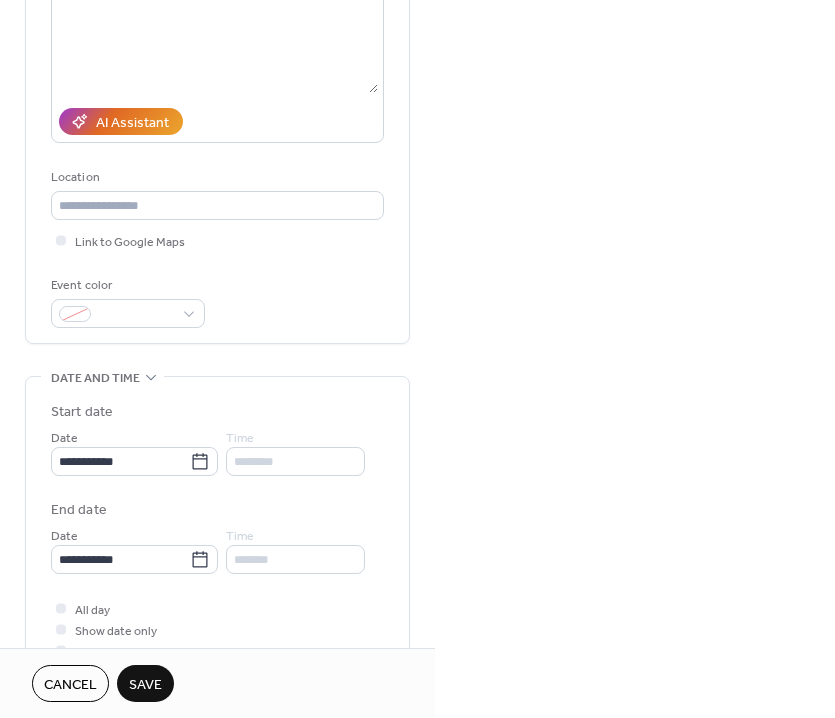 click on "Save" at bounding box center (145, 685) 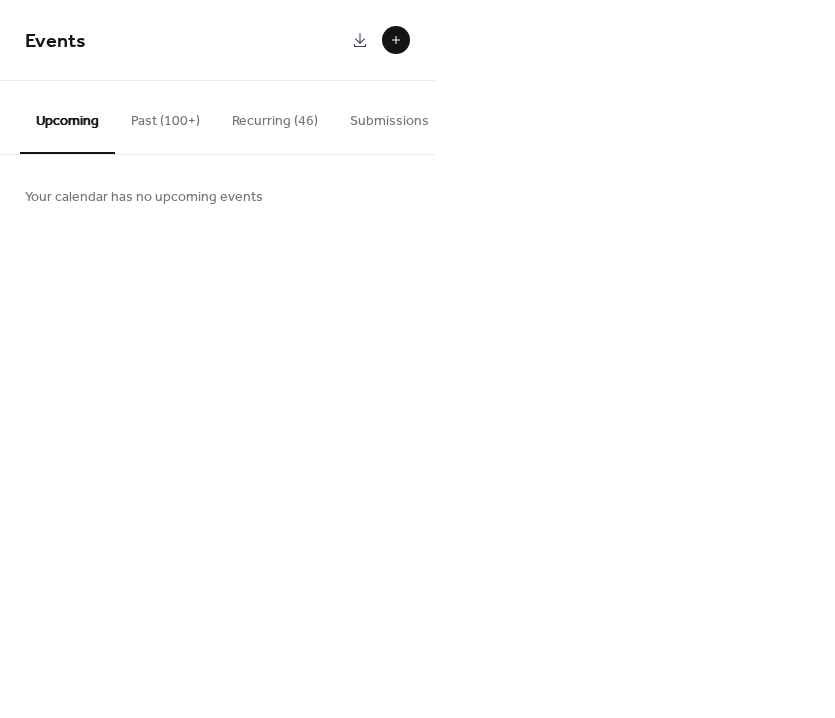 click at bounding box center [396, 40] 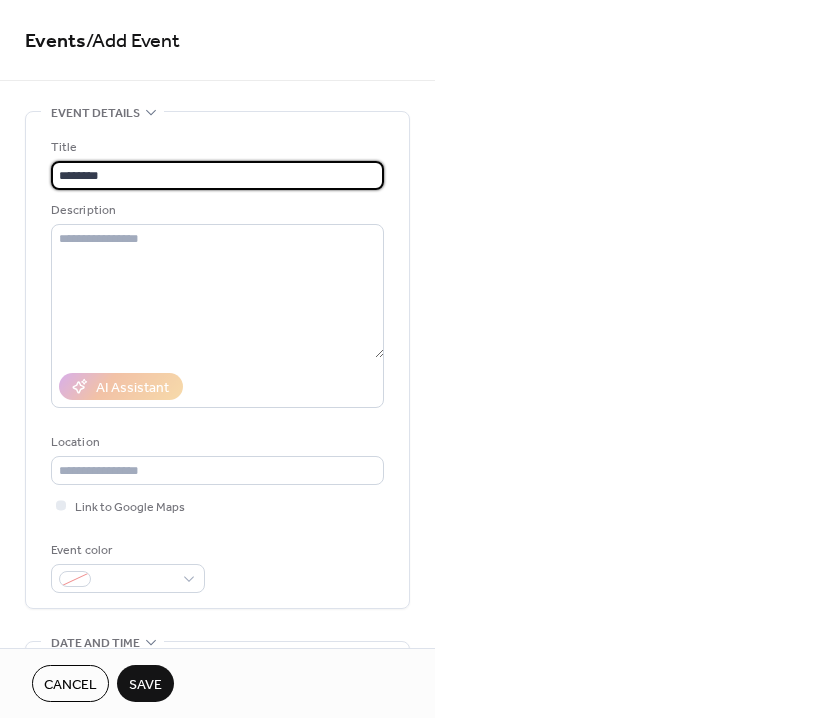 type on "********" 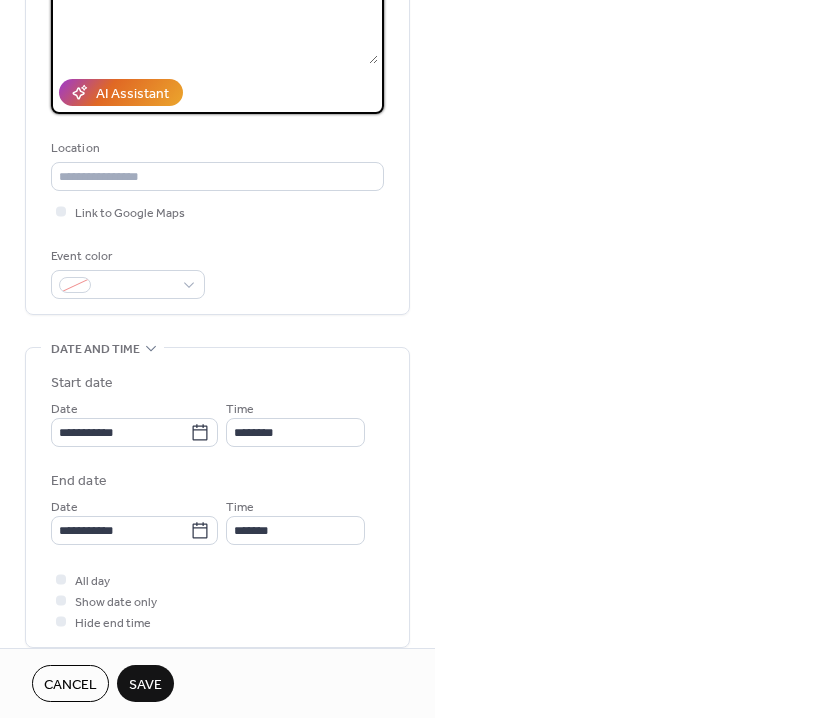 scroll, scrollTop: 301, scrollLeft: 0, axis: vertical 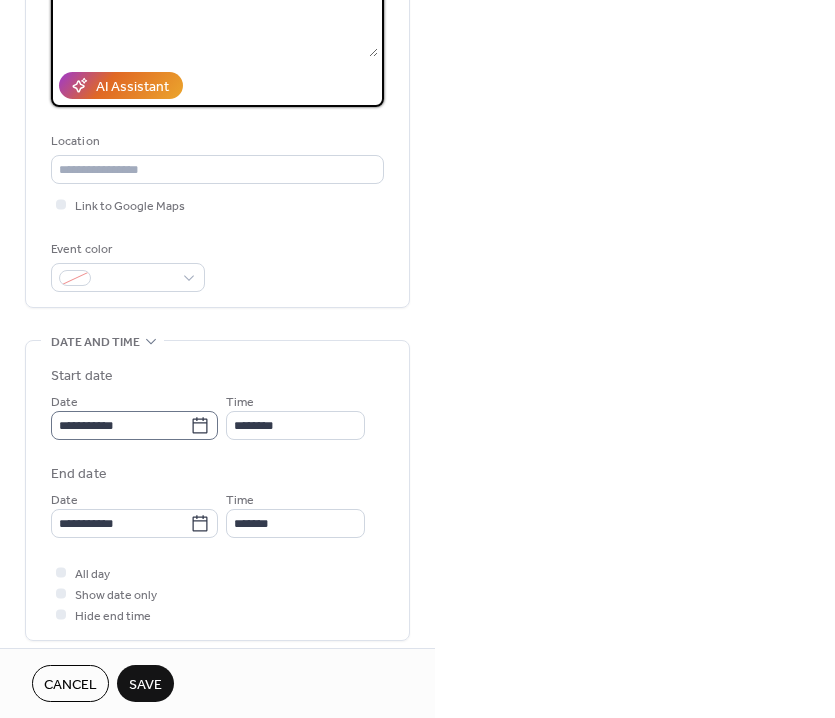 type on "**********" 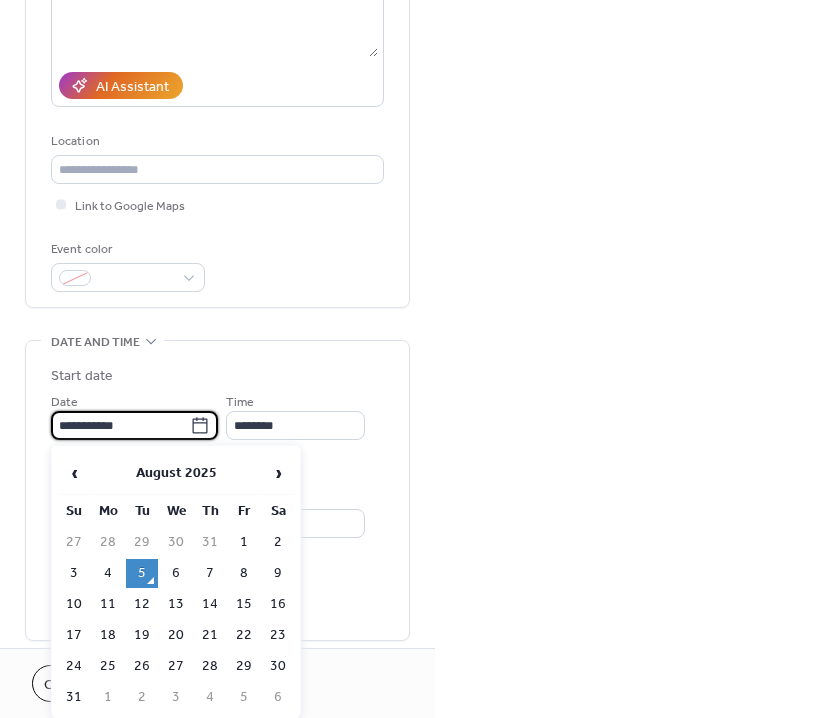 click on "**********" at bounding box center (120, 425) 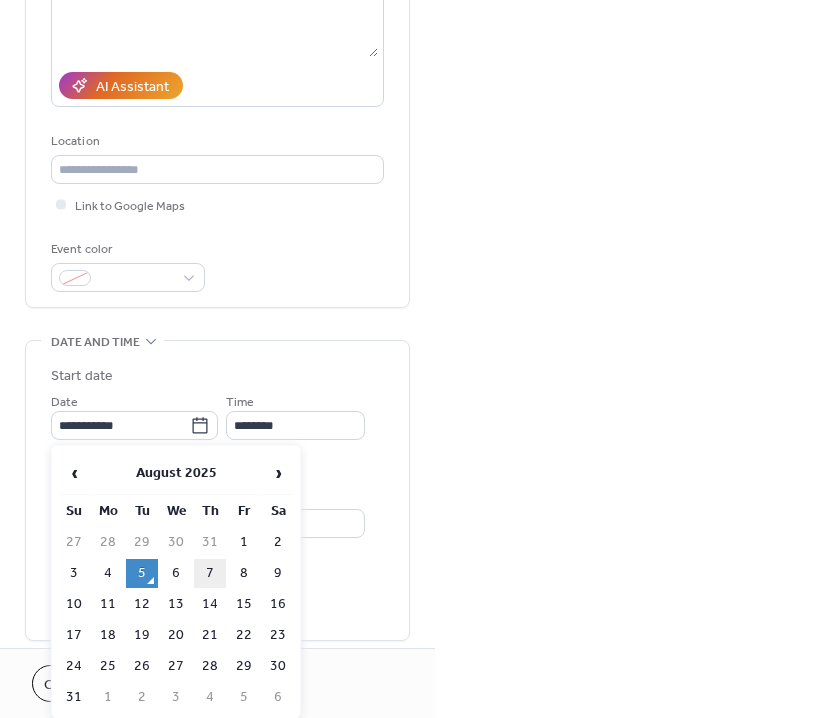 click on "7" at bounding box center (210, 573) 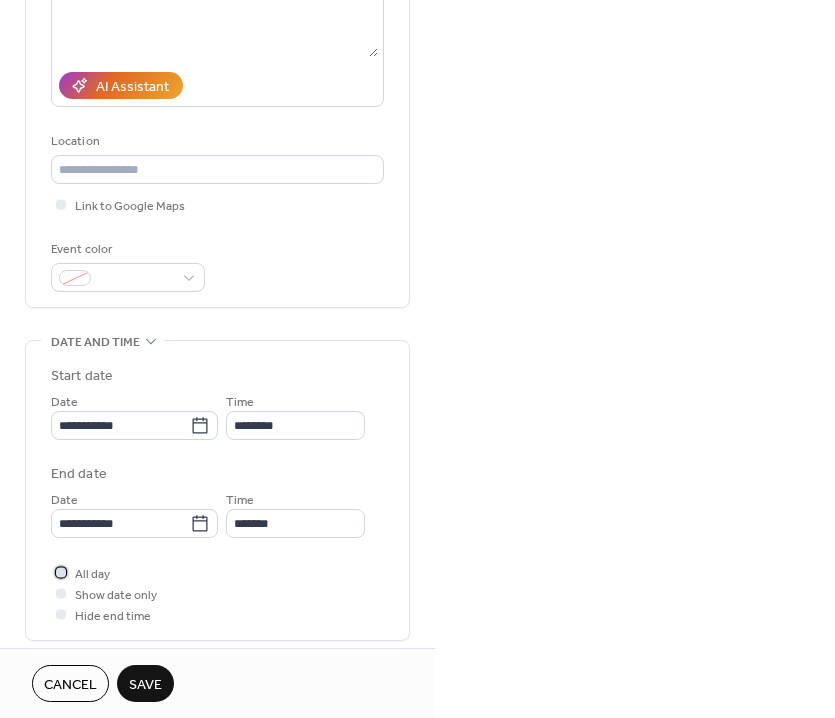 click on "All day" at bounding box center (92, 574) 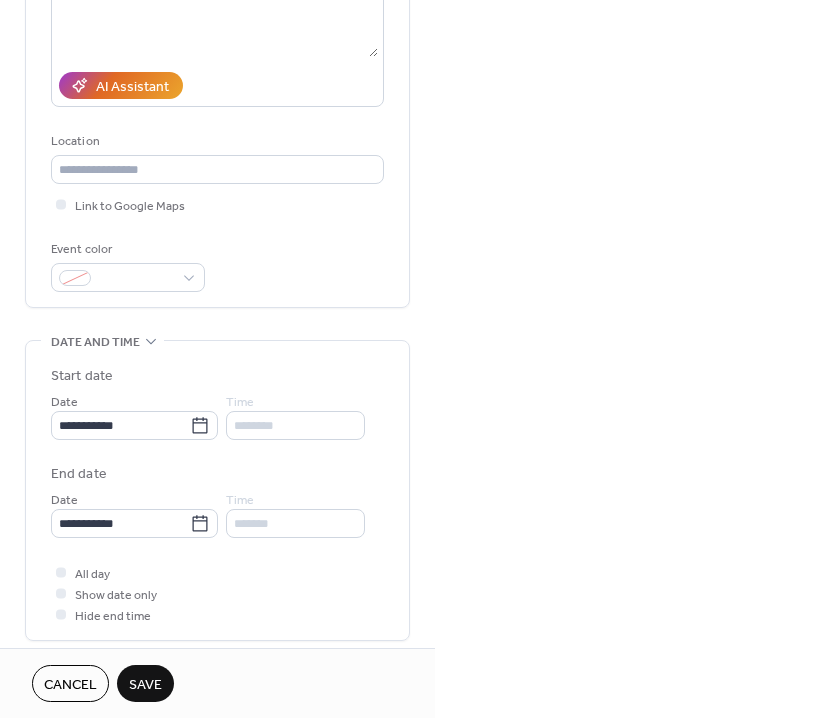 click on "Save" at bounding box center [145, 685] 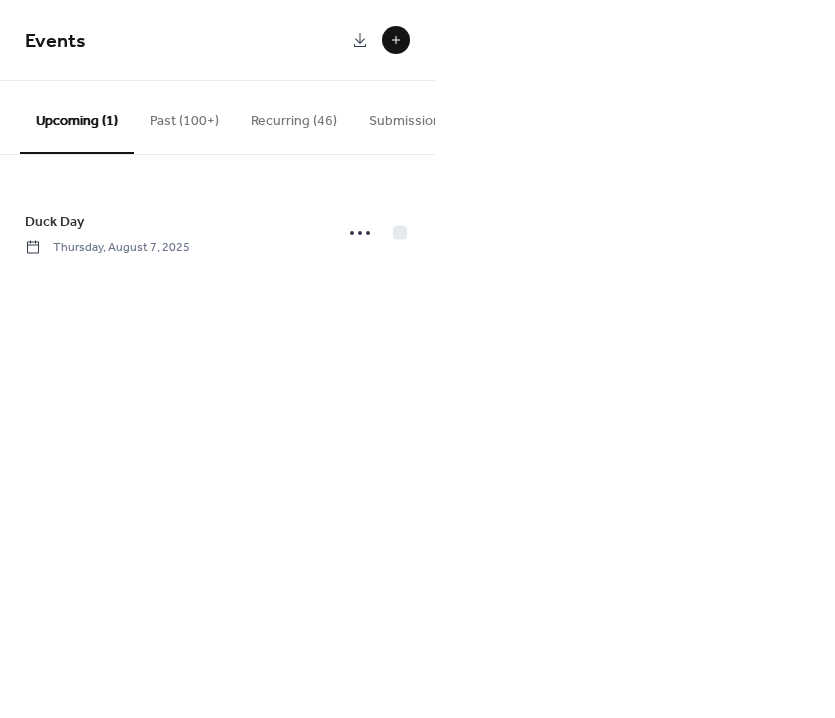 click at bounding box center [396, 40] 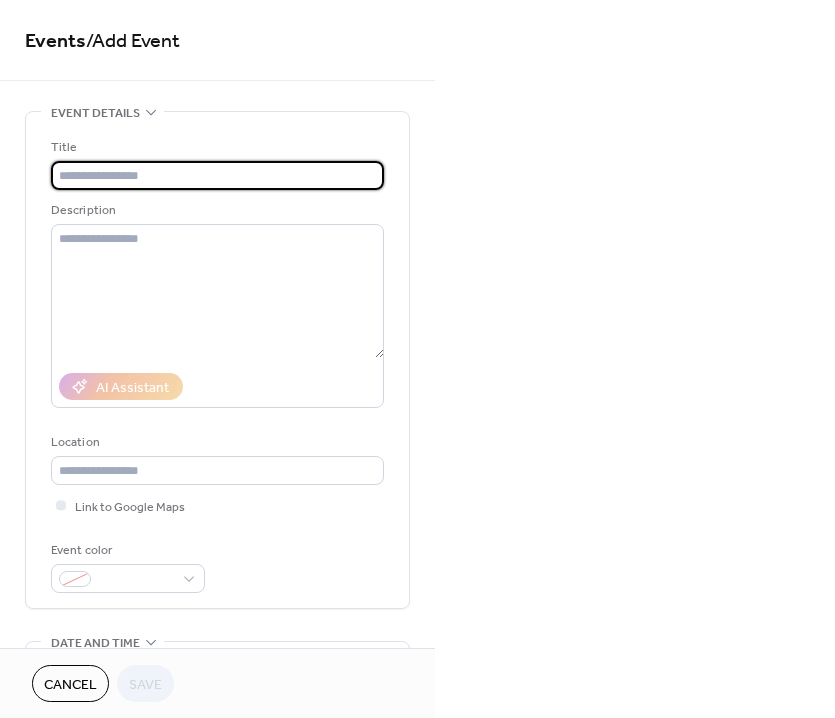 click on "Cancel" at bounding box center [70, 685] 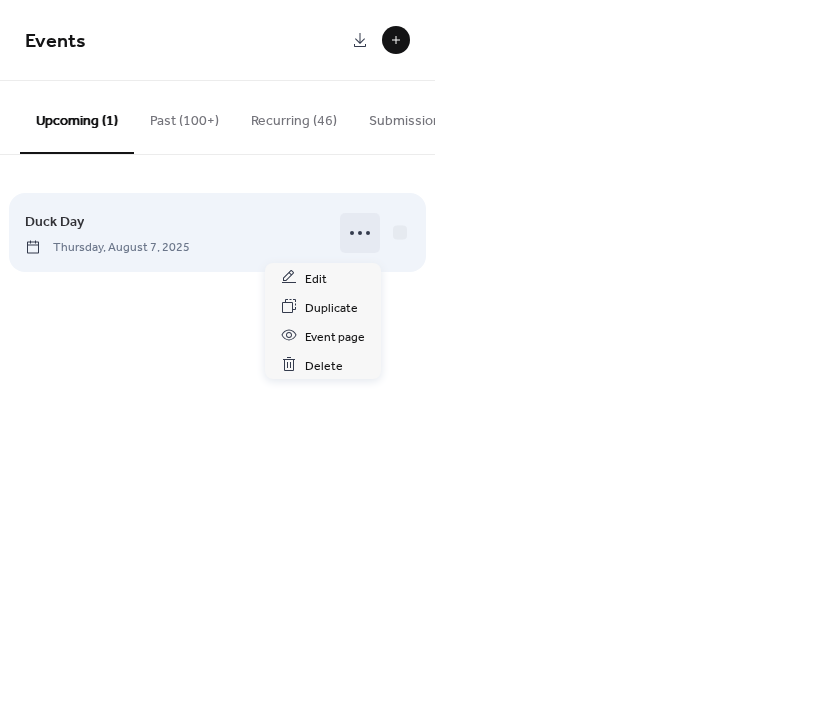 click 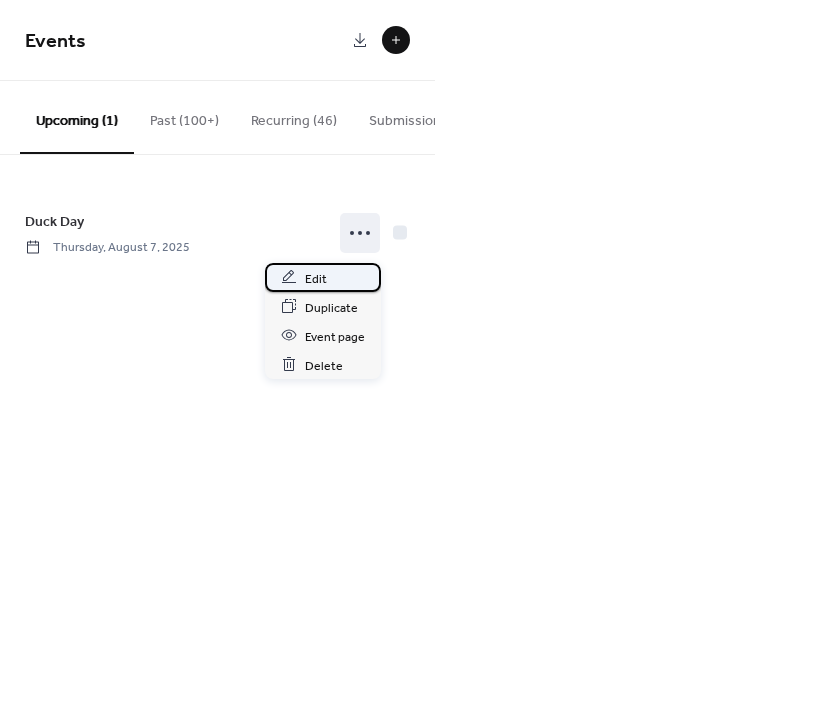 click on "Edit" at bounding box center [323, 277] 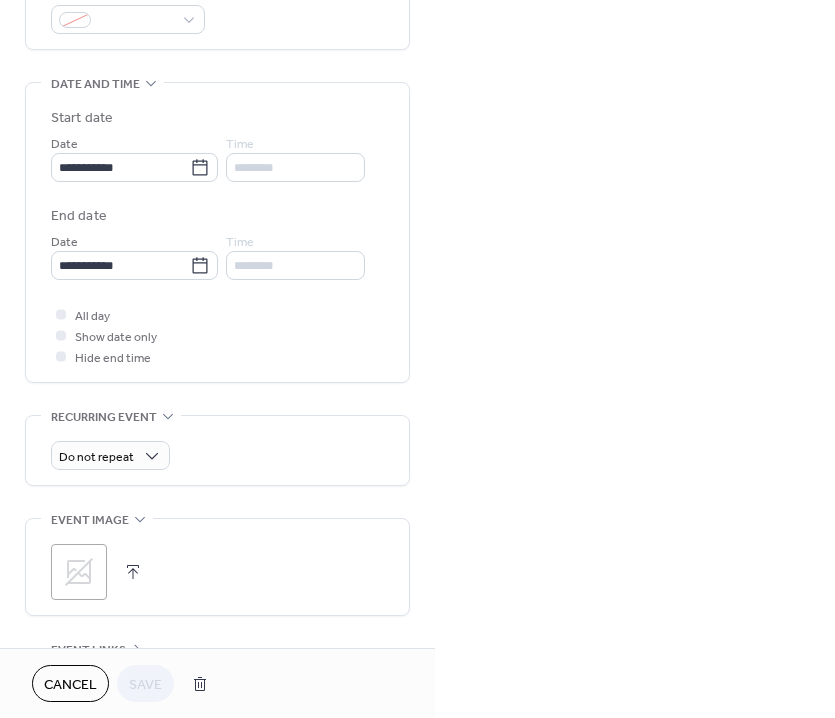 scroll, scrollTop: 596, scrollLeft: 0, axis: vertical 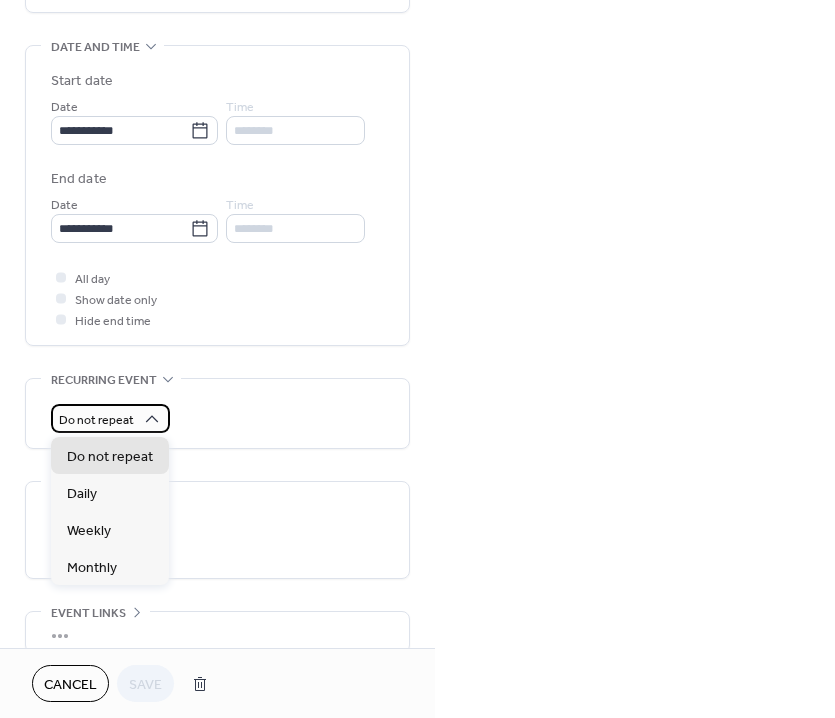 click on "Do not repeat" at bounding box center [110, 418] 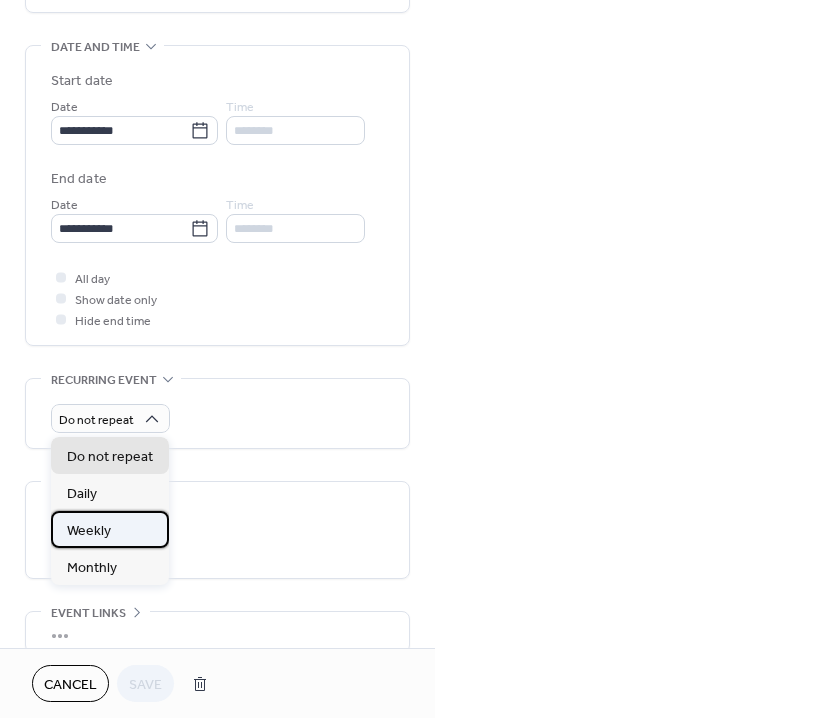 click on "Weekly" at bounding box center (110, 529) 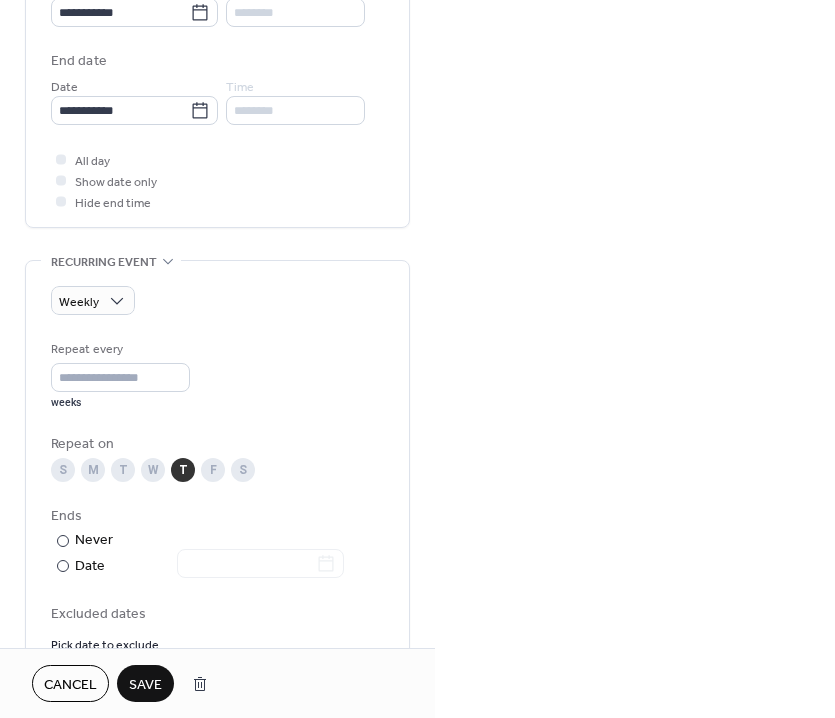 scroll, scrollTop: 742, scrollLeft: 0, axis: vertical 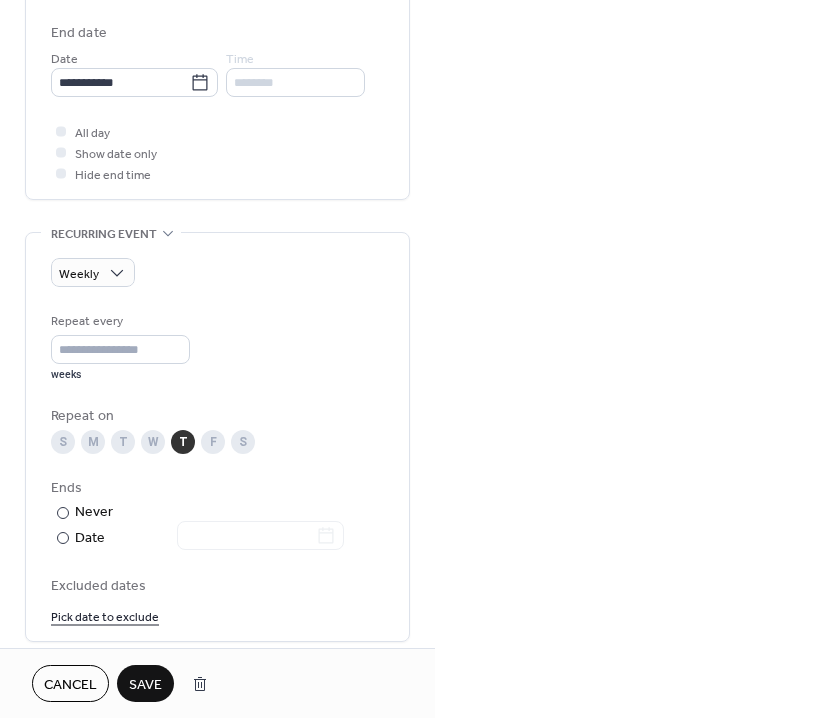 click on "Save" at bounding box center (145, 685) 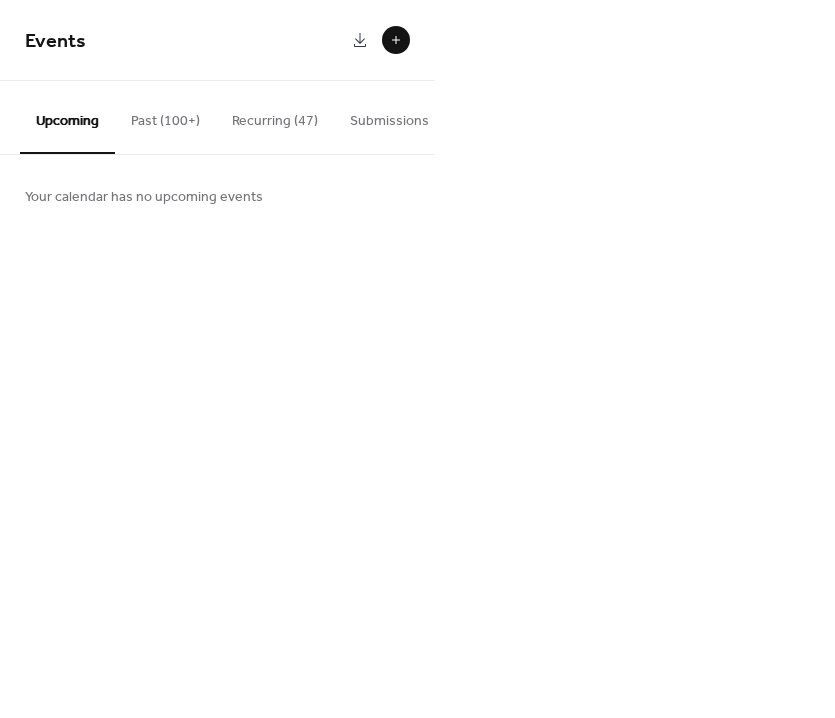 click at bounding box center [396, 40] 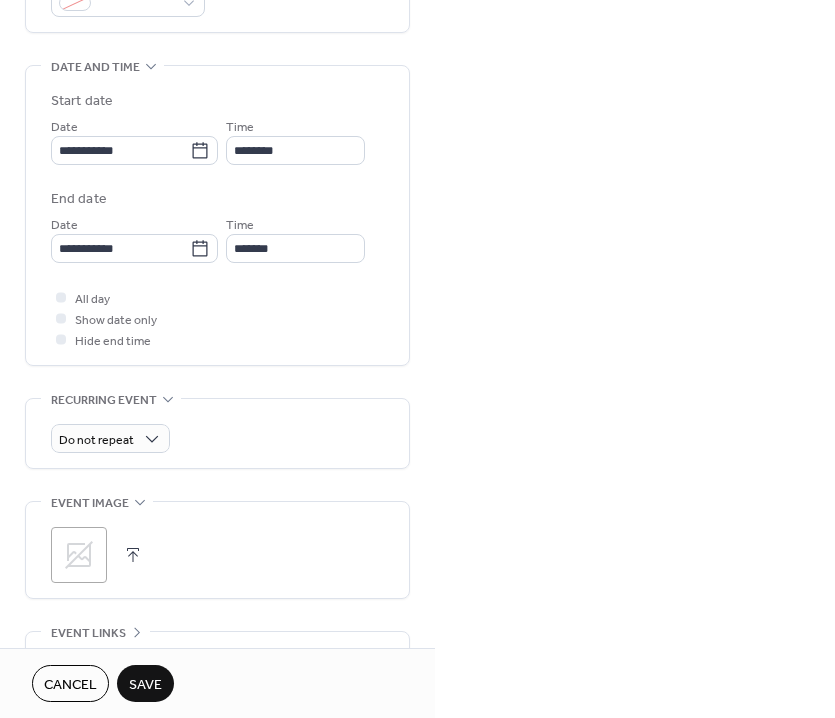 scroll, scrollTop: 622, scrollLeft: 0, axis: vertical 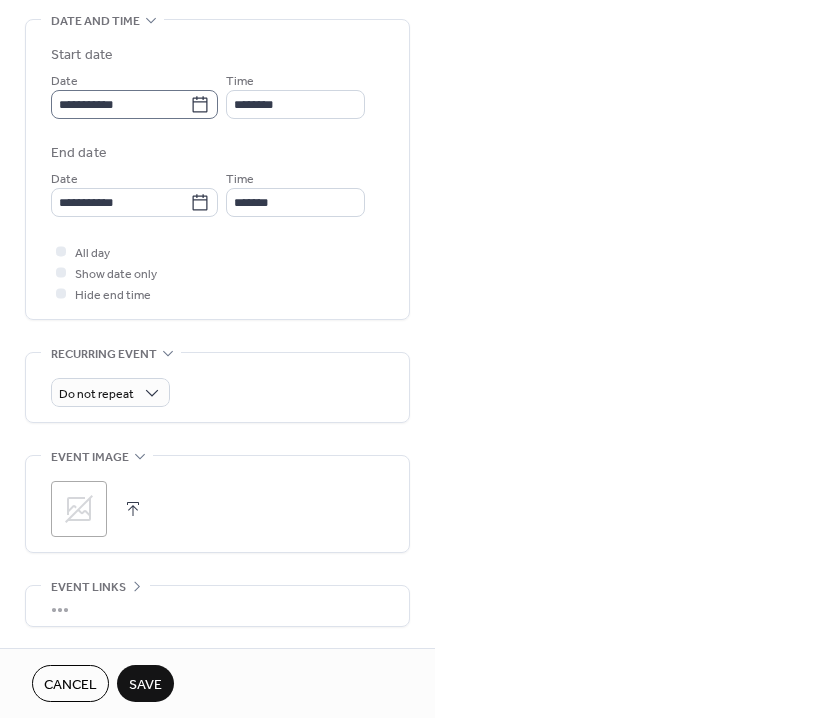 type on "**********" 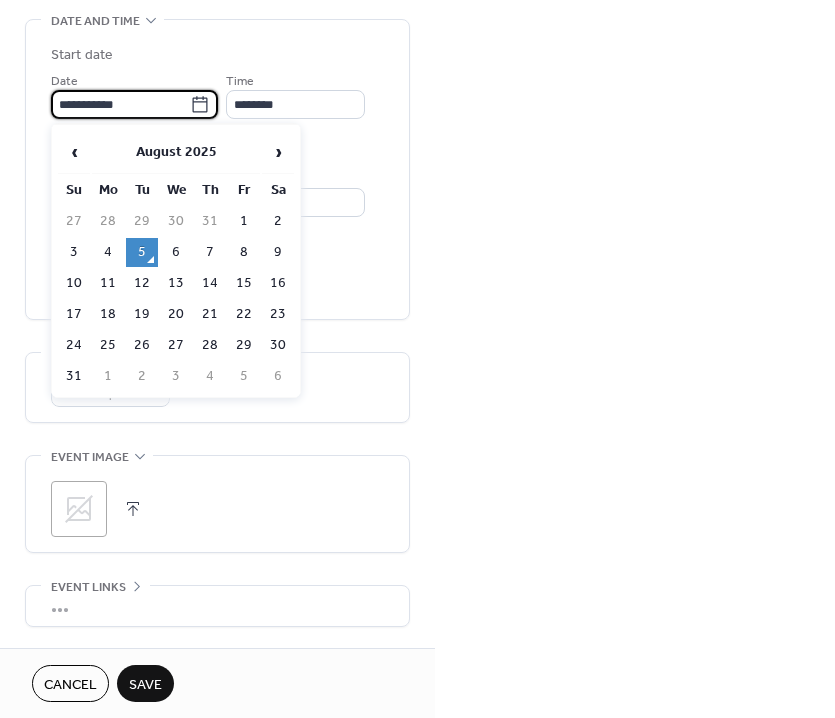 click on "**********" at bounding box center [120, 104] 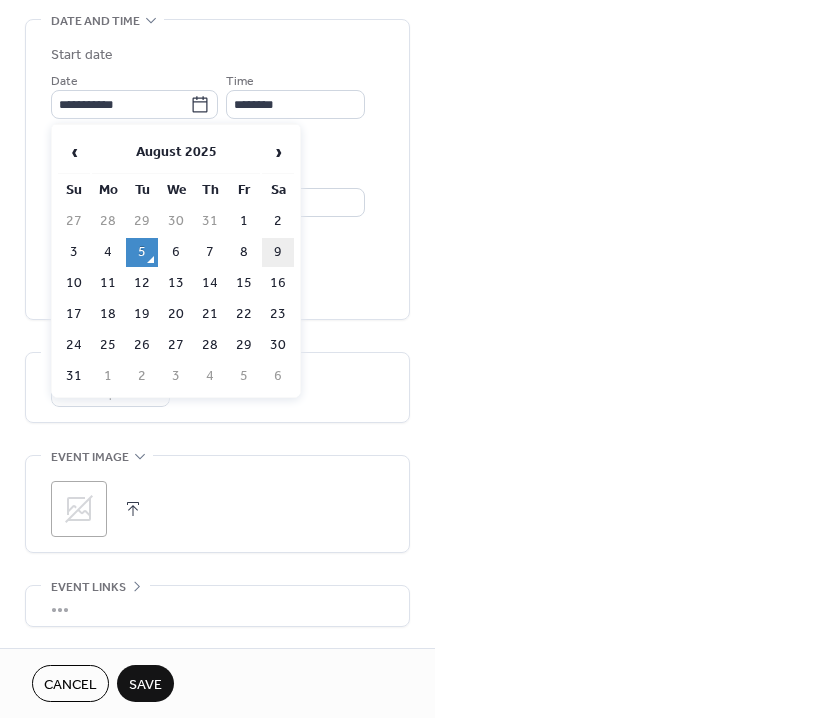 click on "9" at bounding box center [278, 252] 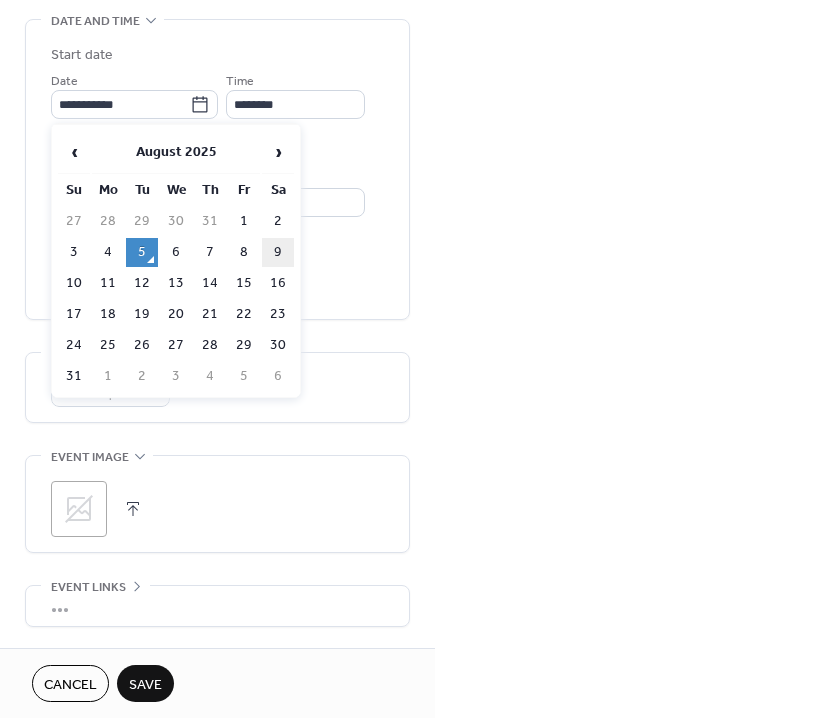 type on "**********" 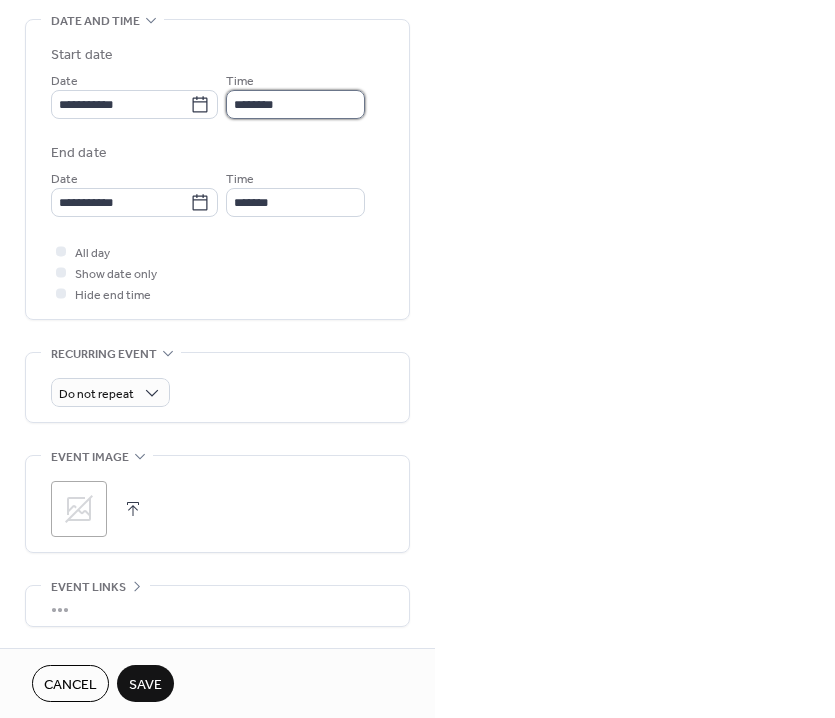 click on "********" at bounding box center [295, 104] 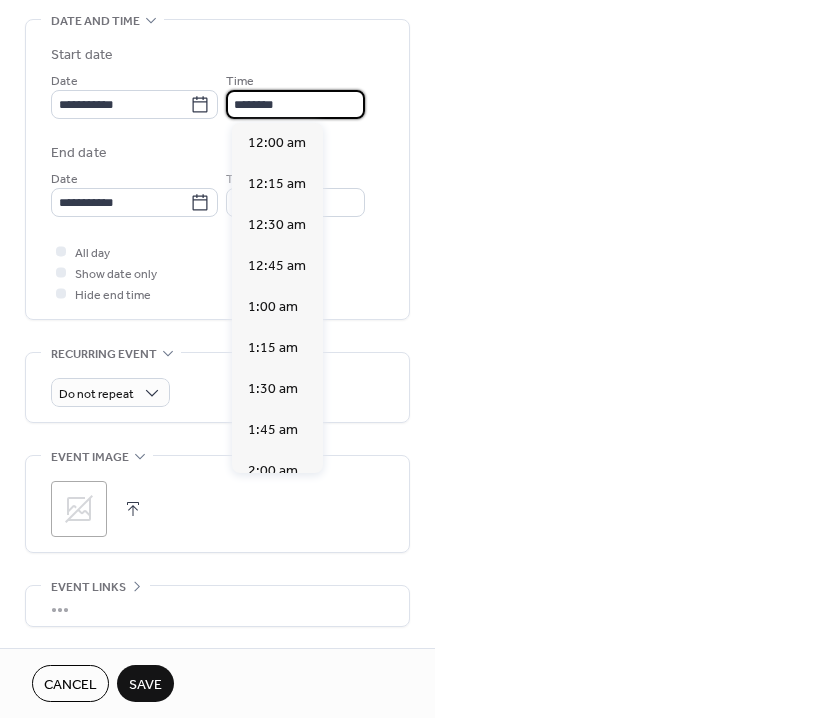 click on "********" at bounding box center (295, 104) 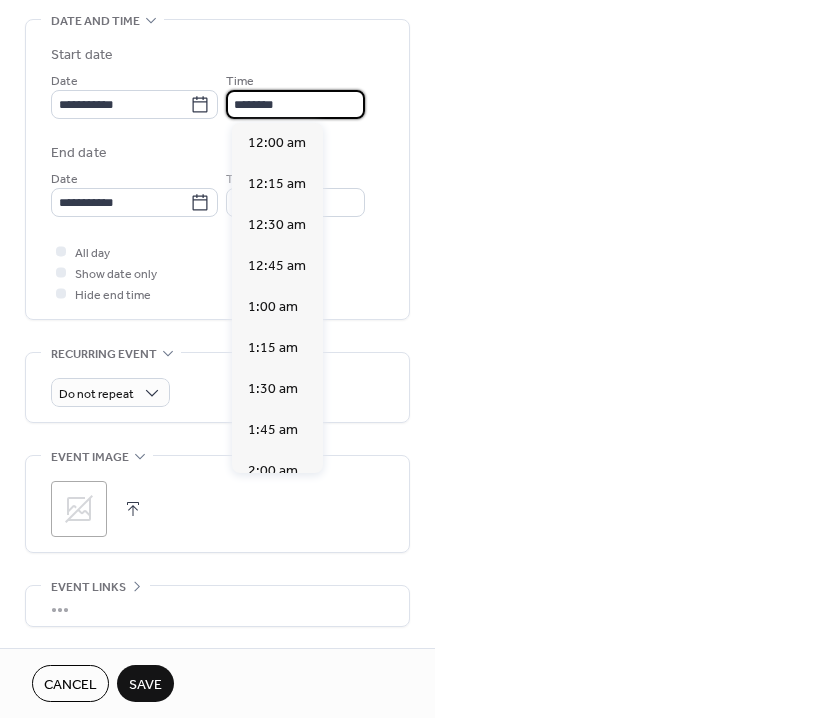 scroll, scrollTop: 1944, scrollLeft: 0, axis: vertical 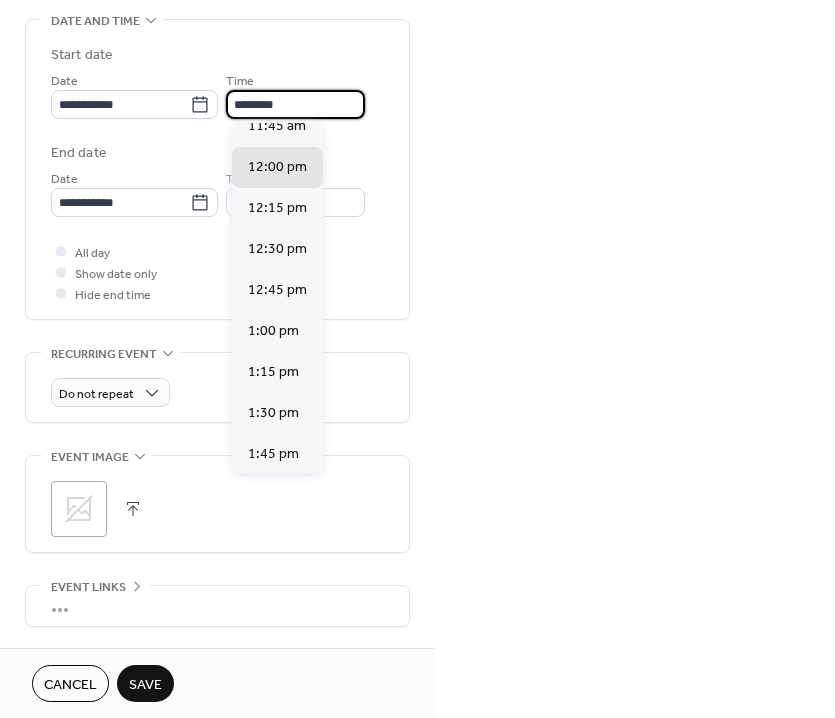 click on "********" at bounding box center (295, 104) 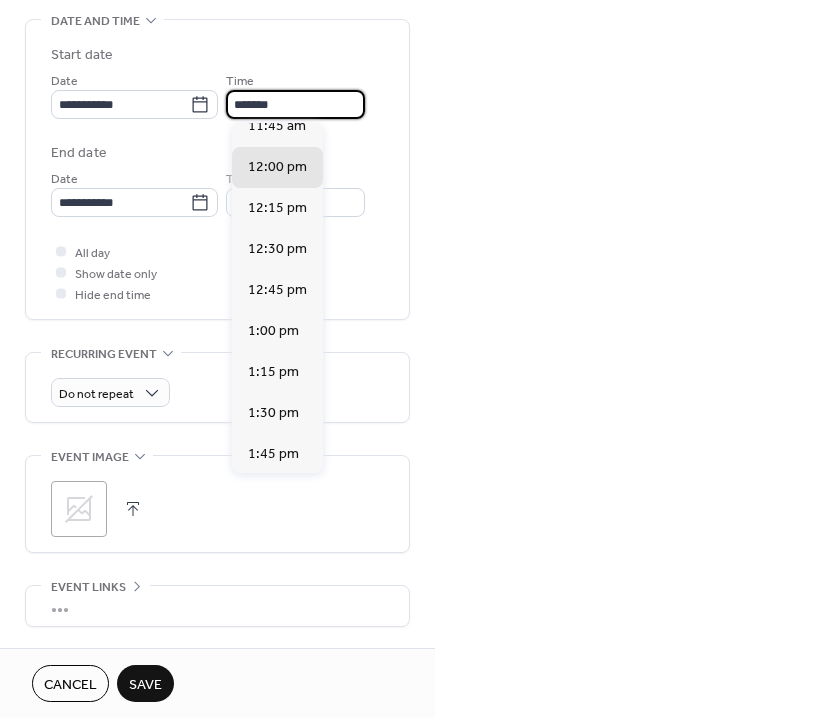 scroll, scrollTop: 3402, scrollLeft: 0, axis: vertical 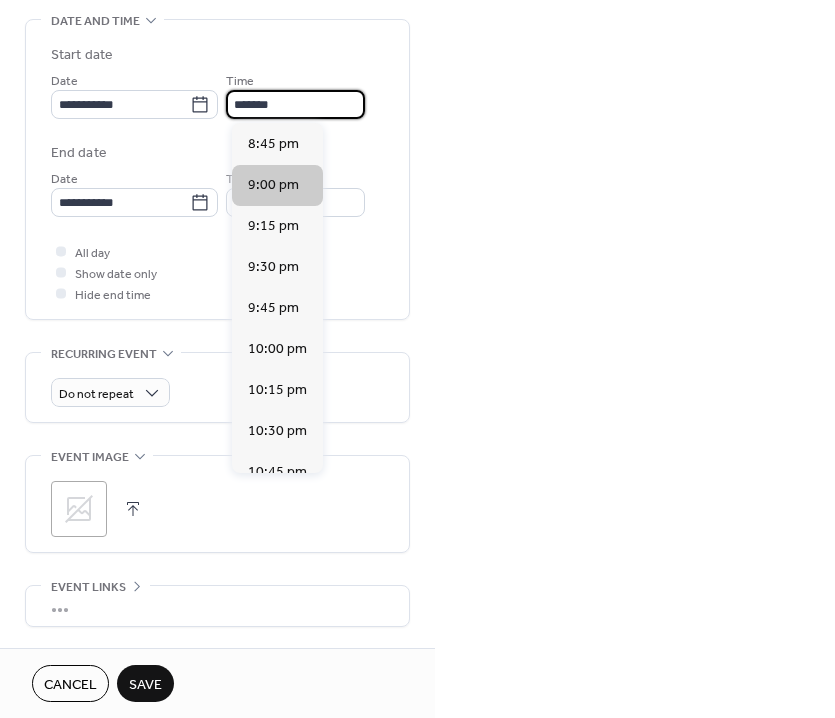 type on "*******" 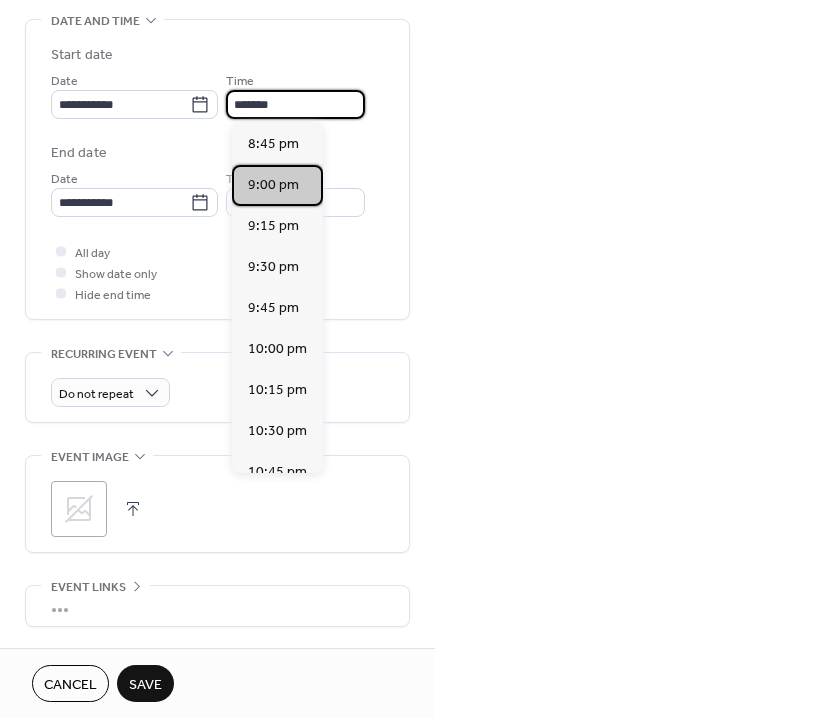 click on "9:00 pm" at bounding box center (277, 185) 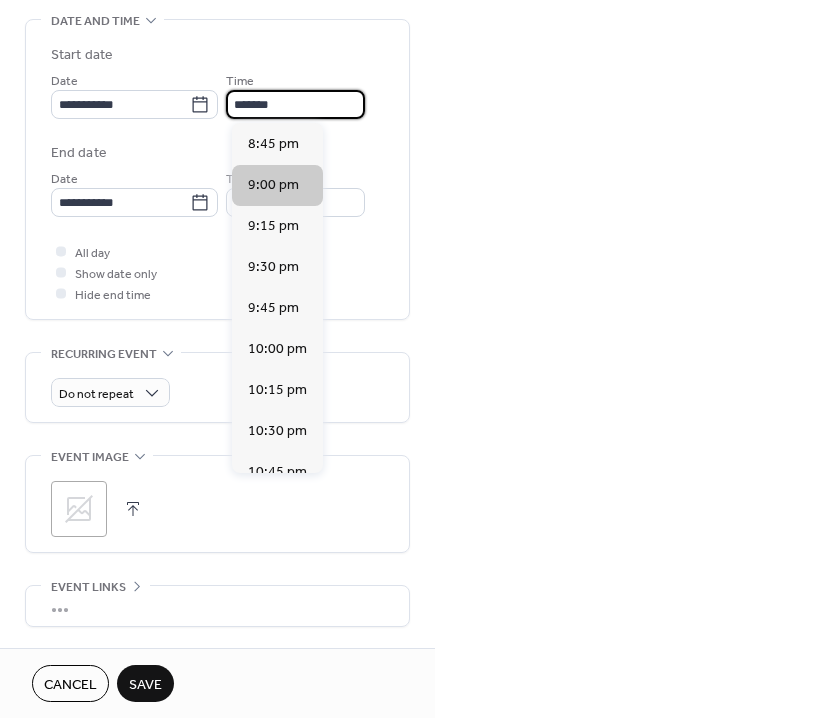 type on "********" 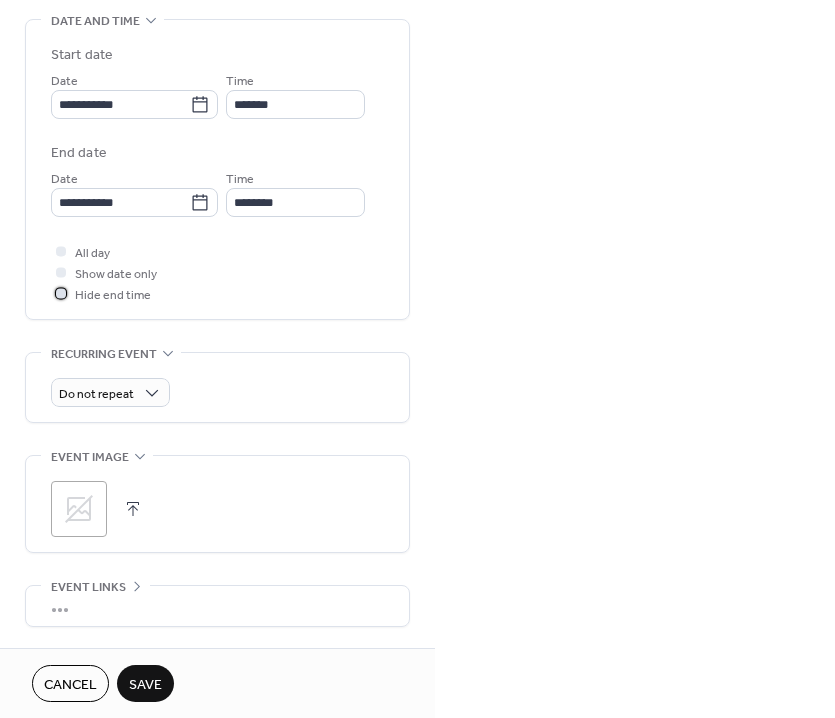 click on "Hide end time" at bounding box center [113, 295] 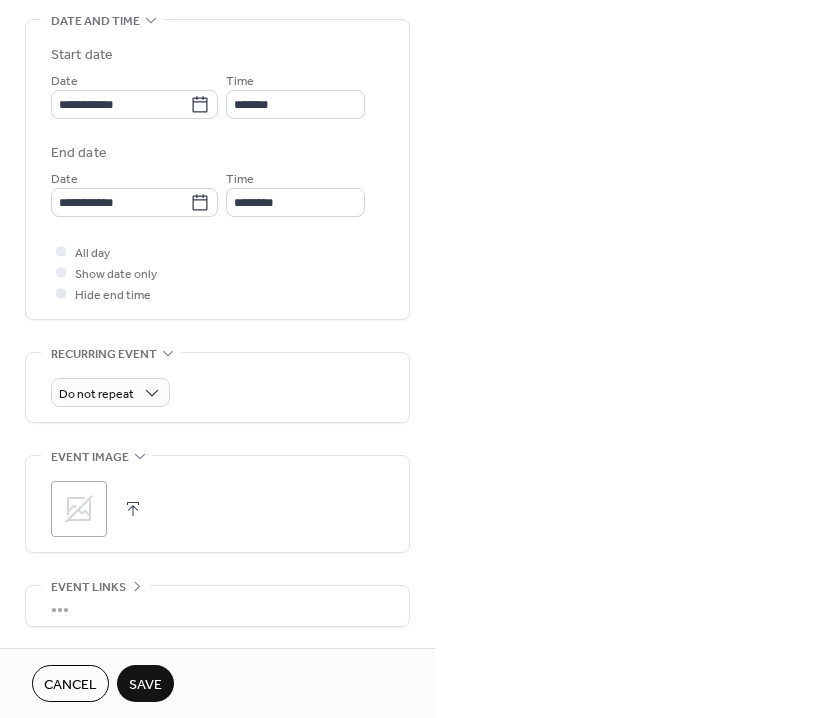click on "Save" at bounding box center [145, 685] 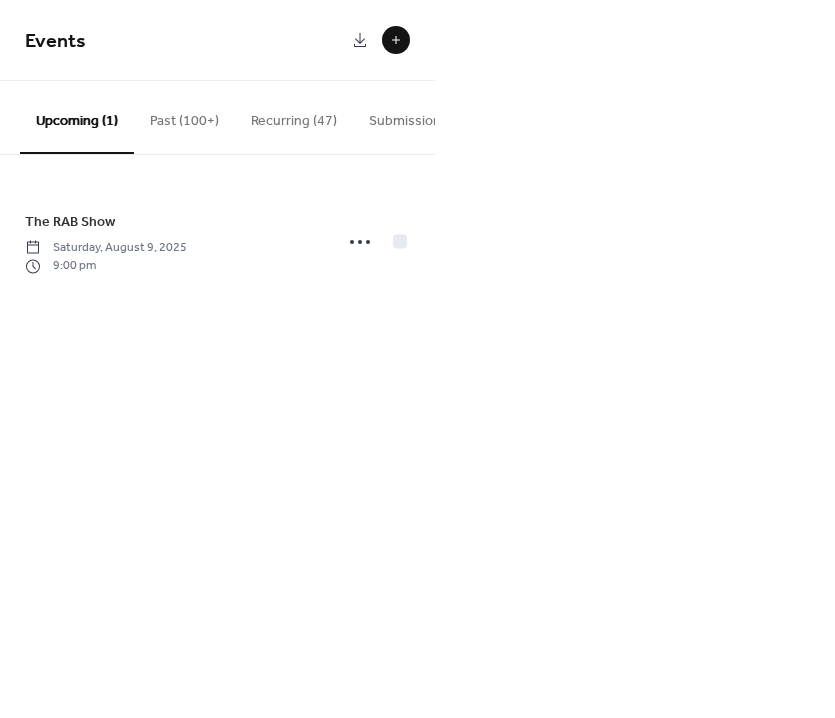 click at bounding box center [396, 40] 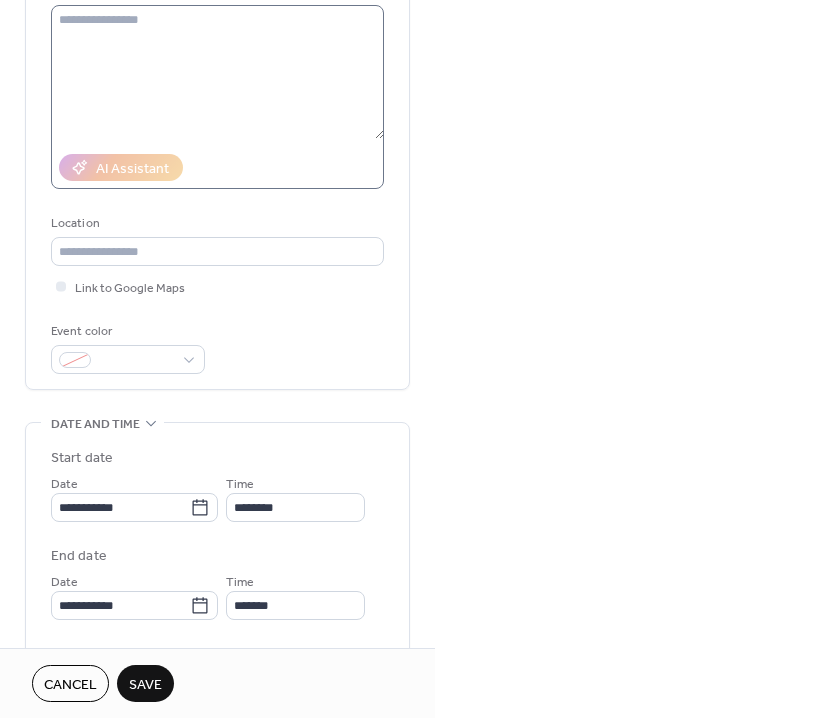 scroll, scrollTop: 406, scrollLeft: 0, axis: vertical 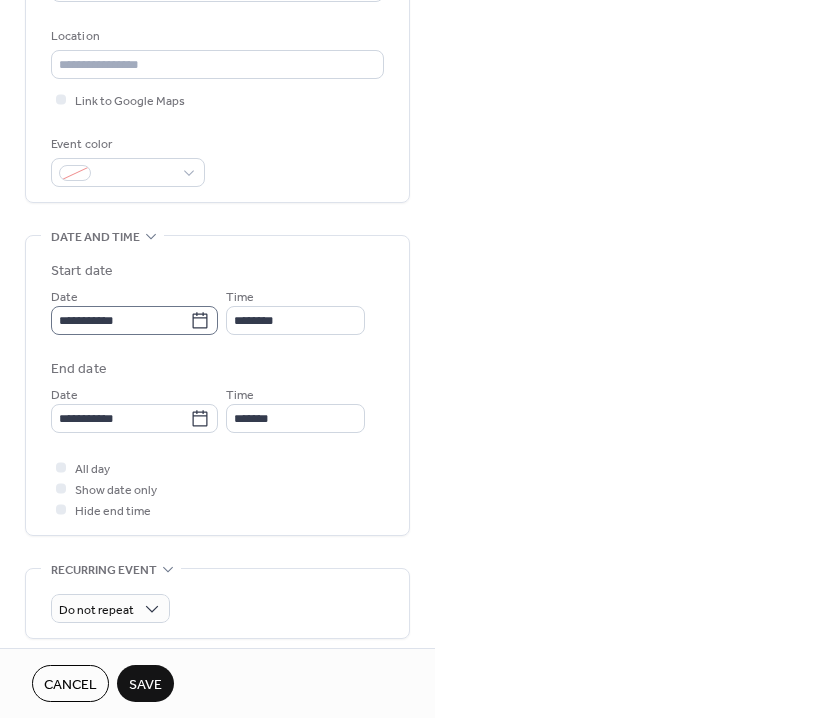 type on "********" 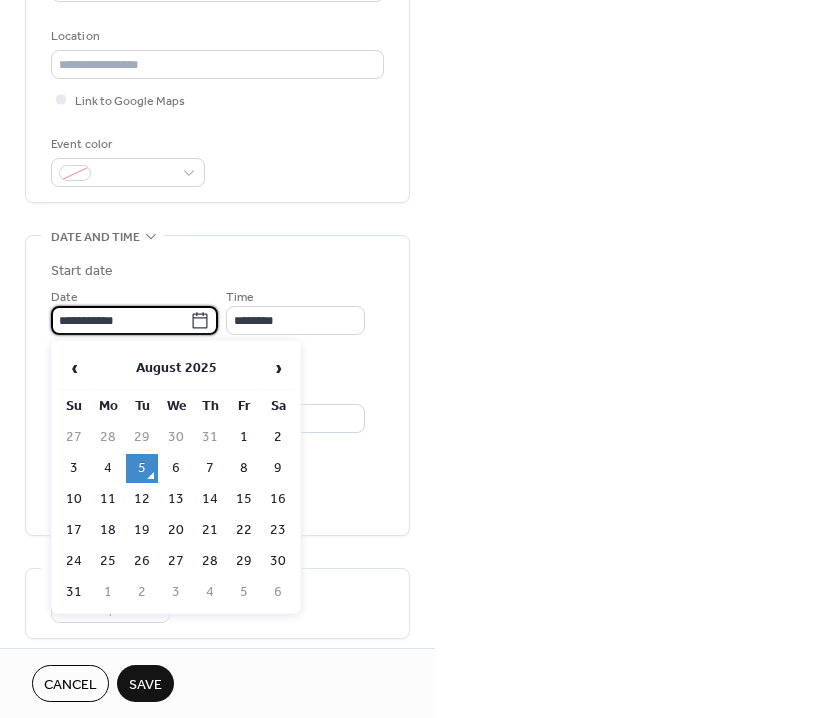 click on "**********" at bounding box center [120, 320] 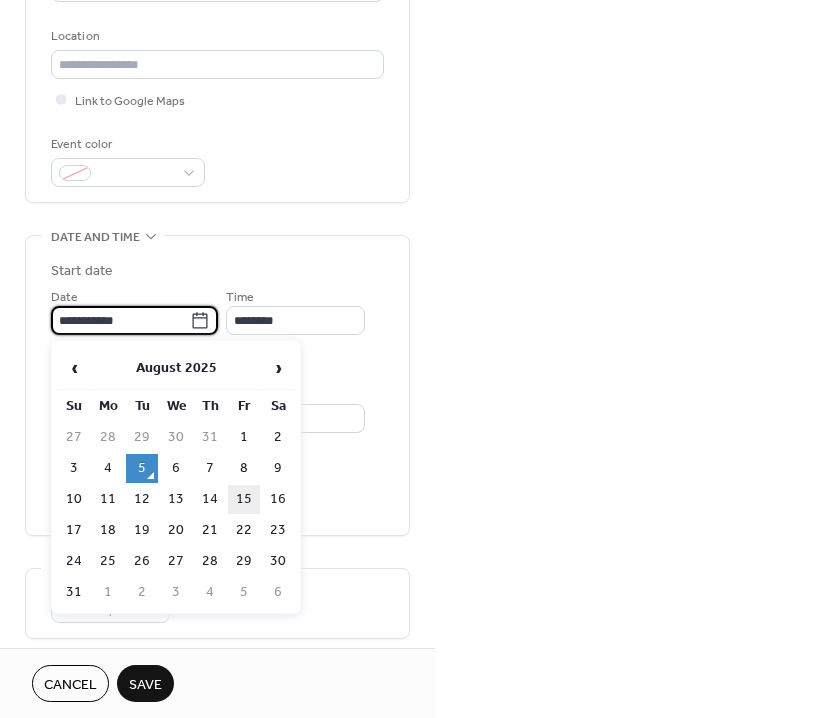 click on "15" at bounding box center [244, 499] 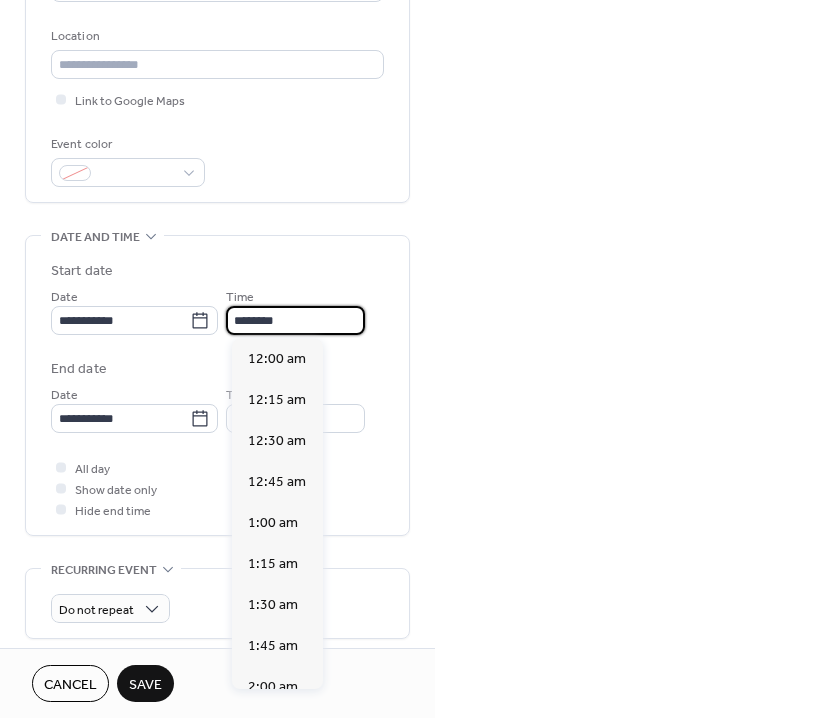 click on "********" at bounding box center [295, 320] 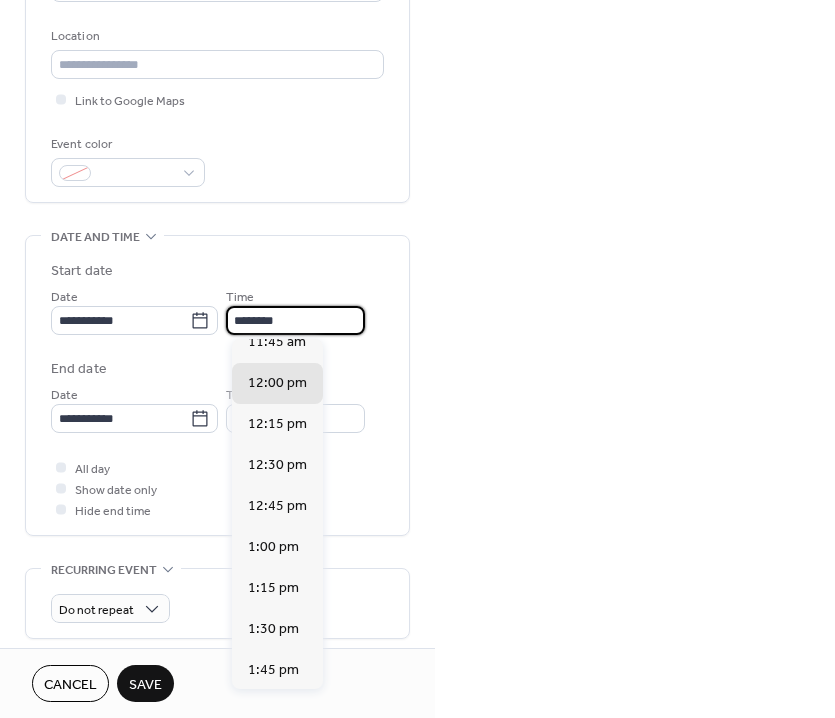 click on "********" at bounding box center (295, 320) 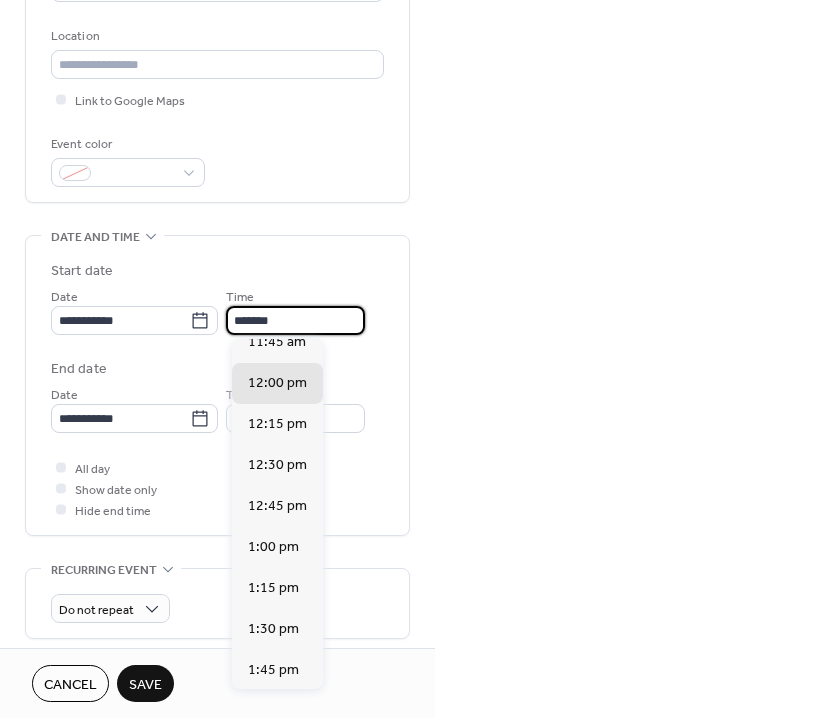 scroll, scrollTop: 3402, scrollLeft: 0, axis: vertical 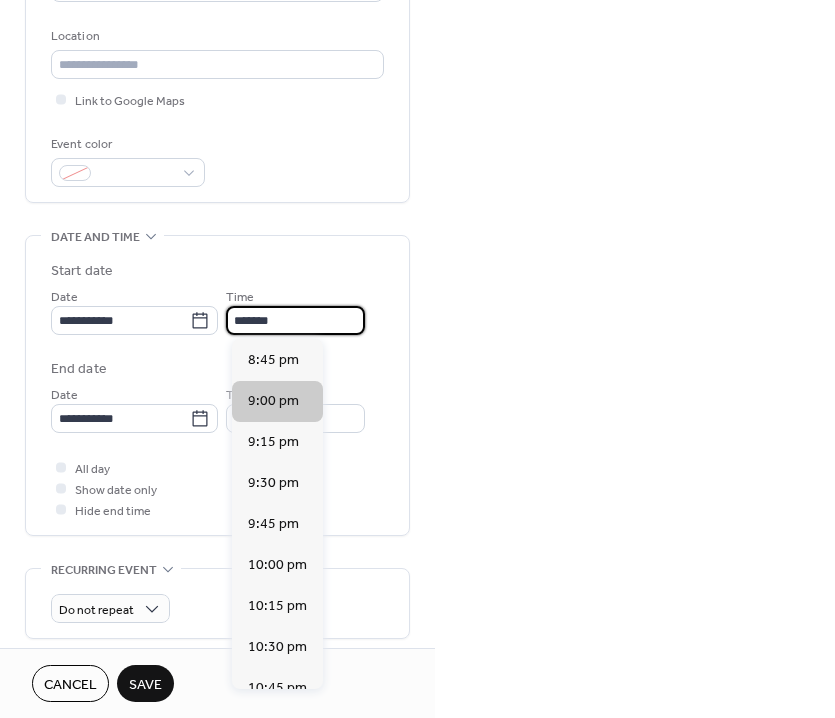 type on "*******" 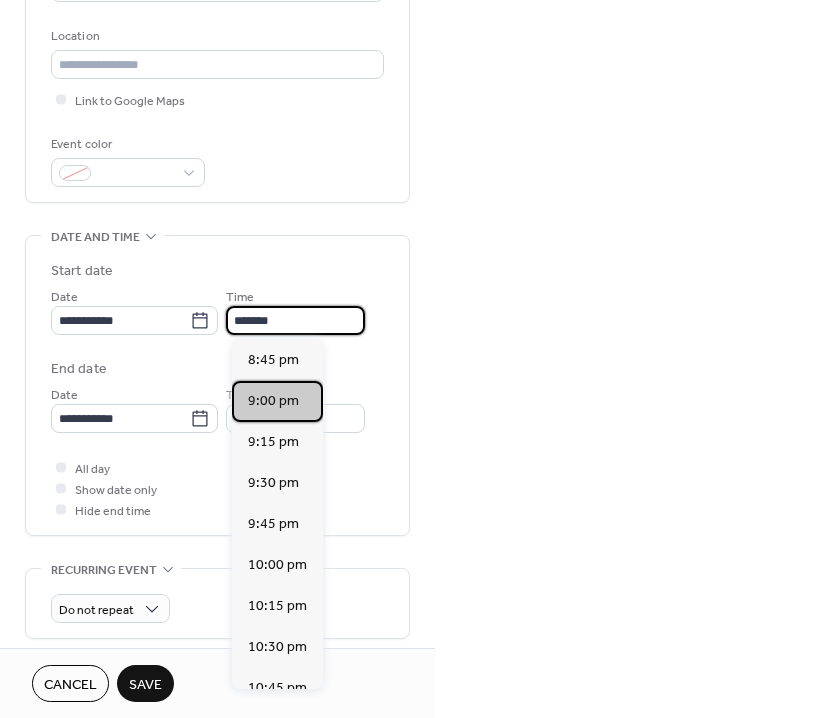 click on "9:00 pm" at bounding box center (273, 401) 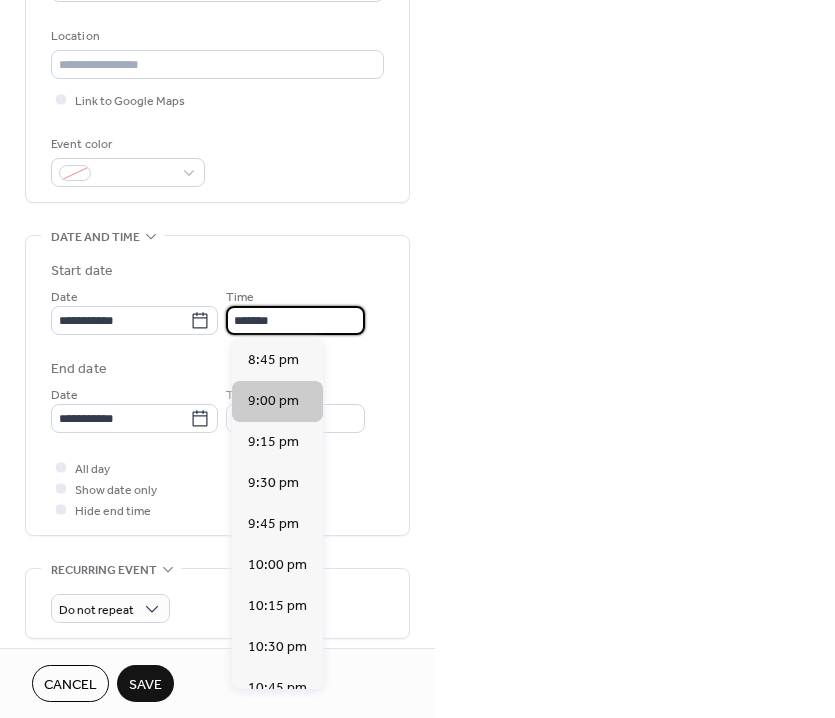 type on "********" 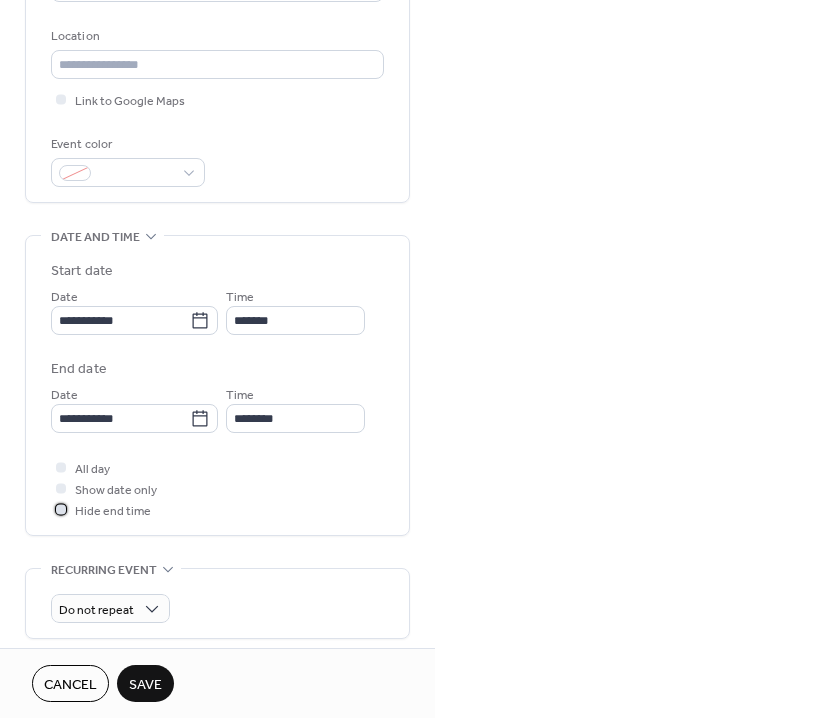 click on "Hide end time" at bounding box center [113, 511] 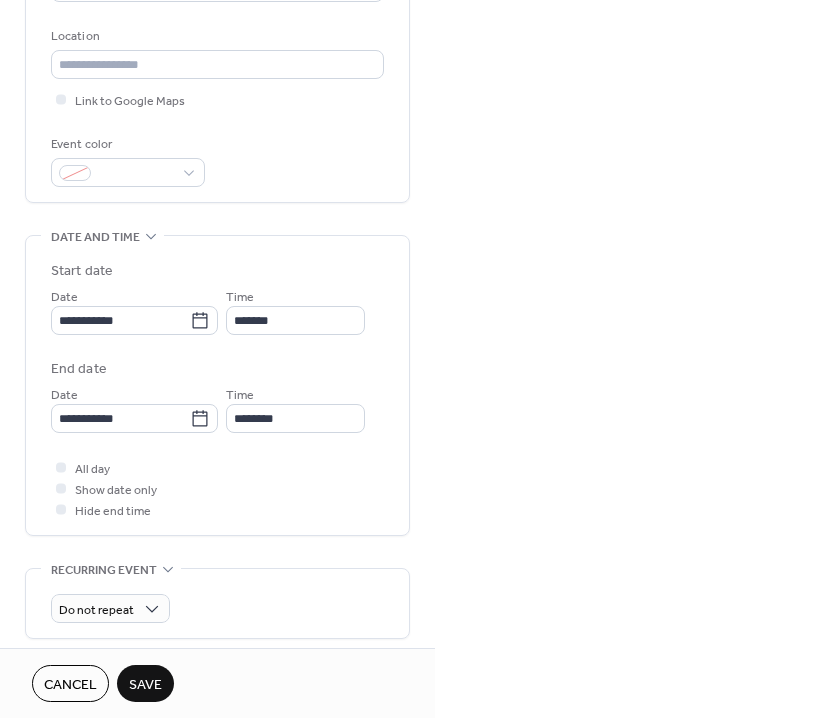 click on "Save" at bounding box center (145, 685) 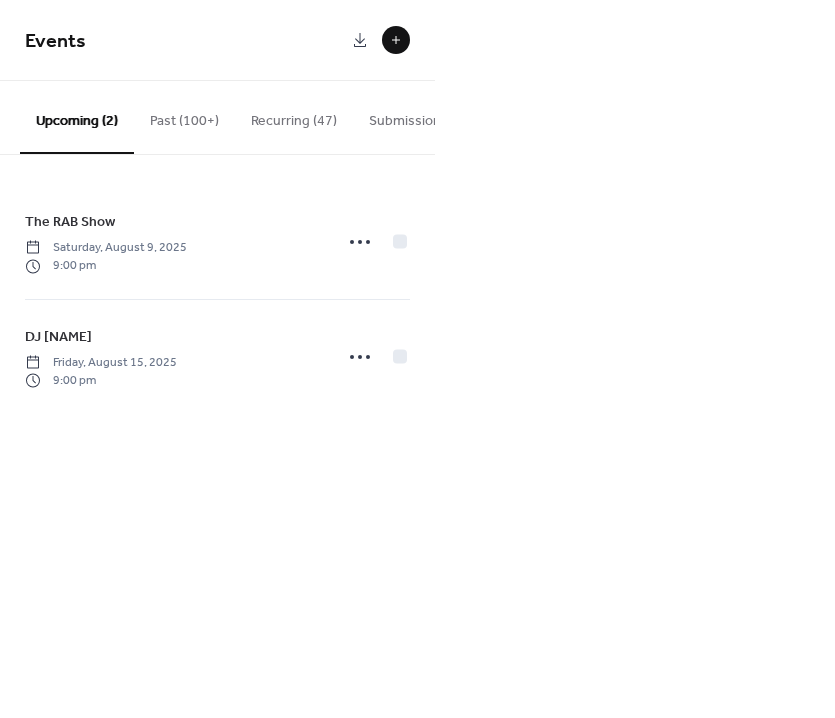 click at bounding box center (396, 40) 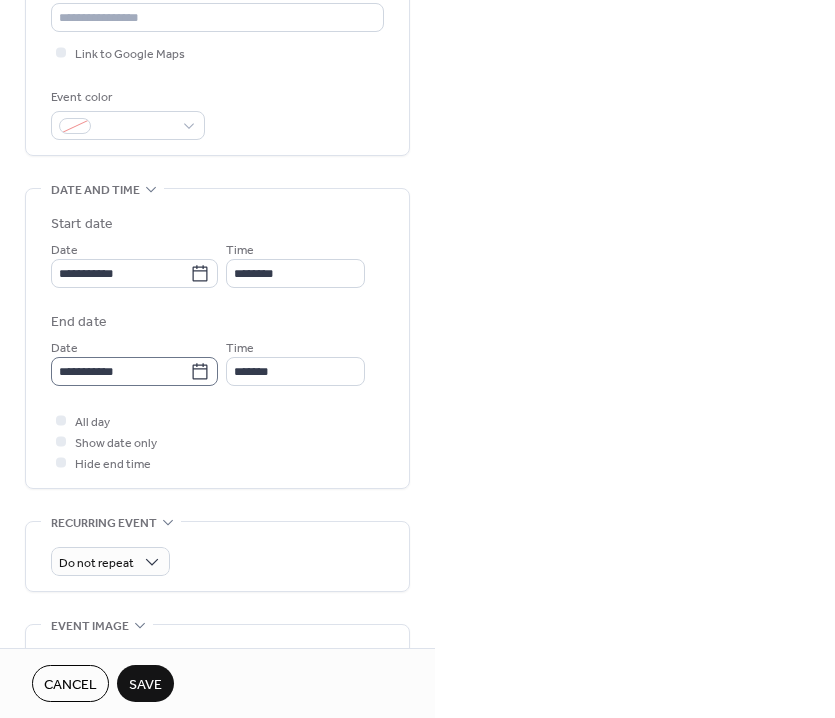 scroll, scrollTop: 533, scrollLeft: 0, axis: vertical 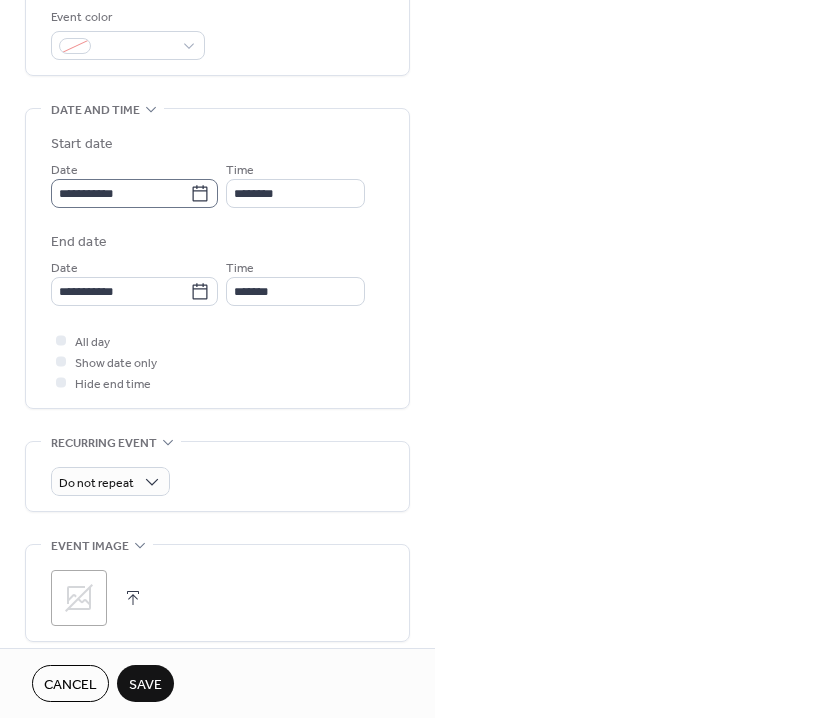 type on "**********" 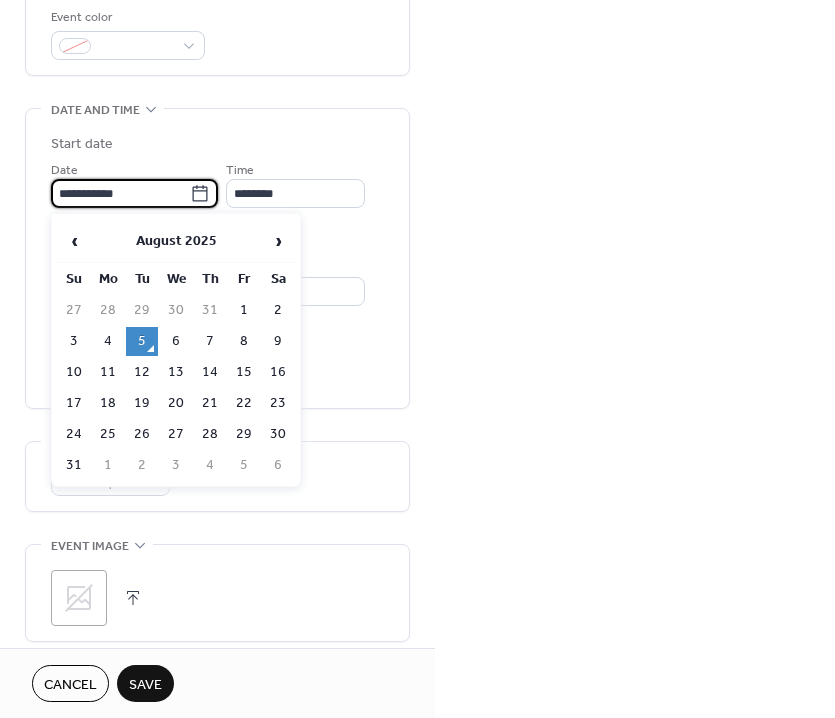 click on "**********" at bounding box center (120, 193) 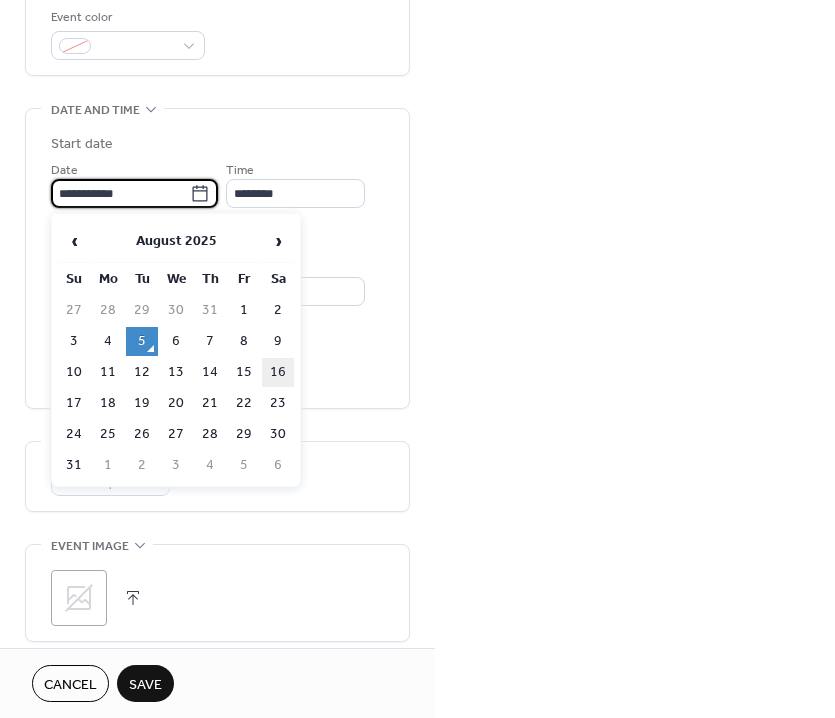 click on "16" at bounding box center (278, 372) 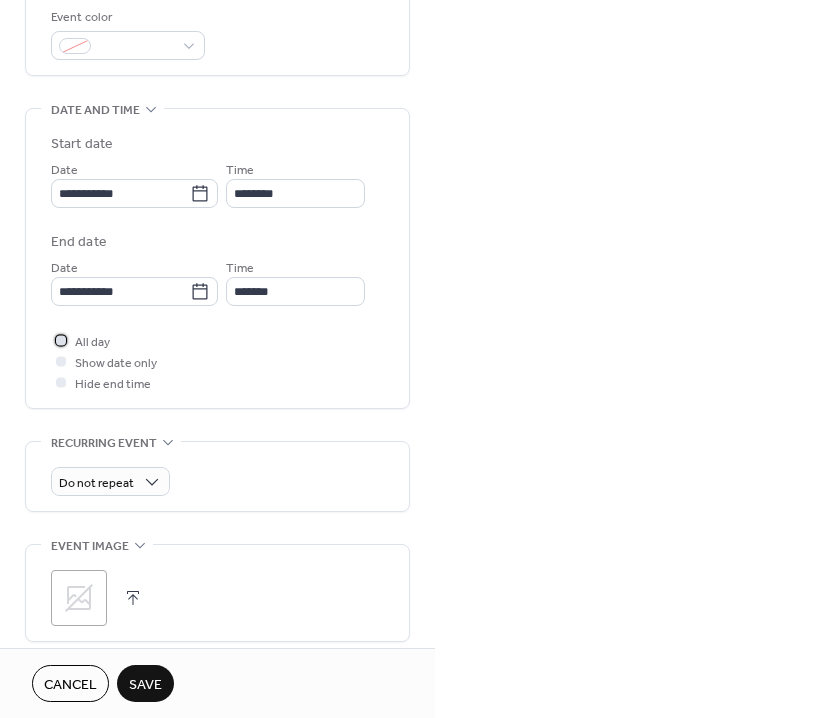 click on "All day" at bounding box center [92, 342] 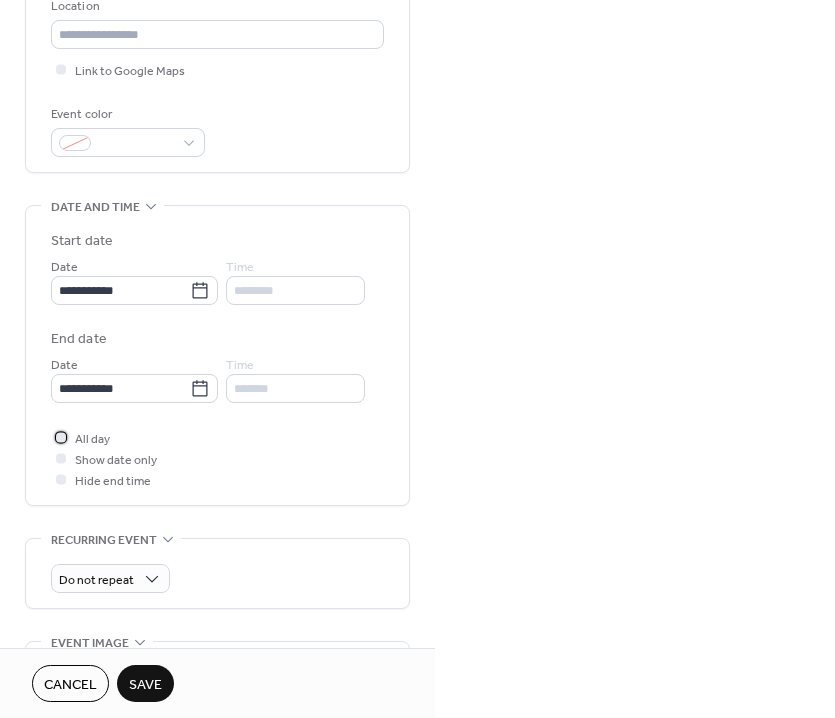 scroll, scrollTop: 295, scrollLeft: 0, axis: vertical 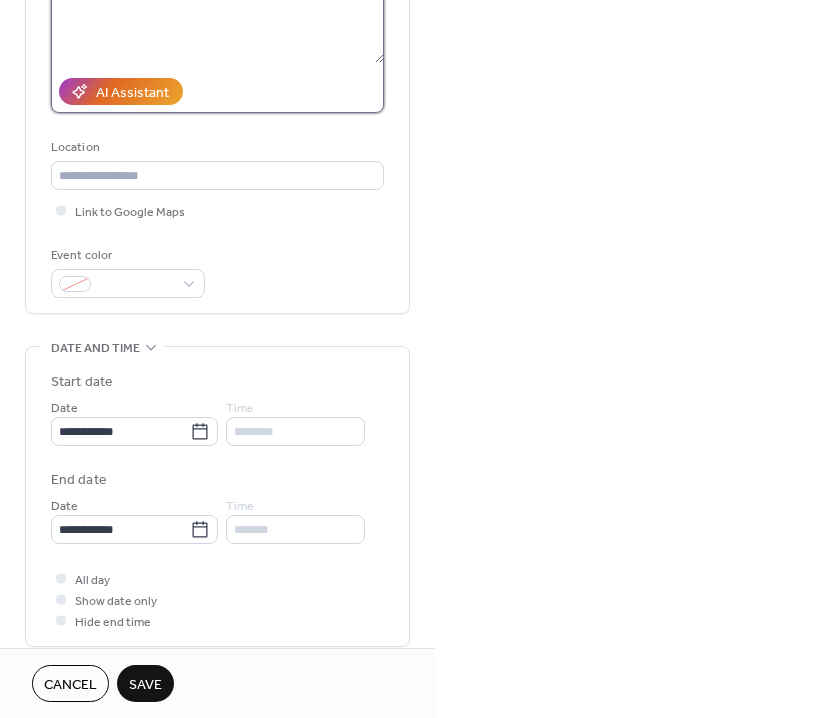 click at bounding box center (217, -4) 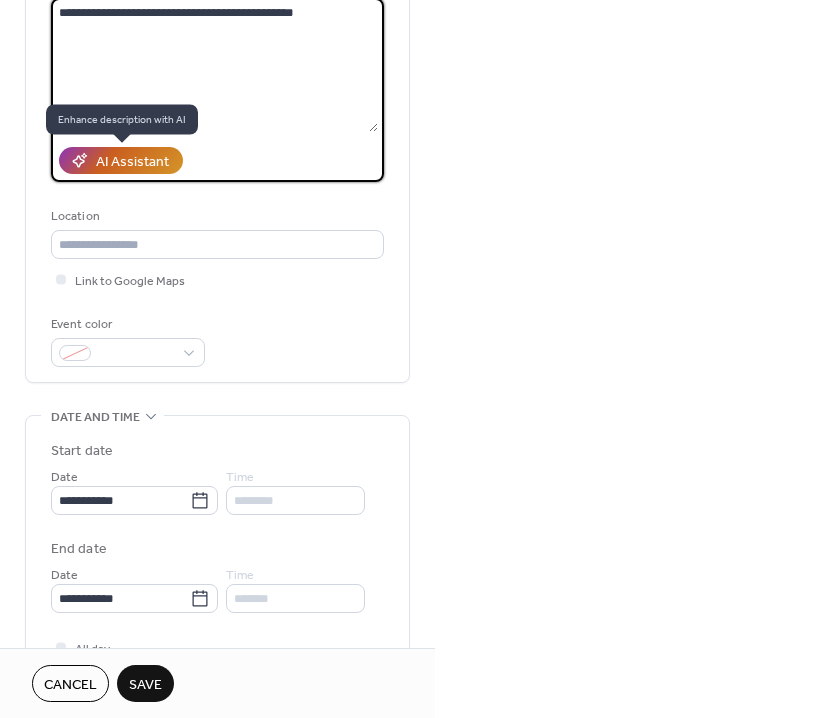 scroll, scrollTop: 0, scrollLeft: 0, axis: both 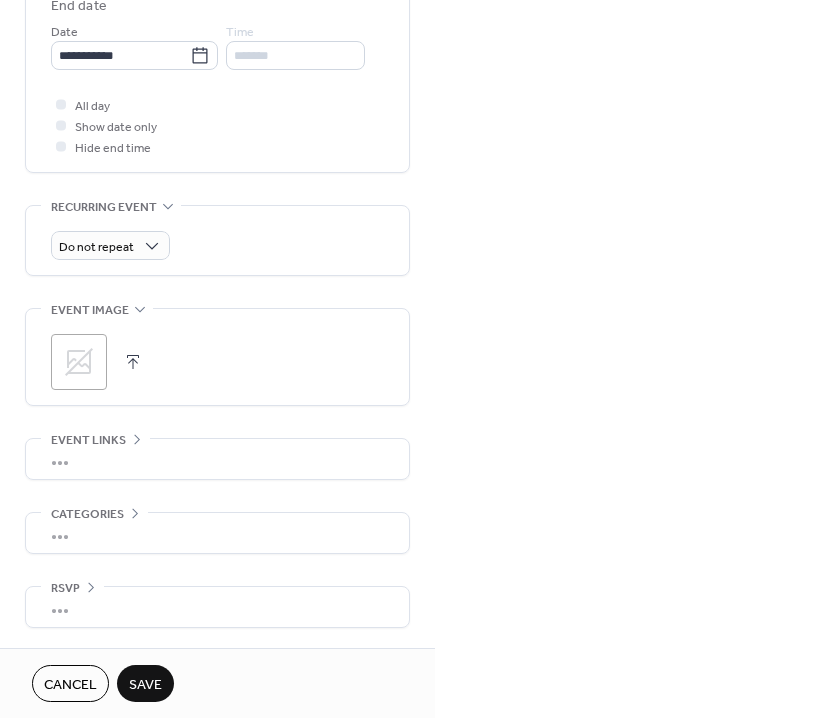 type on "**********" 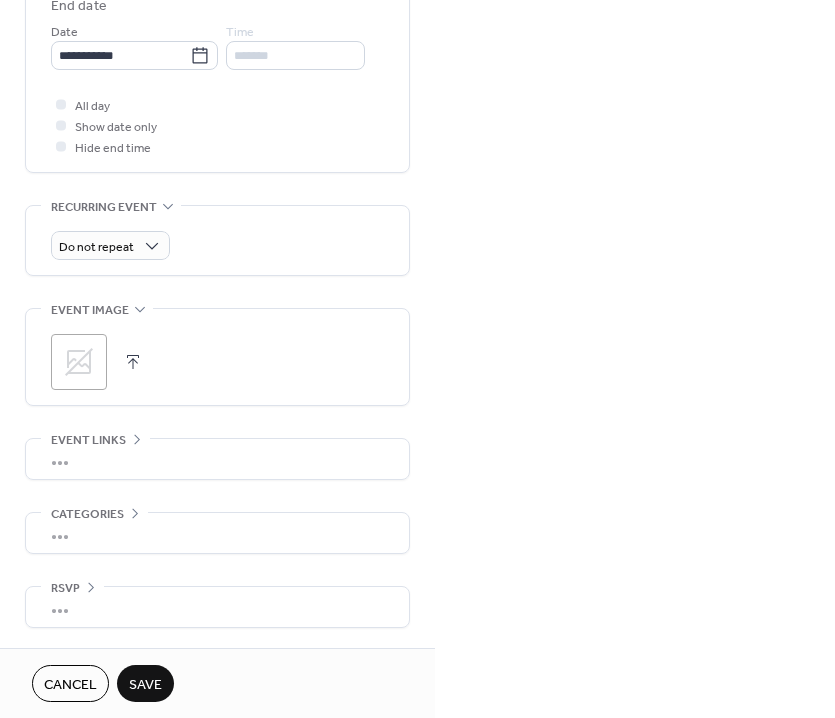 click on "Save" at bounding box center (145, 685) 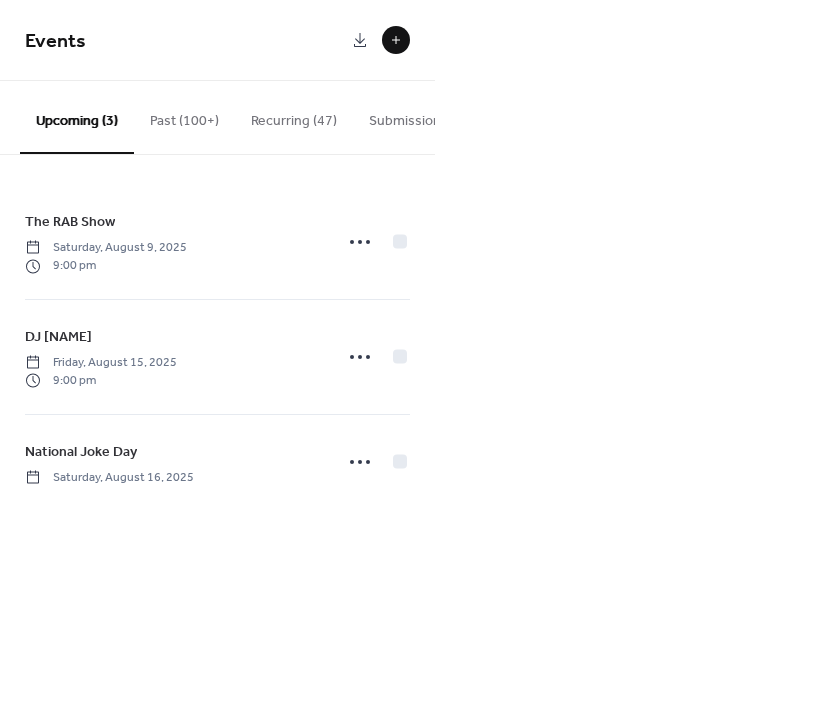 click at bounding box center (396, 40) 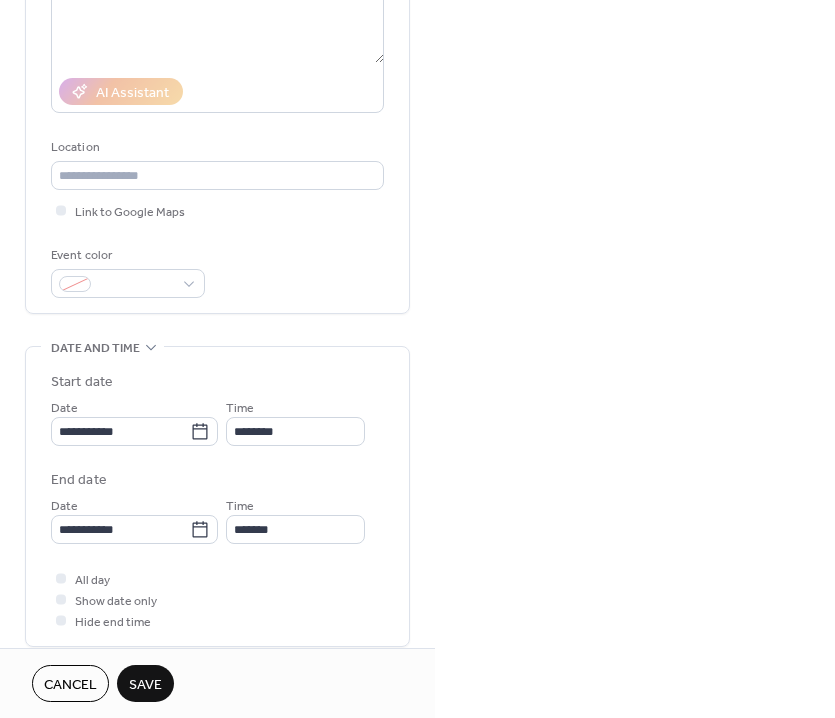 scroll, scrollTop: 305, scrollLeft: 0, axis: vertical 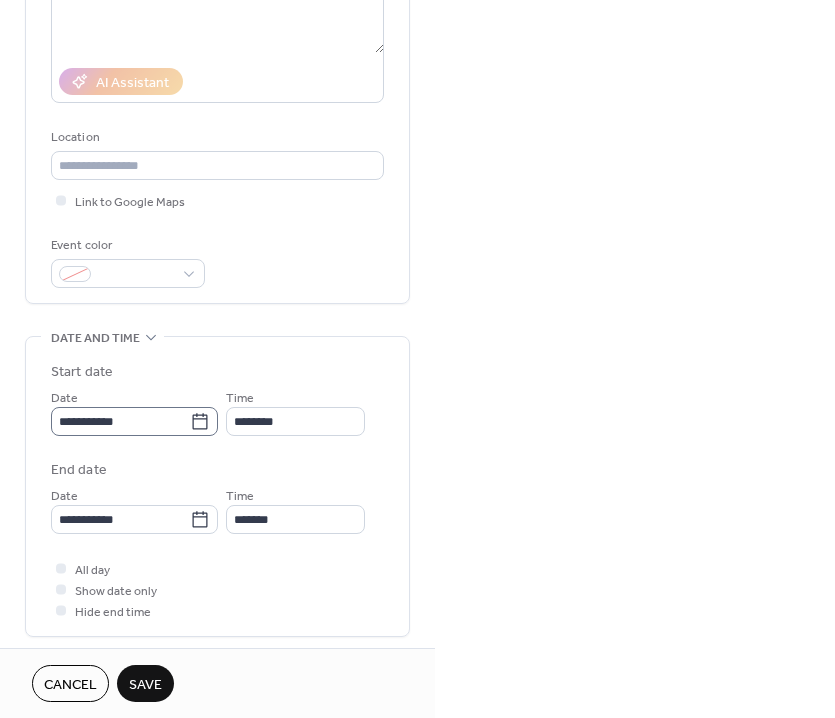 type on "******" 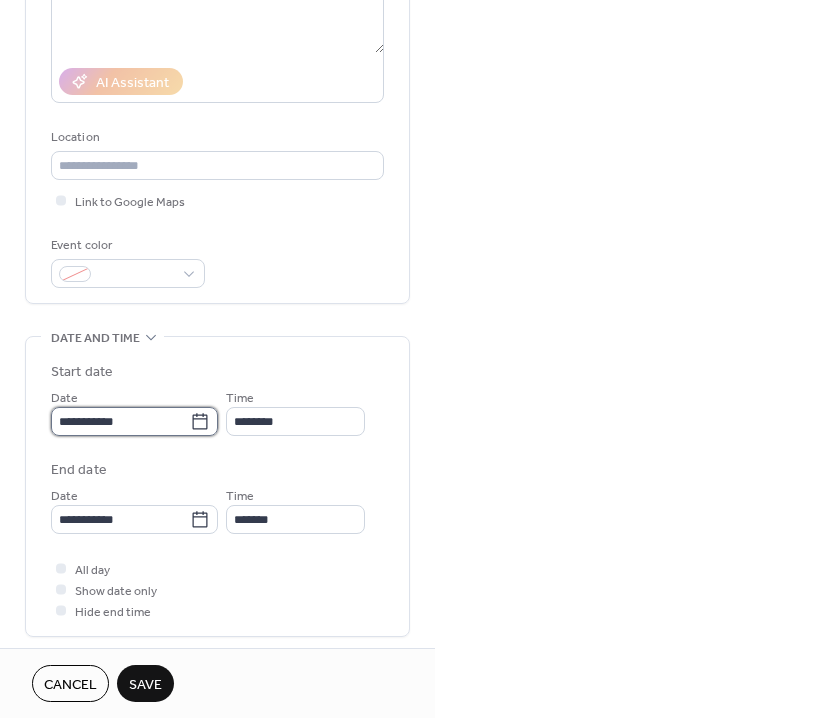 click on "**********" at bounding box center [120, 421] 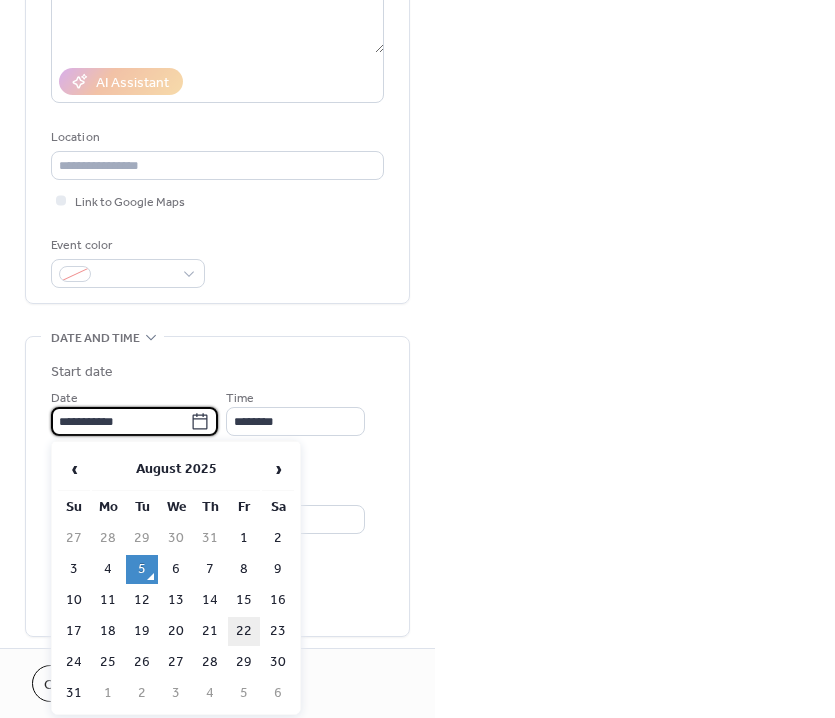 click on "22" at bounding box center [244, 631] 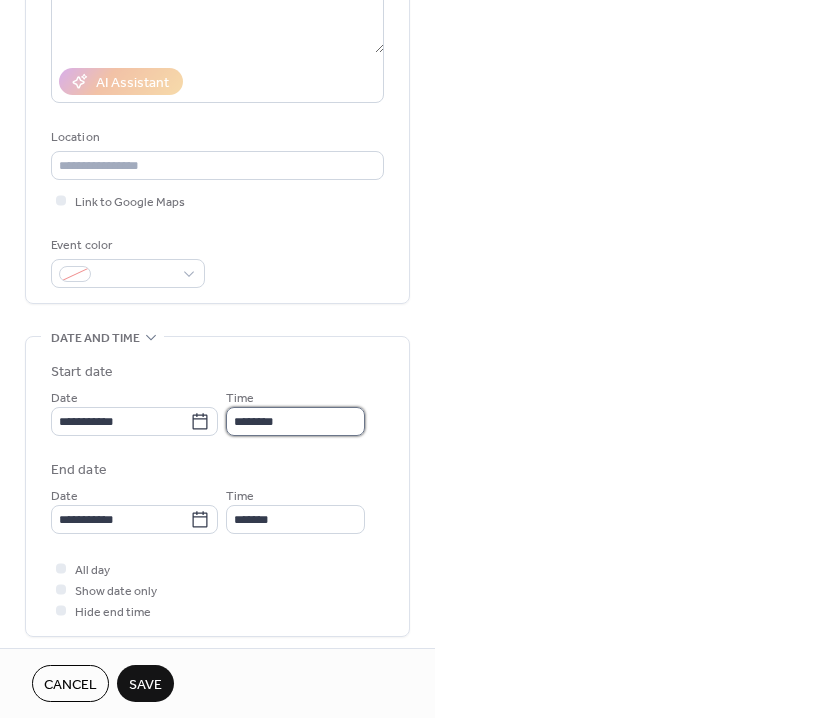 click on "********" at bounding box center [295, 421] 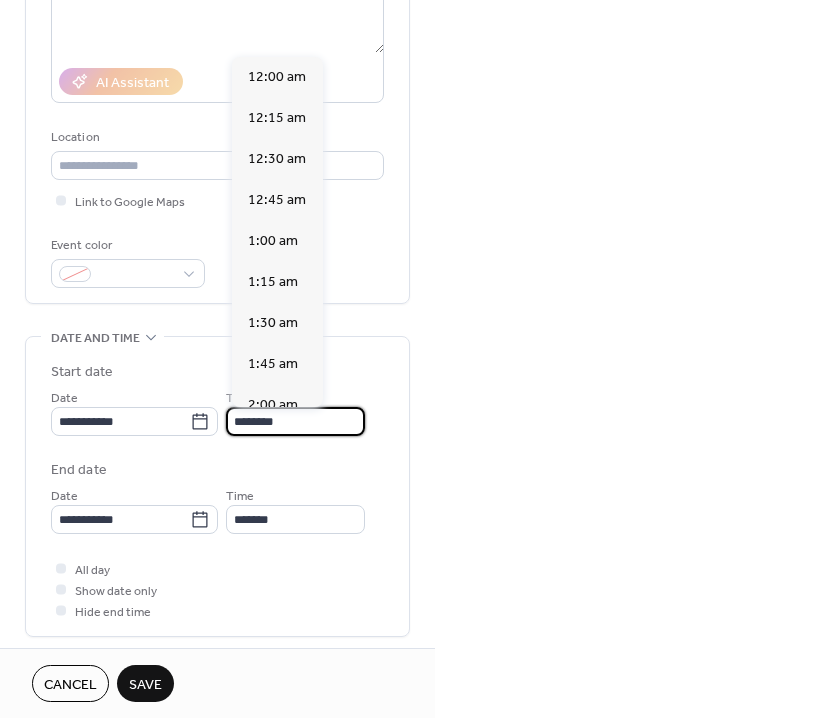 click on "********" at bounding box center (295, 421) 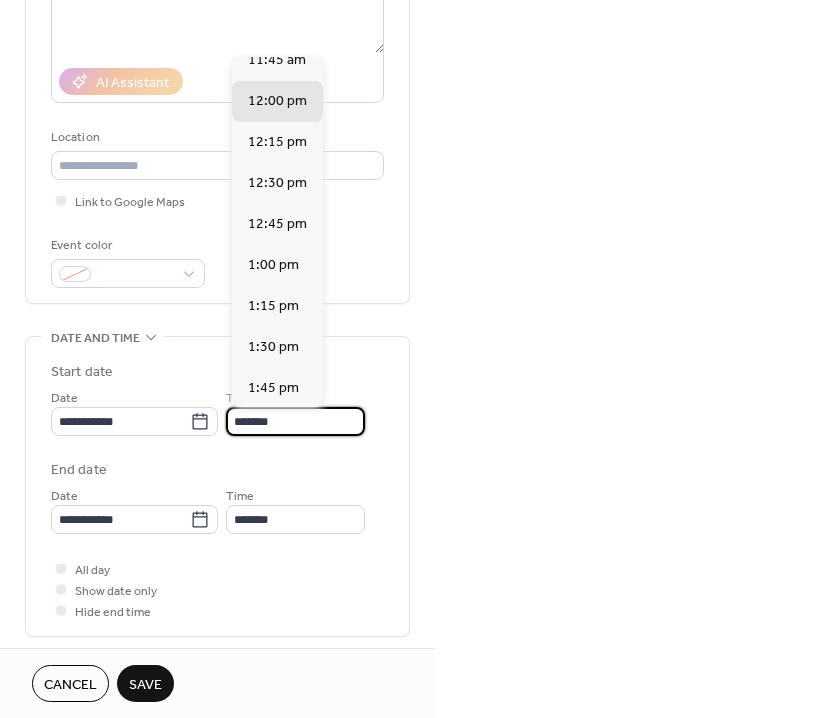 scroll, scrollTop: 3402, scrollLeft: 0, axis: vertical 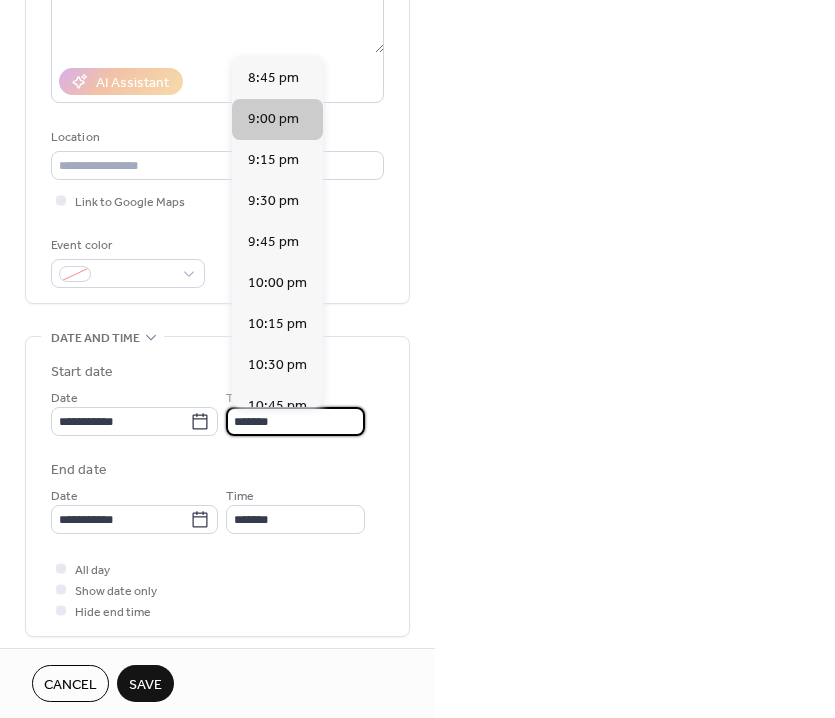 type on "*******" 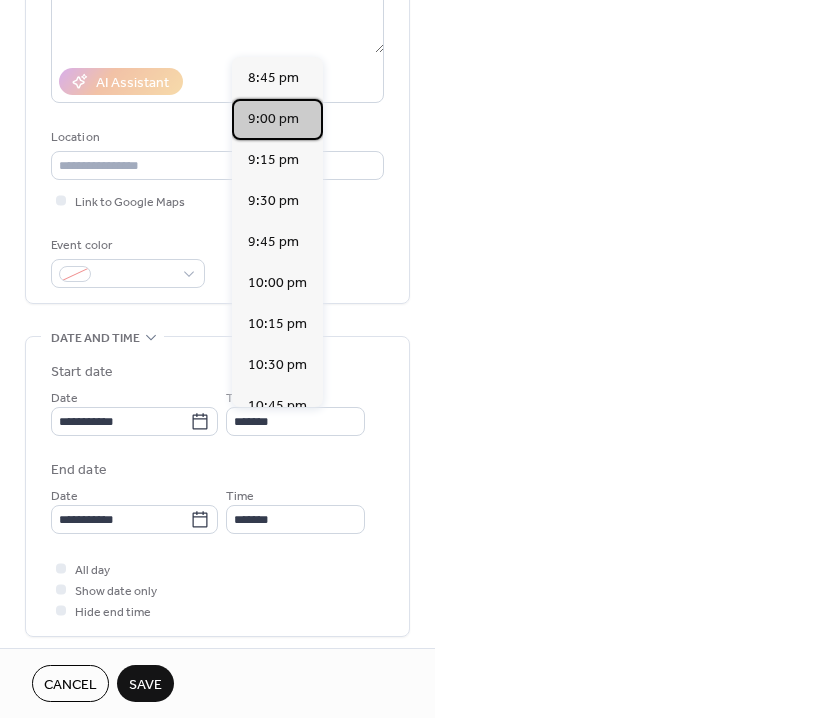 click on "9:00 pm" at bounding box center [273, 119] 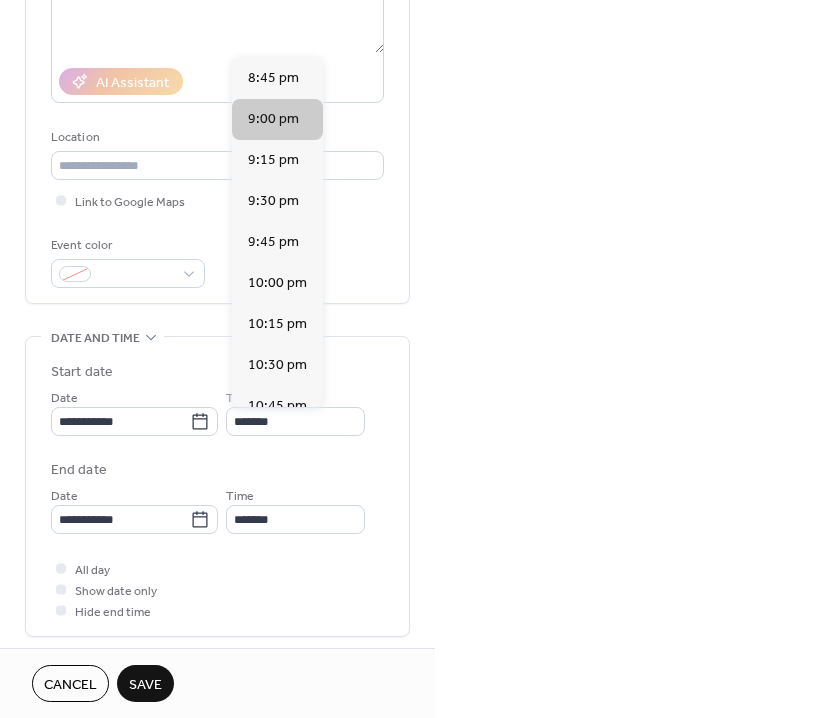 type on "********" 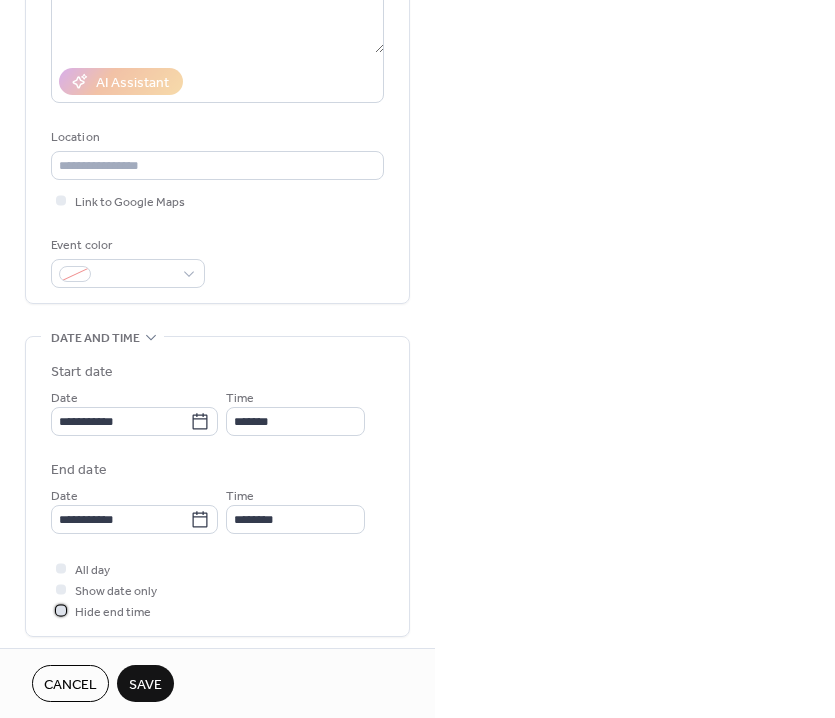 click on "Hide end time" at bounding box center [113, 612] 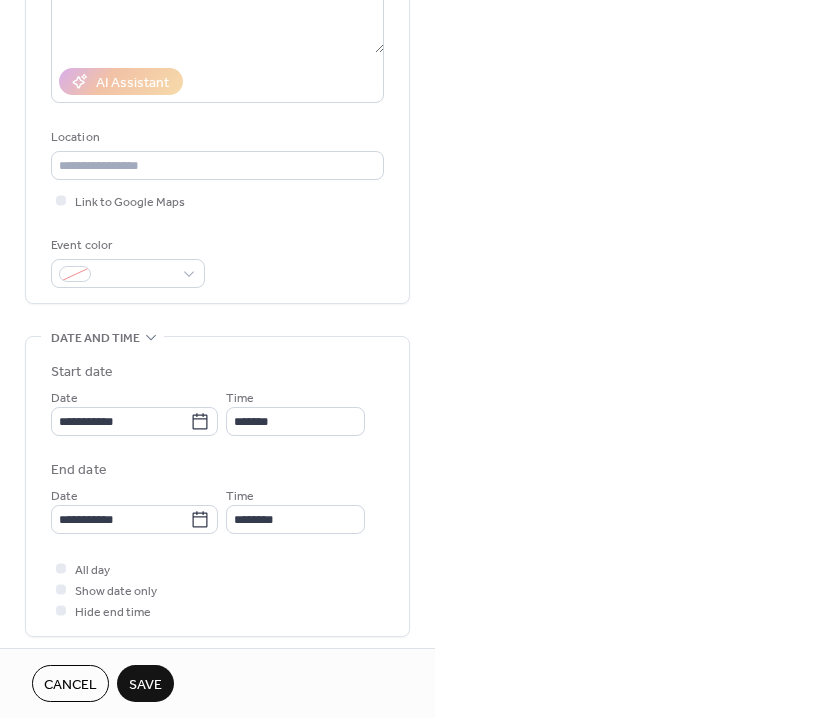 click on "Save" at bounding box center [145, 685] 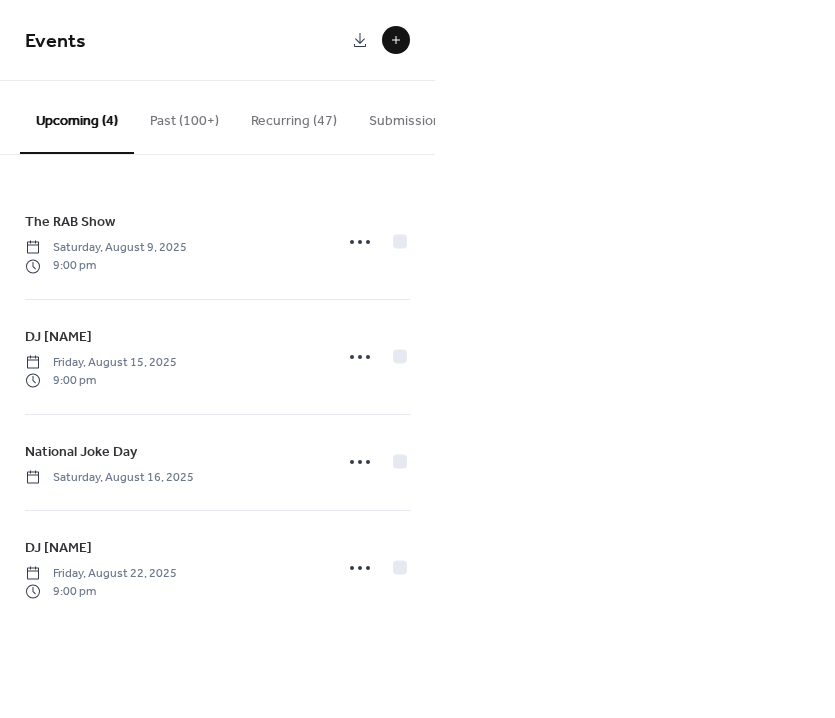 click at bounding box center [396, 40] 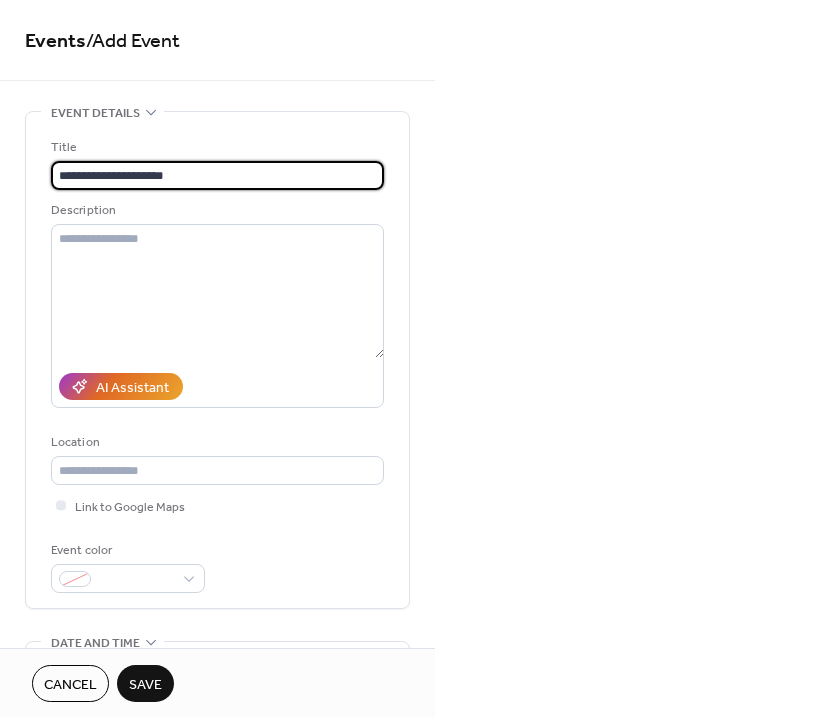type on "**********" 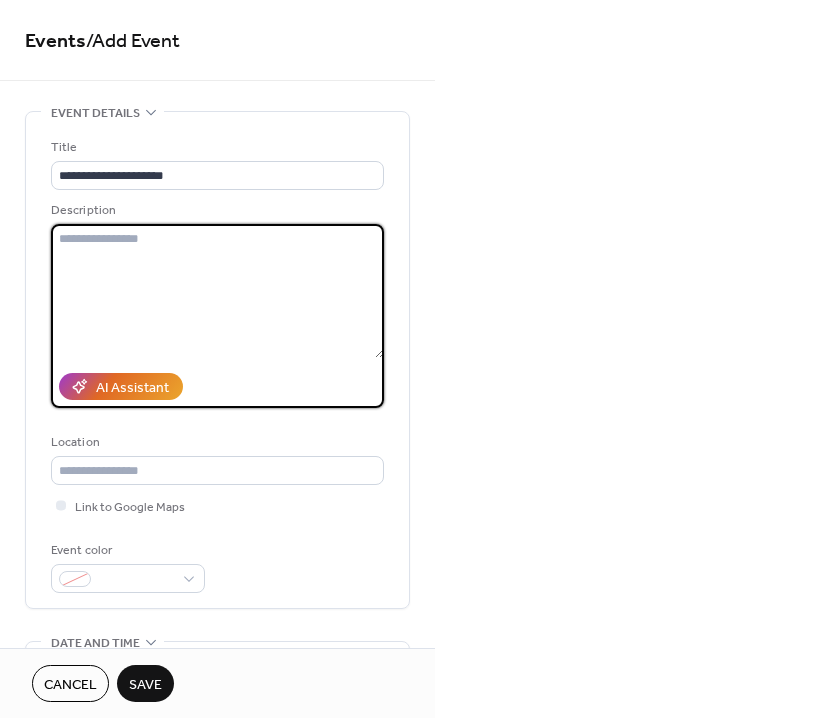 click at bounding box center [217, 291] 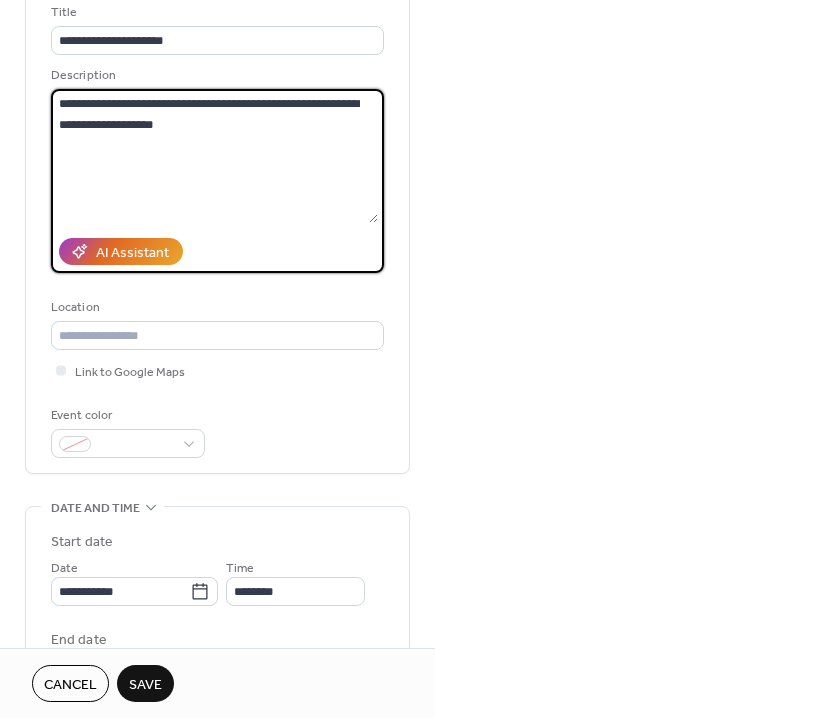 scroll, scrollTop: 229, scrollLeft: 0, axis: vertical 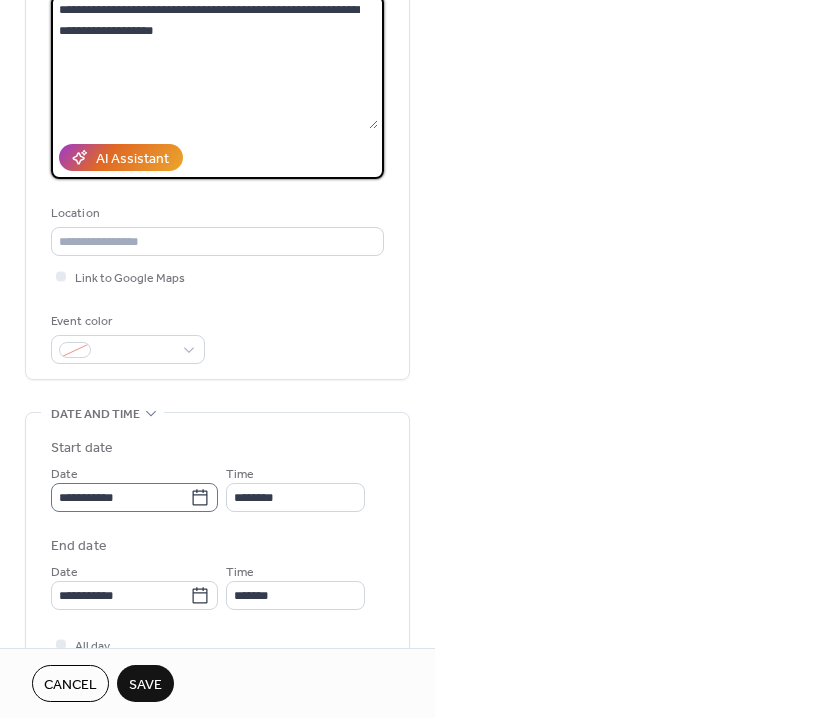 type on "**********" 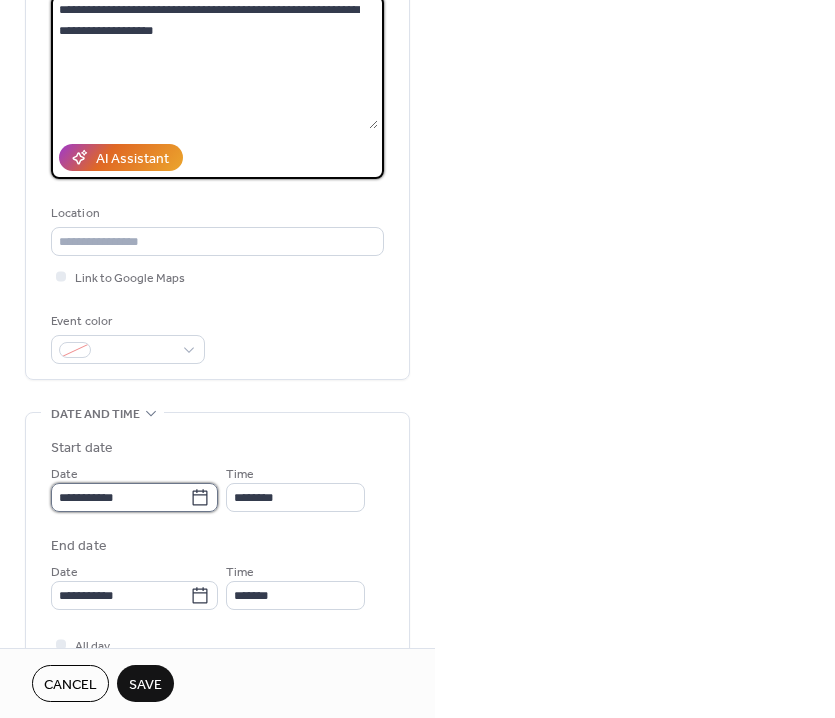 click on "**********" at bounding box center (120, 497) 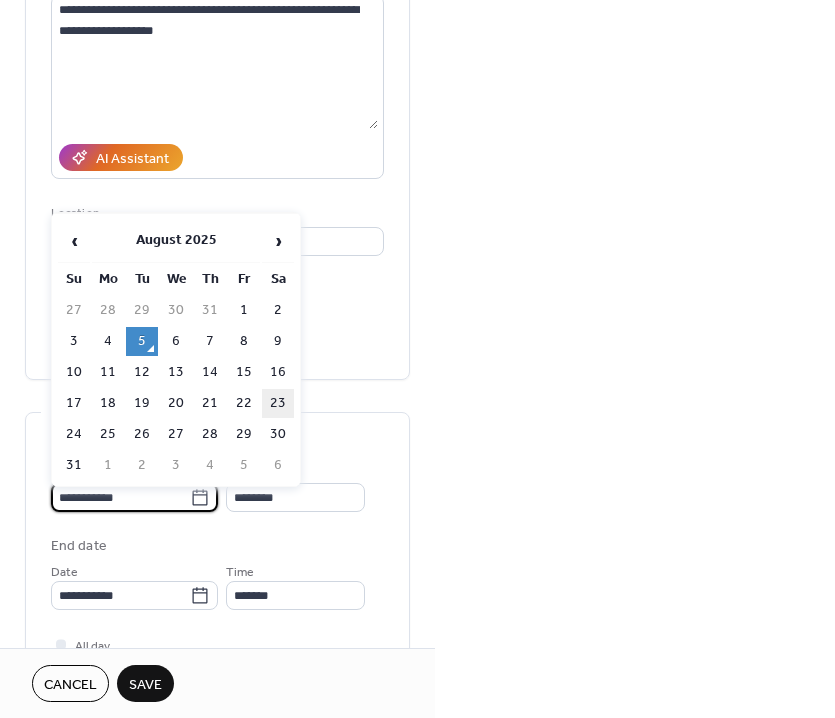 click on "23" at bounding box center (278, 403) 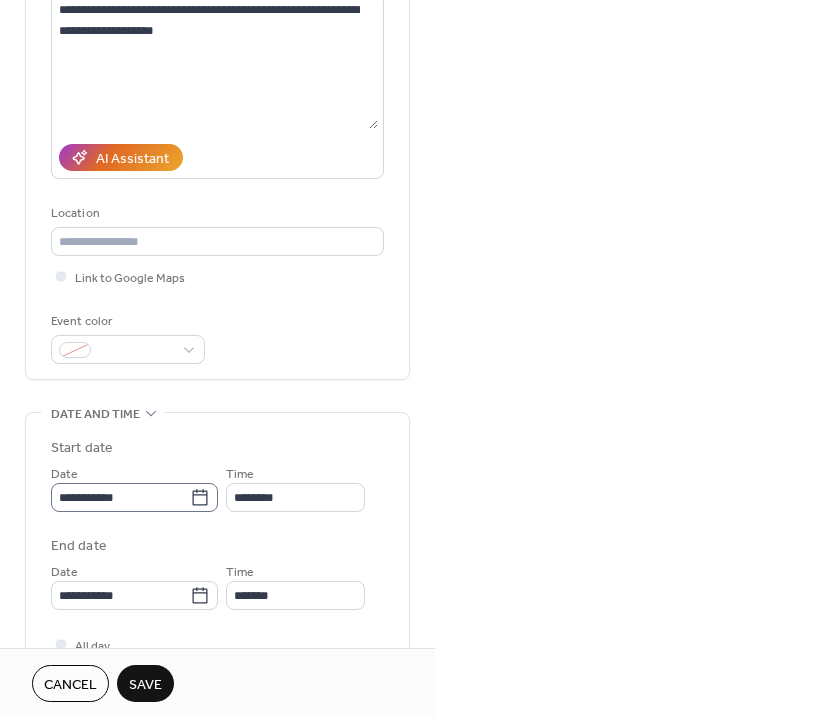 scroll, scrollTop: 1, scrollLeft: 0, axis: vertical 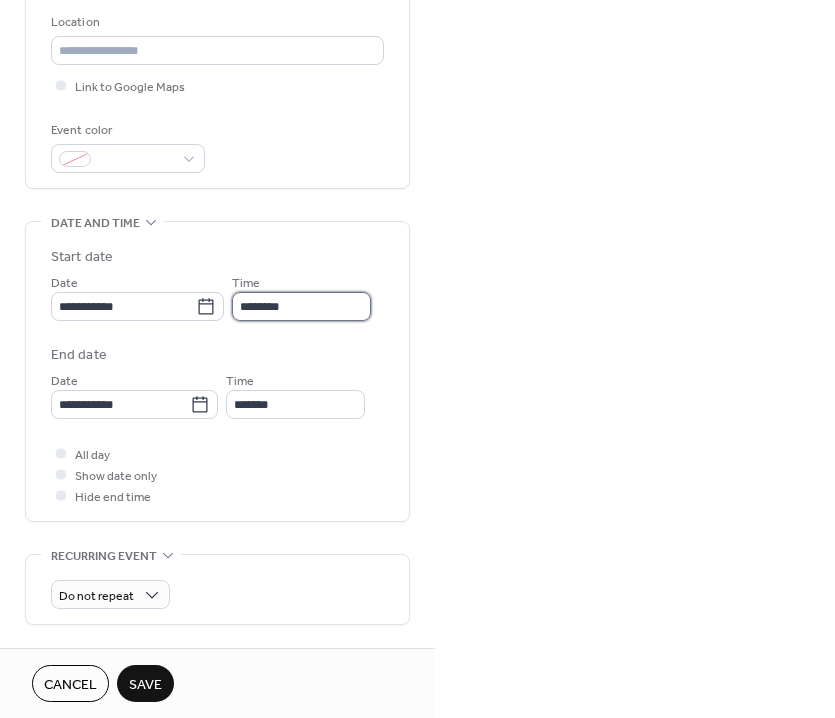 click on "********" at bounding box center [301, 306] 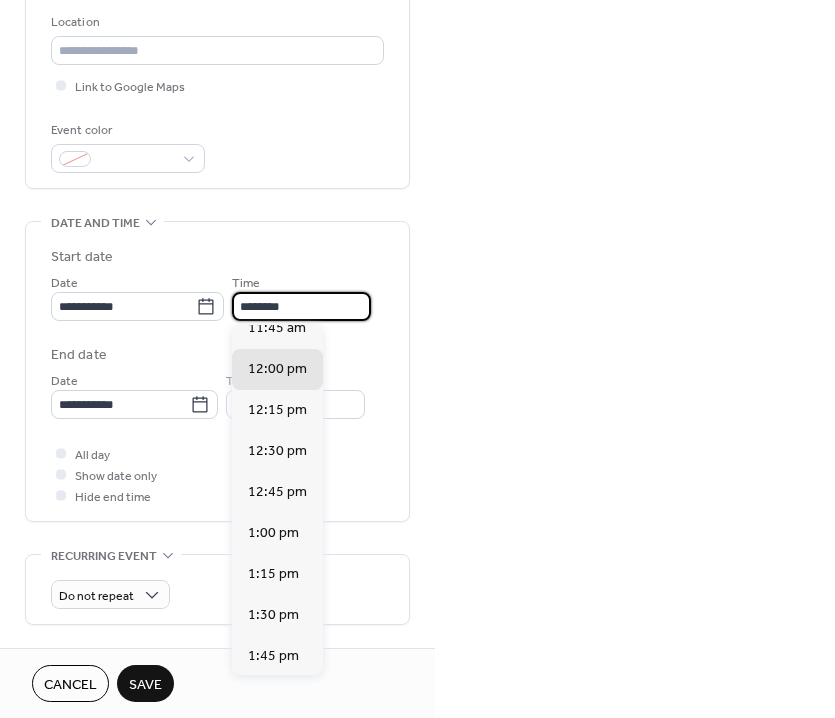 click on "********" at bounding box center [301, 306] 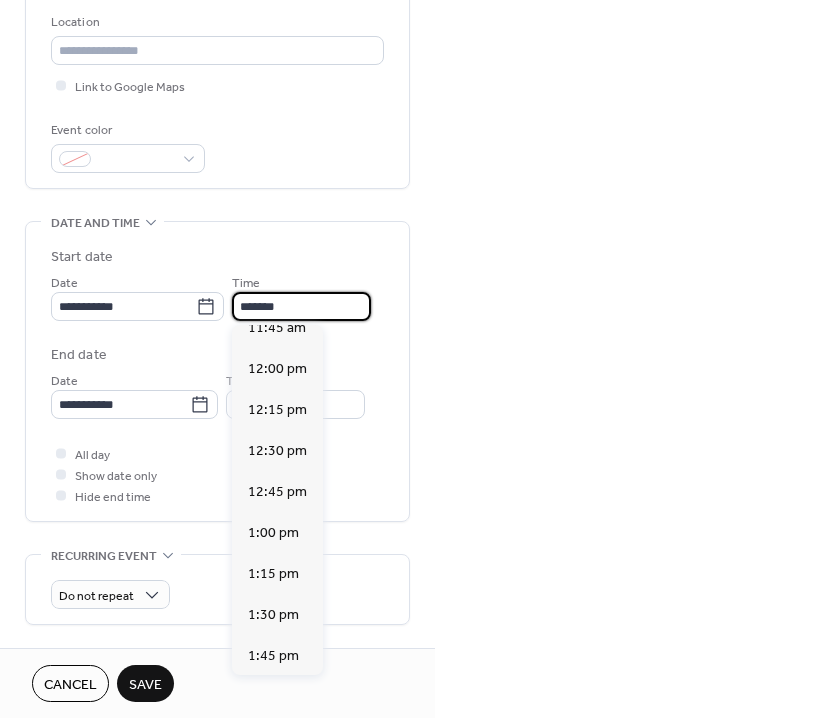scroll, scrollTop: 3402, scrollLeft: 0, axis: vertical 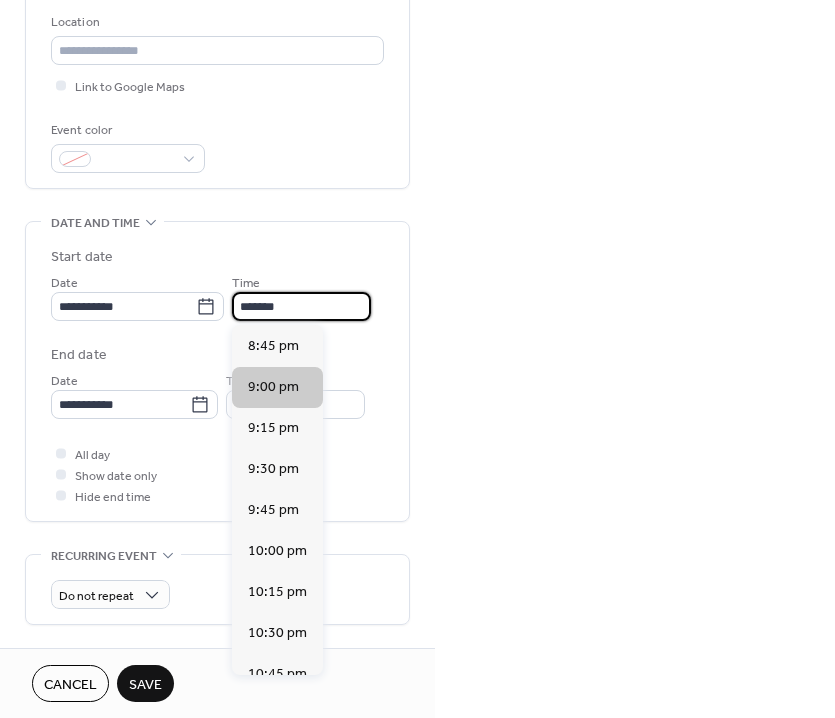 type on "*******" 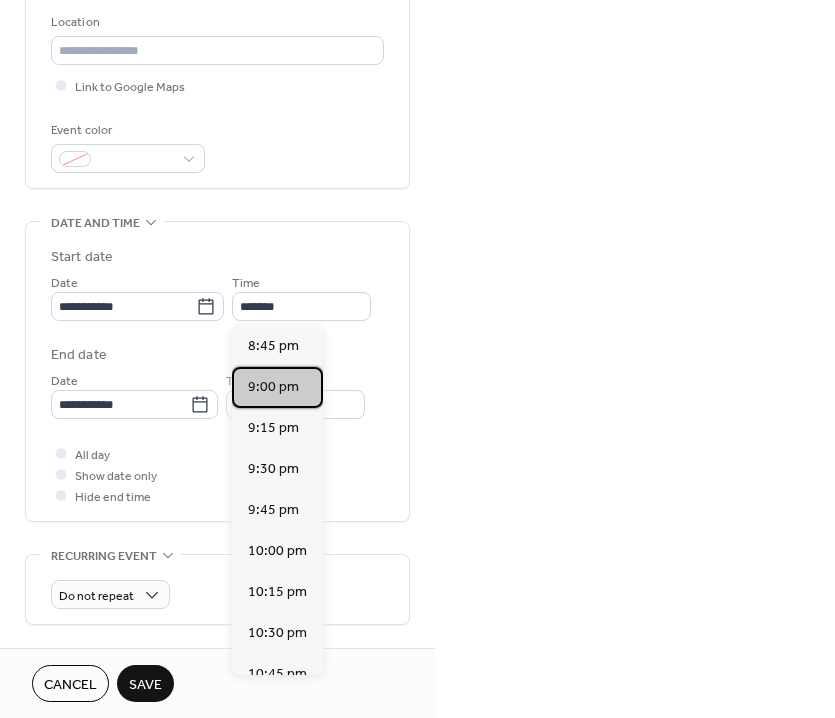 click on "9:00 pm" at bounding box center [273, 387] 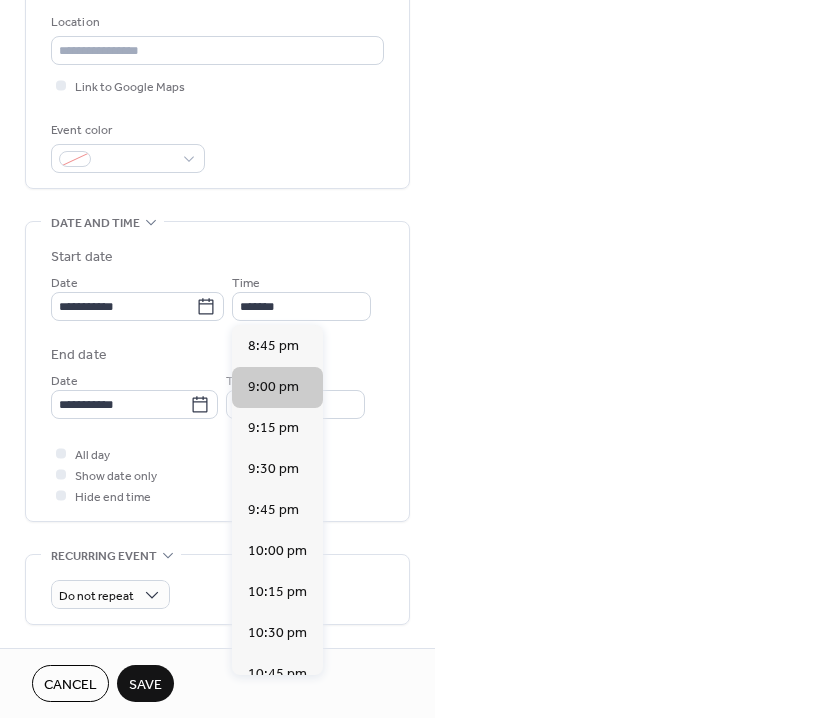type on "********" 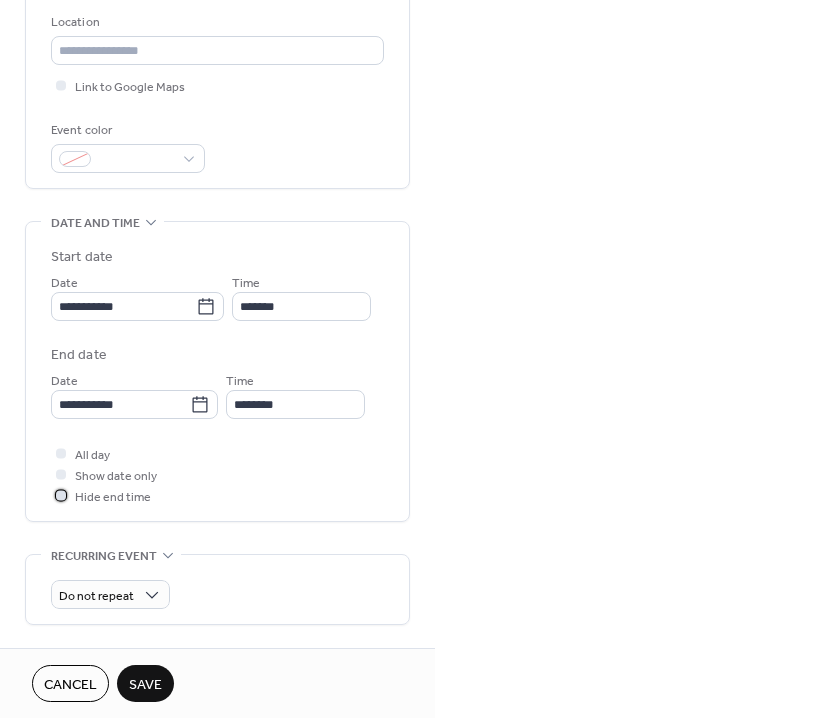 click on "Hide end time" at bounding box center (113, 497) 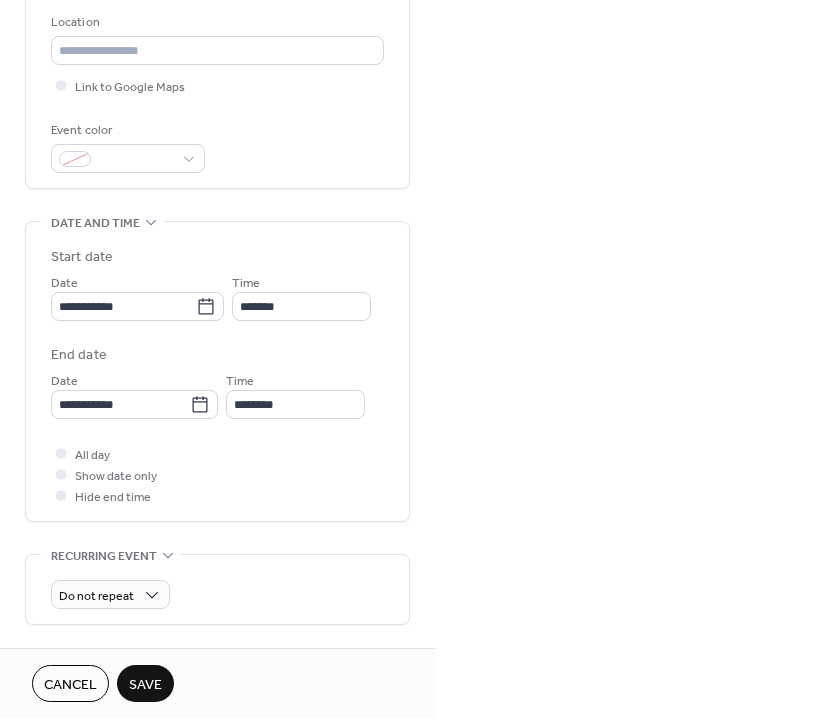 click on "Save" at bounding box center [145, 685] 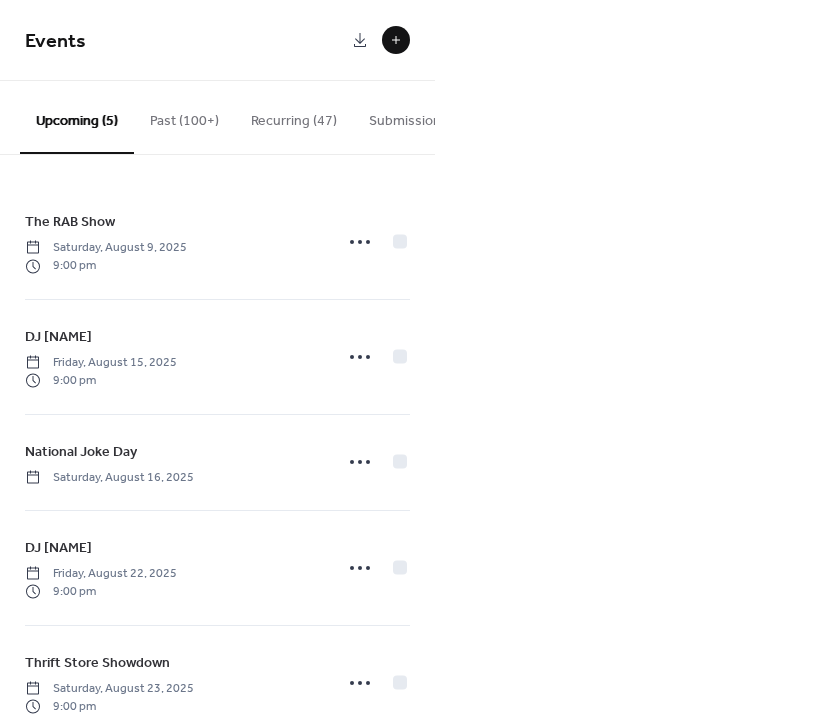 click at bounding box center [396, 40] 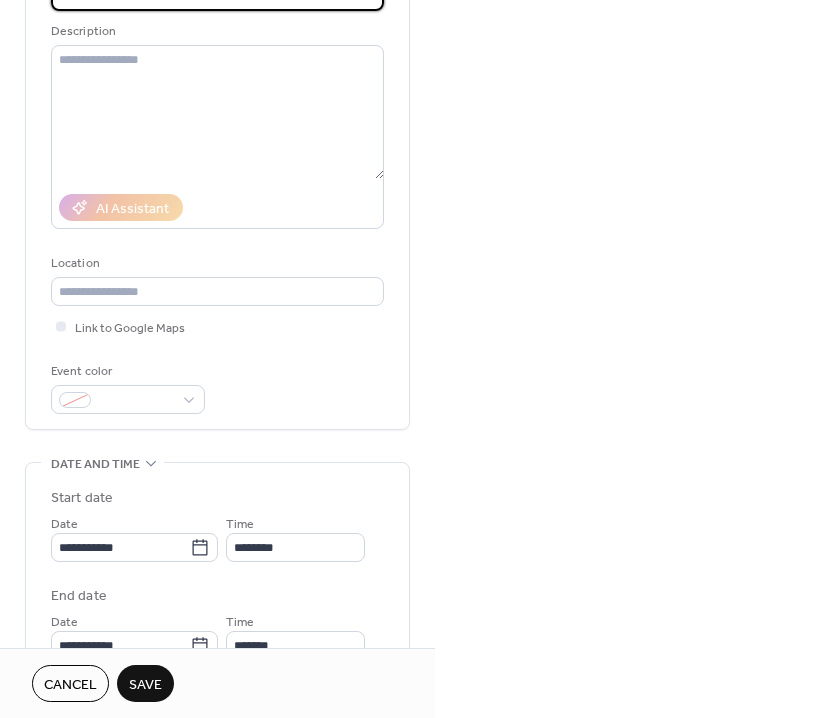 scroll, scrollTop: 319, scrollLeft: 0, axis: vertical 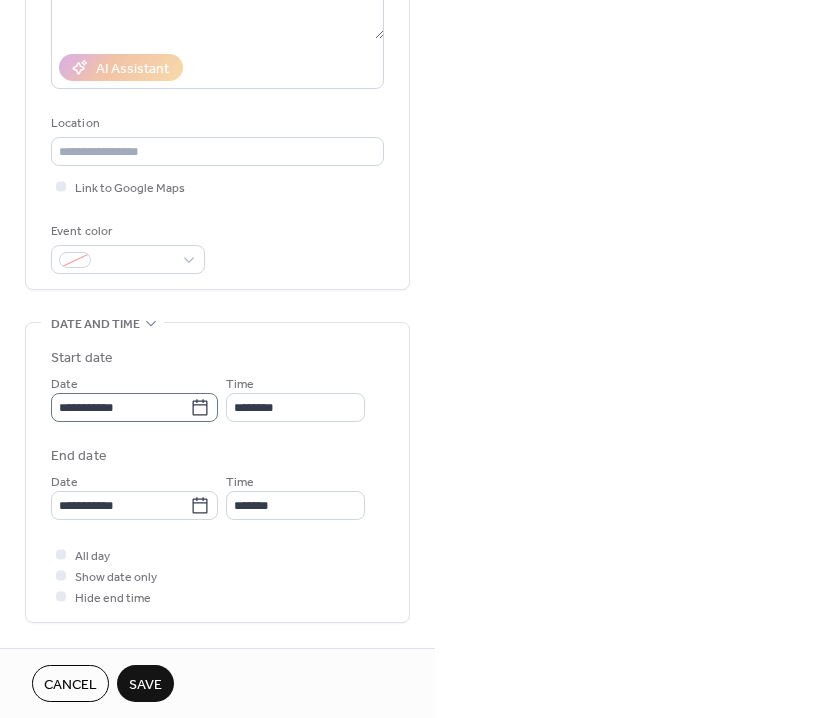 type on "*********" 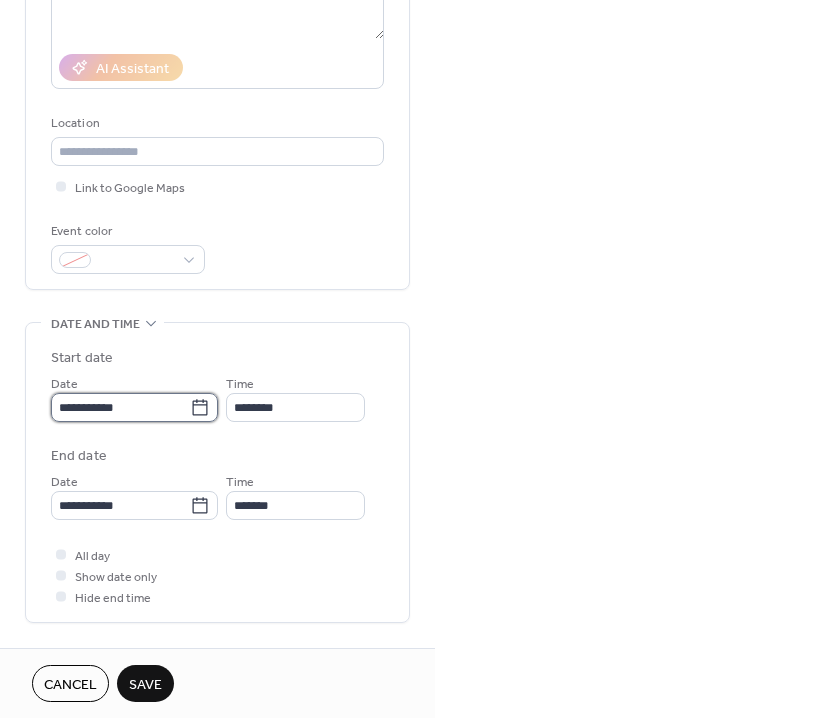 click on "**********" at bounding box center (120, 407) 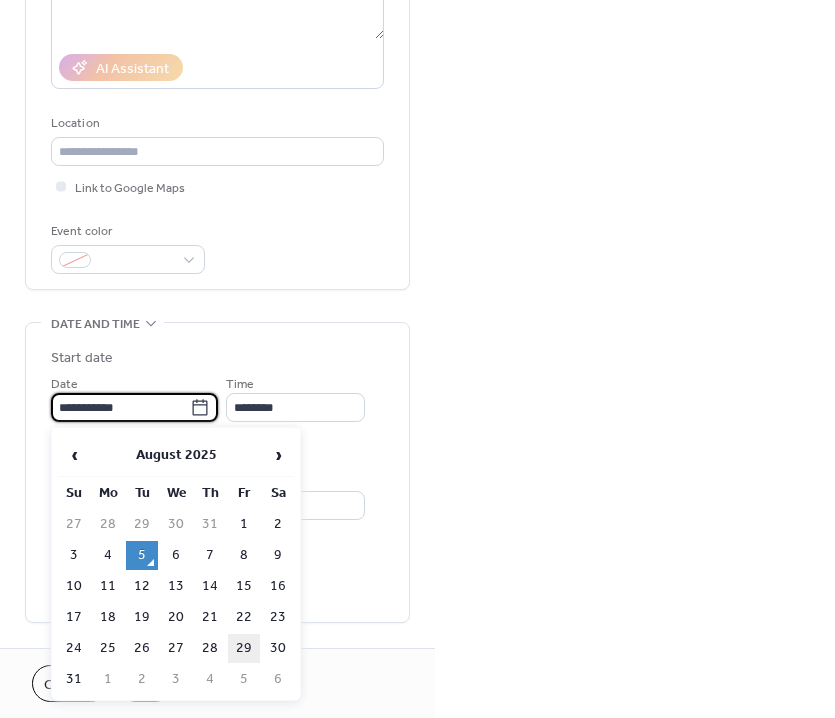 click on "29" at bounding box center [244, 648] 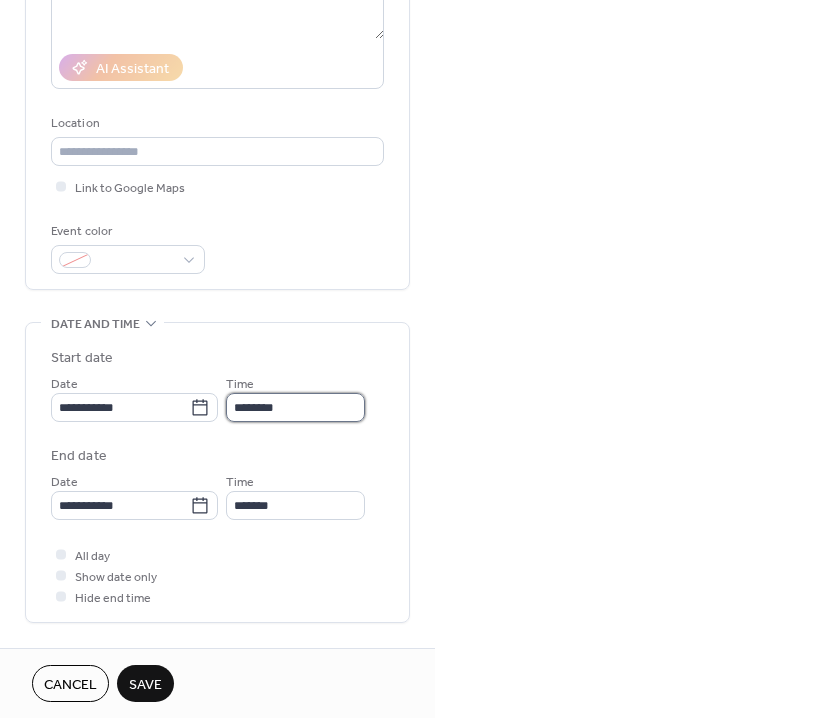 click on "********" at bounding box center (295, 407) 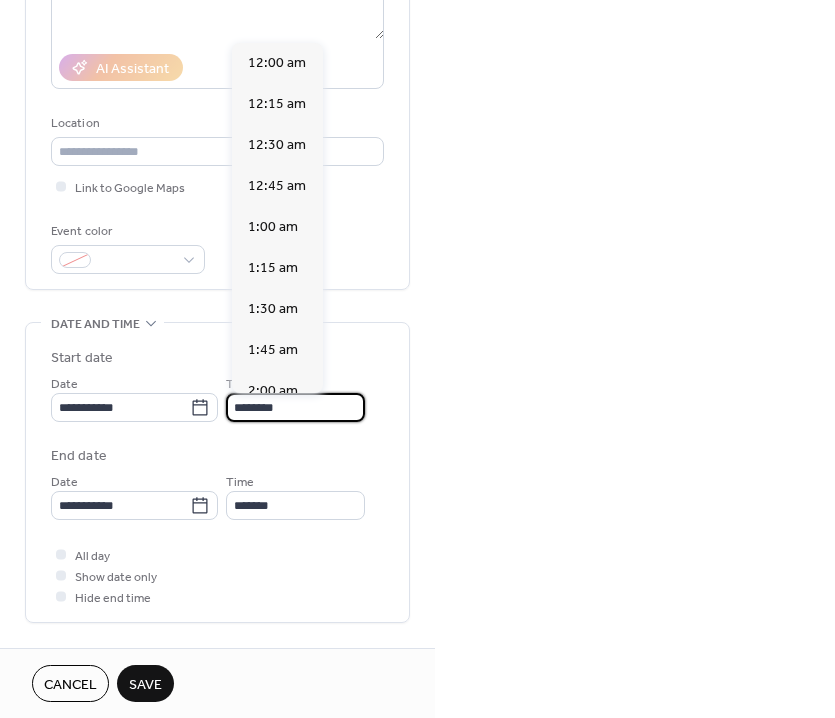 click on "********" at bounding box center [295, 407] 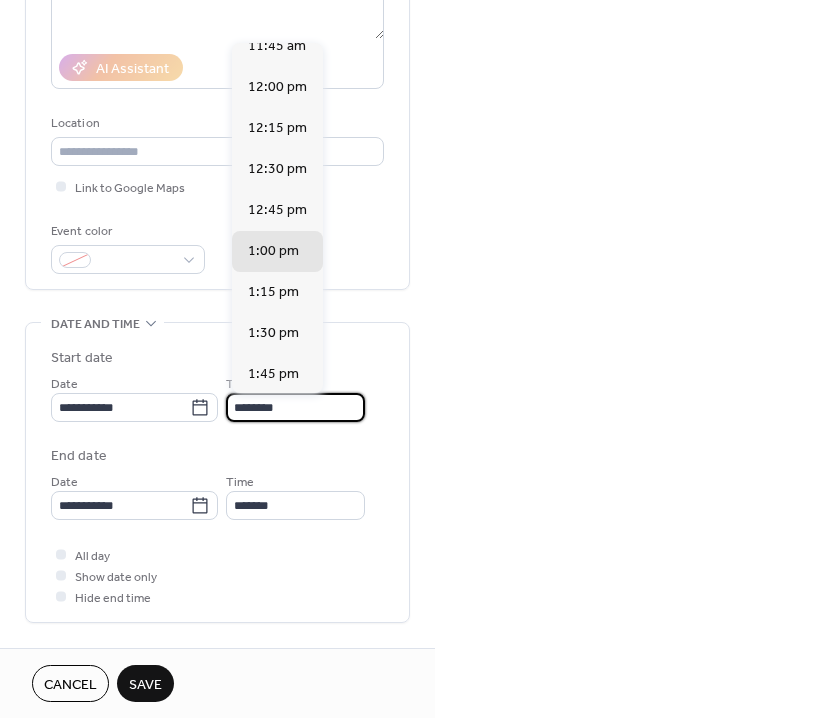 scroll, scrollTop: 3538, scrollLeft: 0, axis: vertical 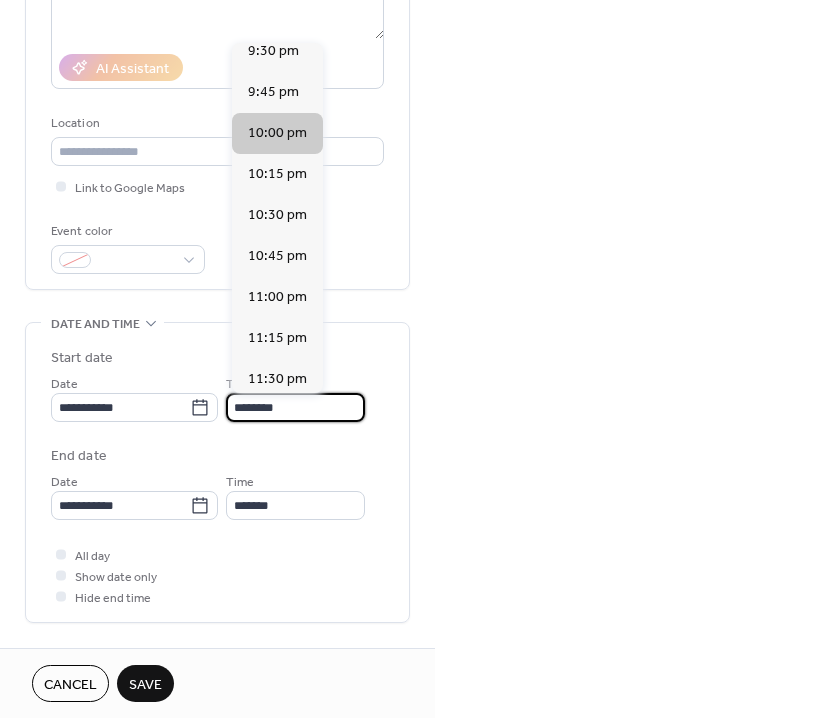 type on "********" 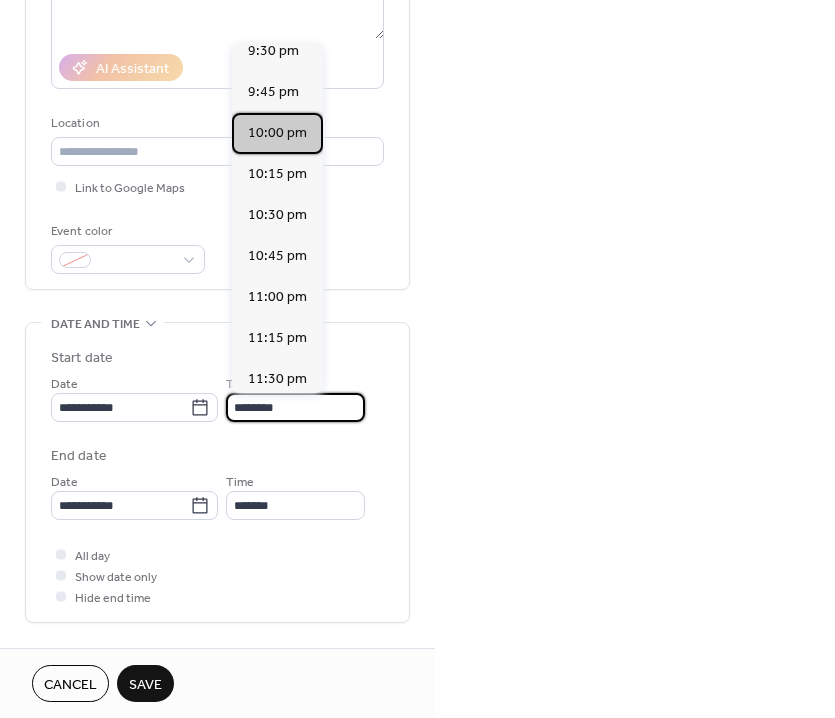 click on "10:00 pm" at bounding box center (277, 133) 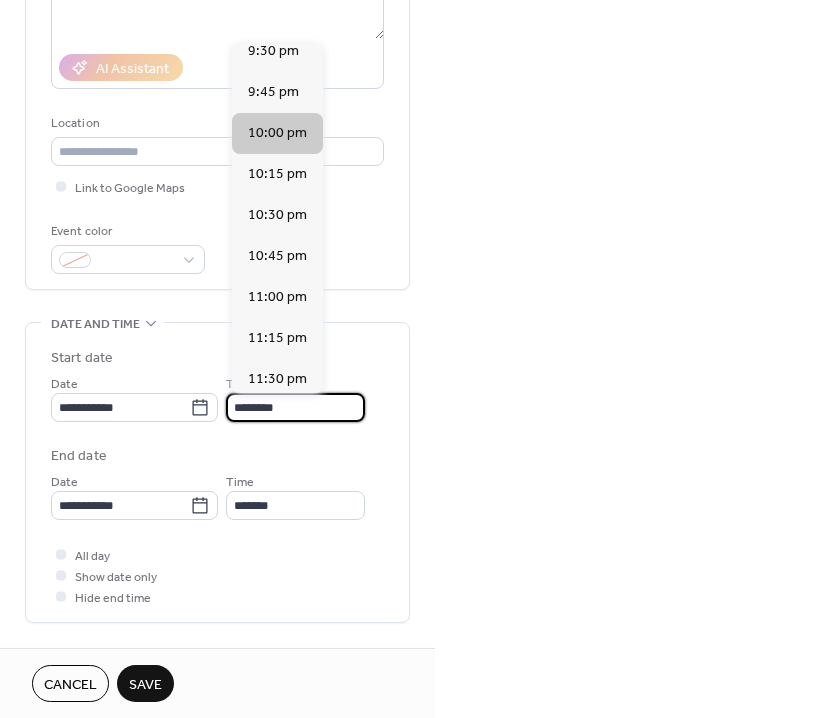 type on "********" 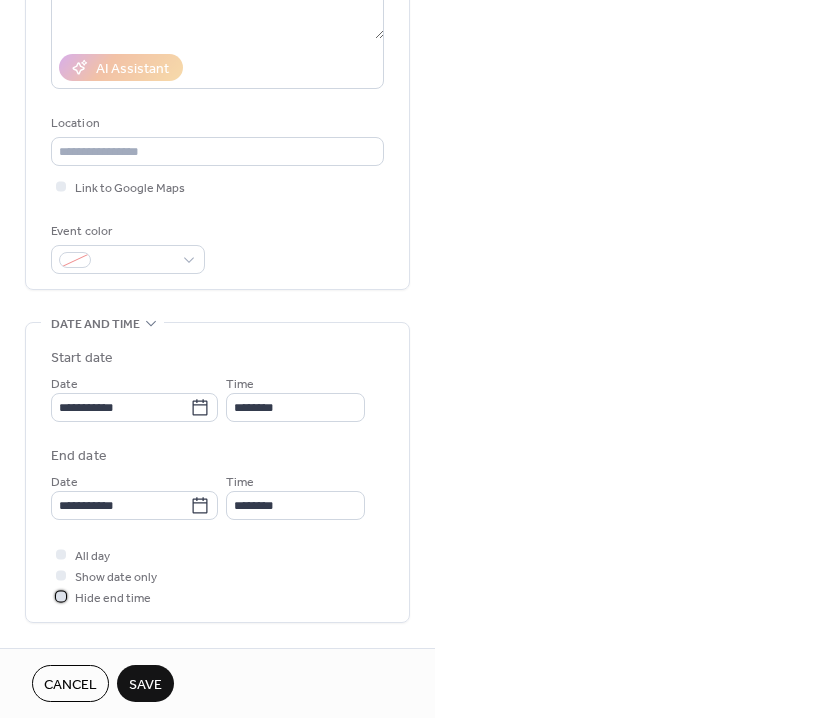 click on "Hide end time" at bounding box center (113, 598) 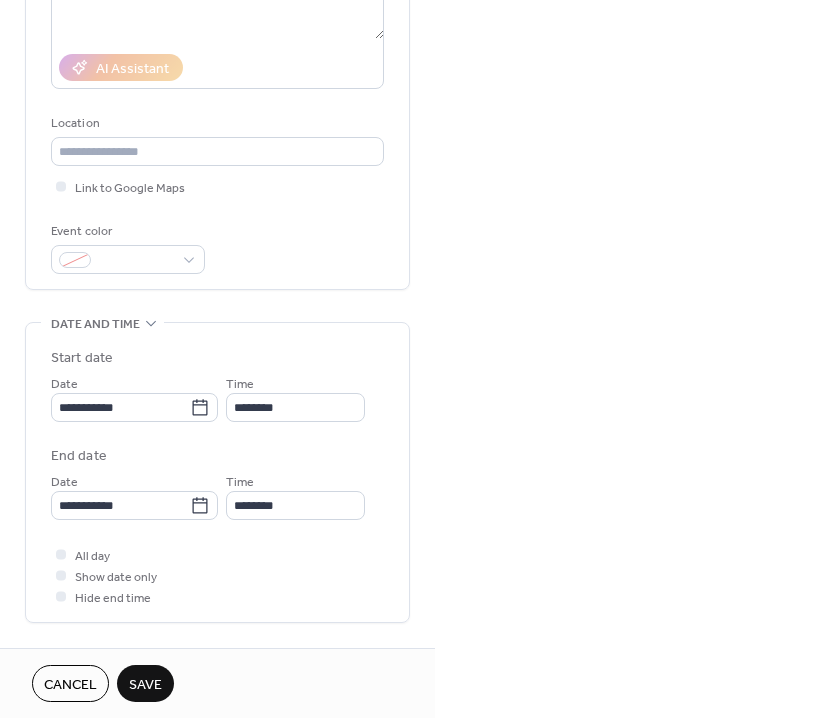 click on "Save" at bounding box center [145, 685] 